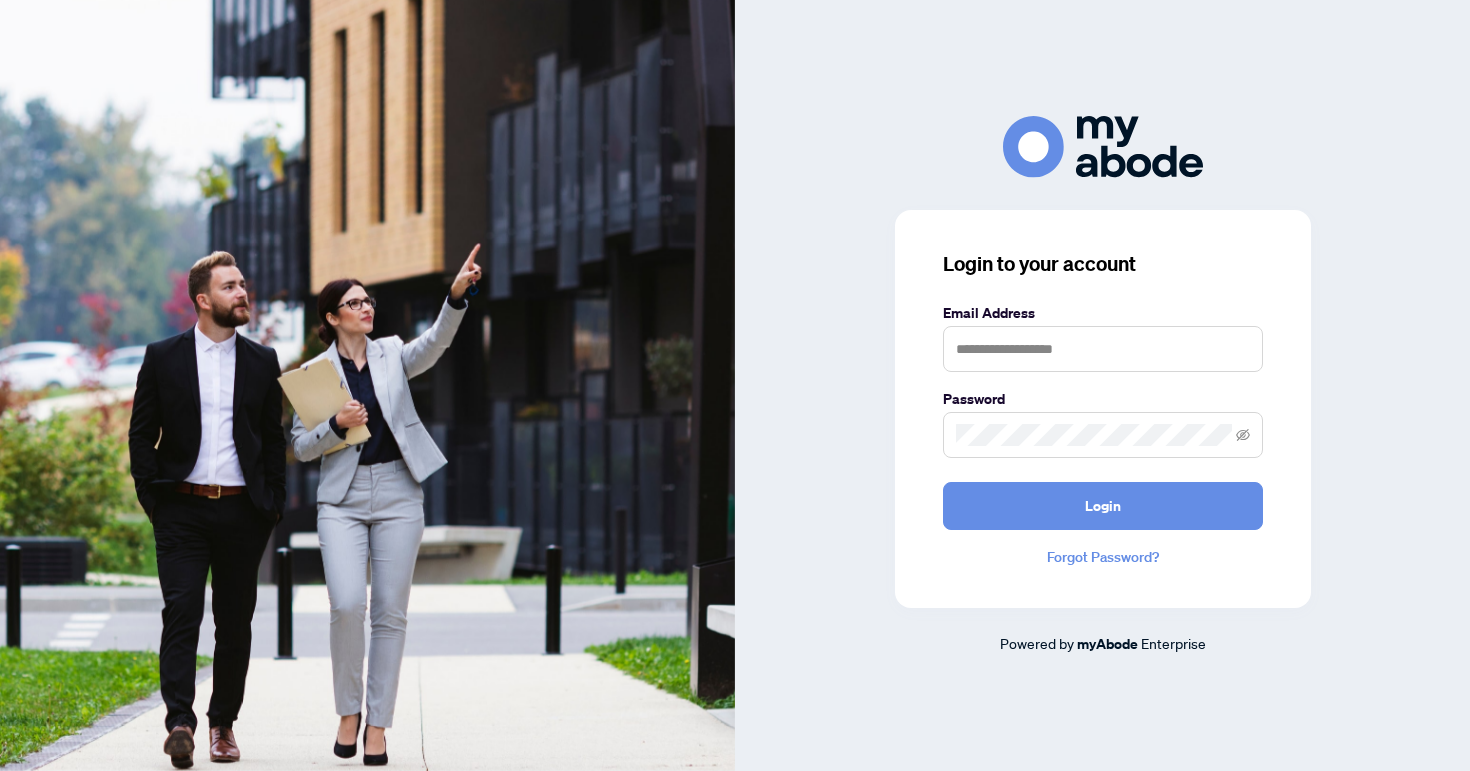 scroll, scrollTop: 0, scrollLeft: 0, axis: both 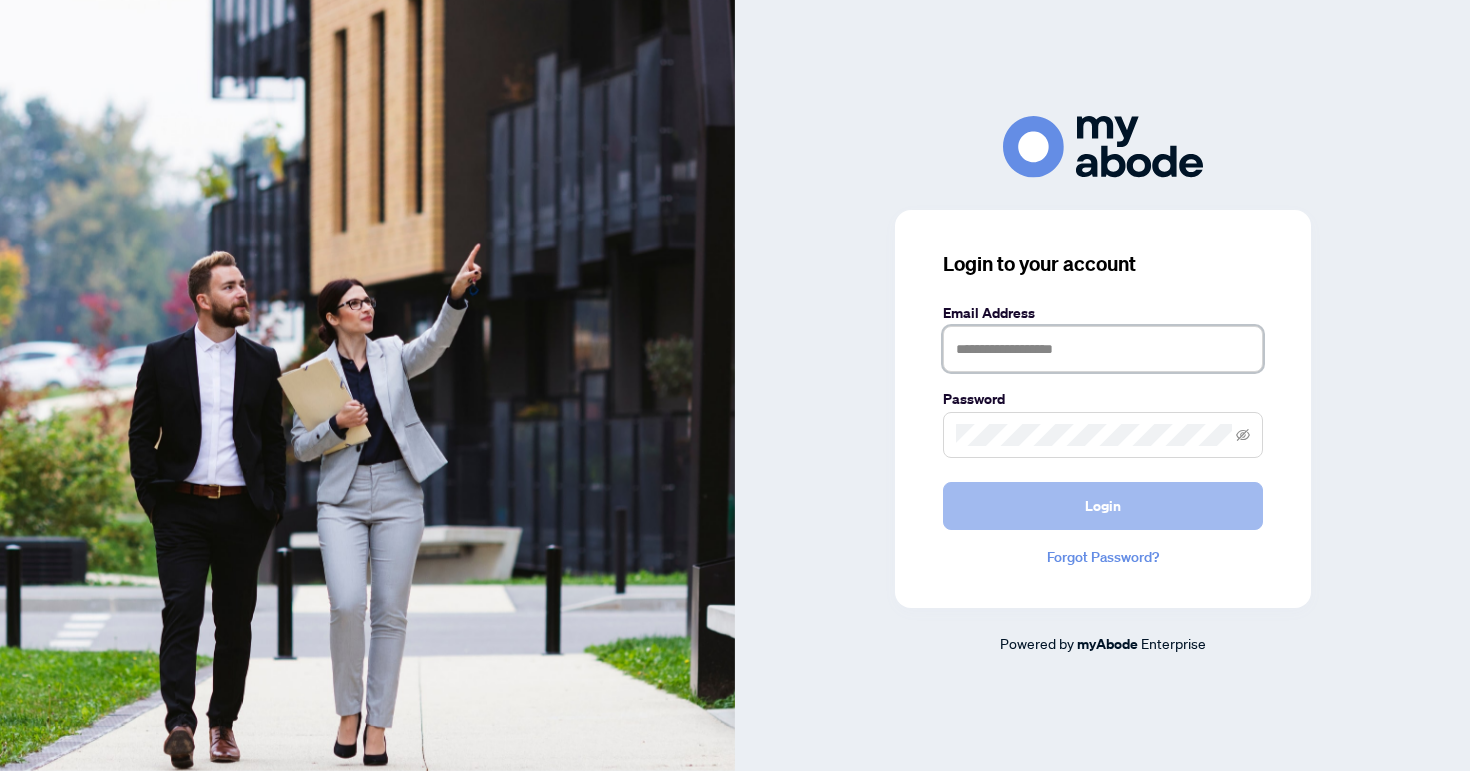 type on "**********" 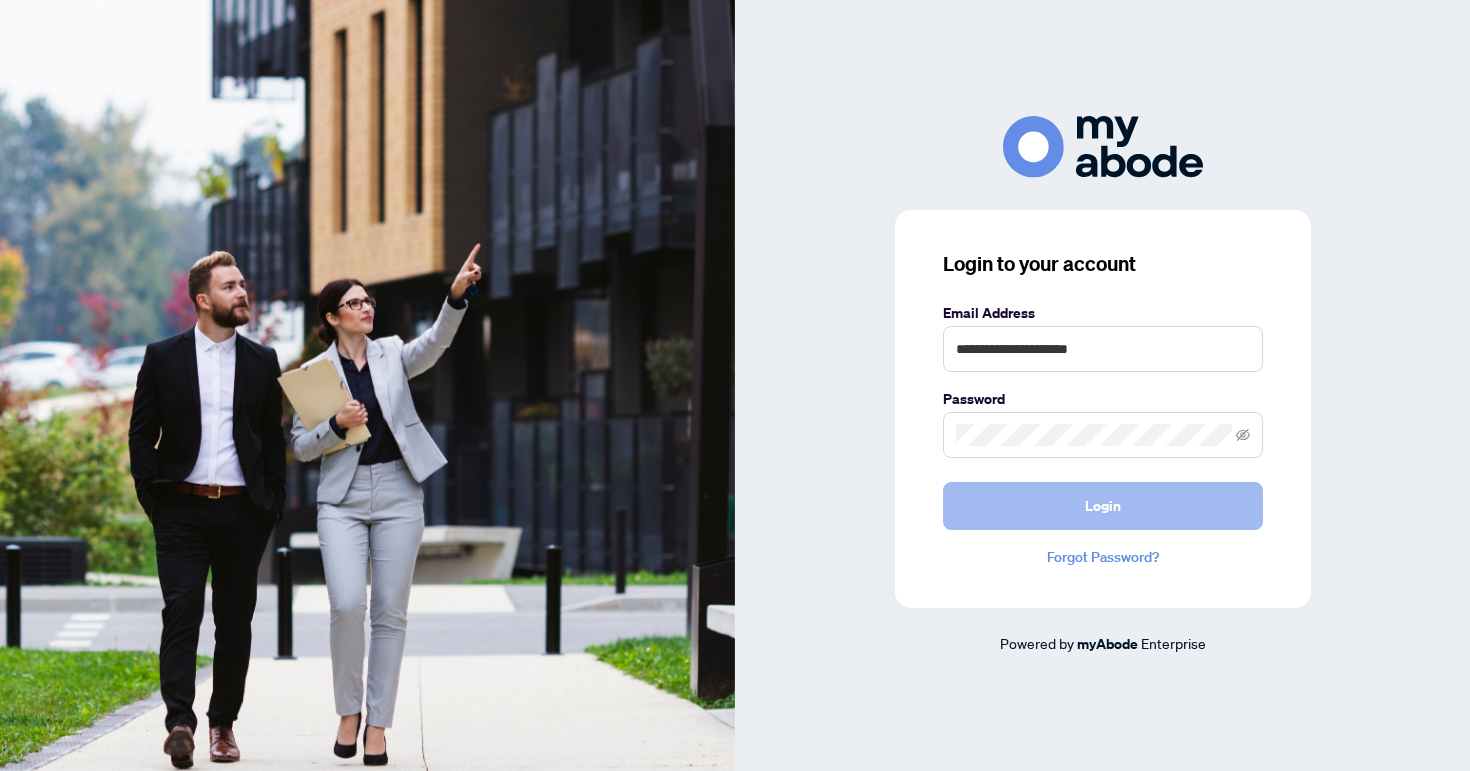 click on "Login" at bounding box center (1103, 506) 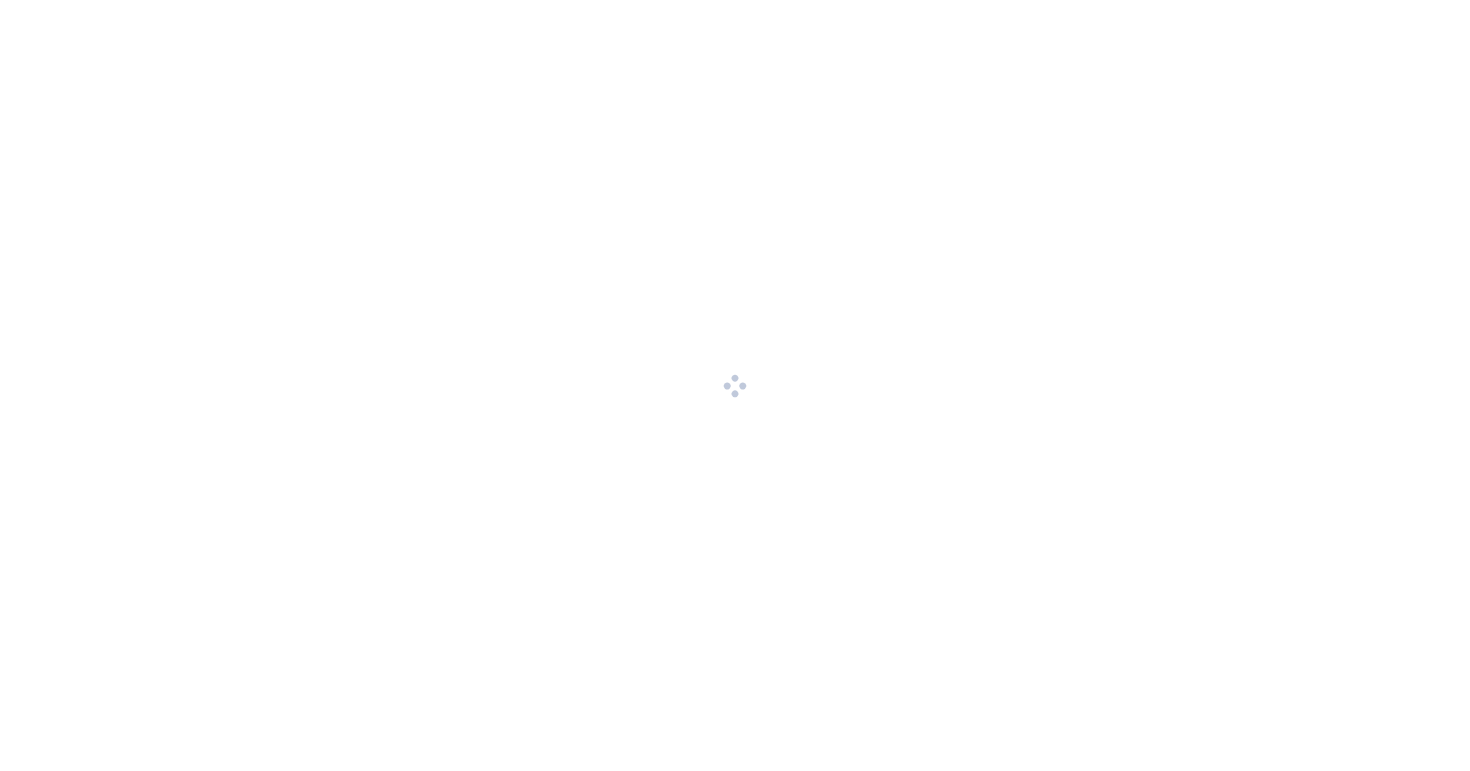 scroll, scrollTop: 0, scrollLeft: 0, axis: both 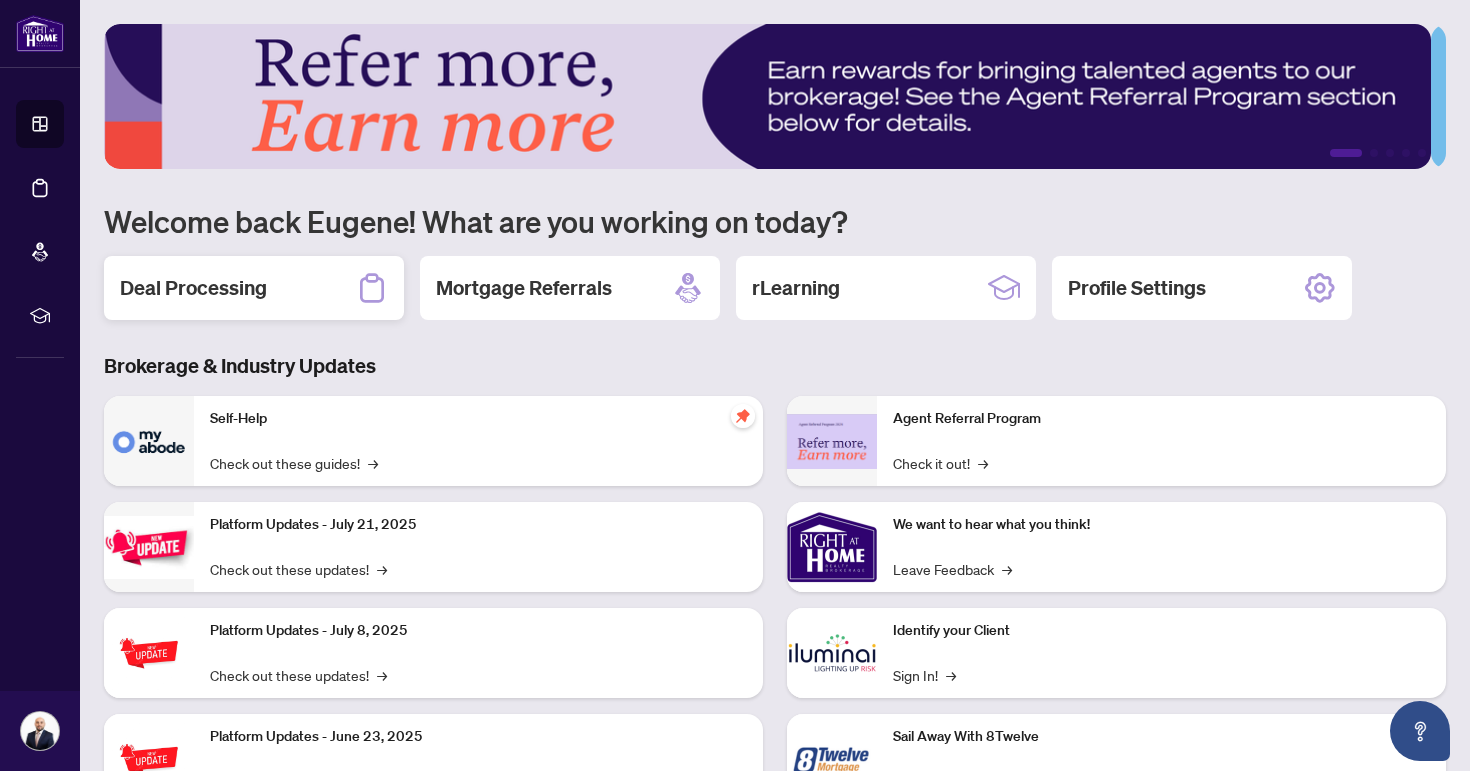 click on "Deal Processing" at bounding box center [254, 288] 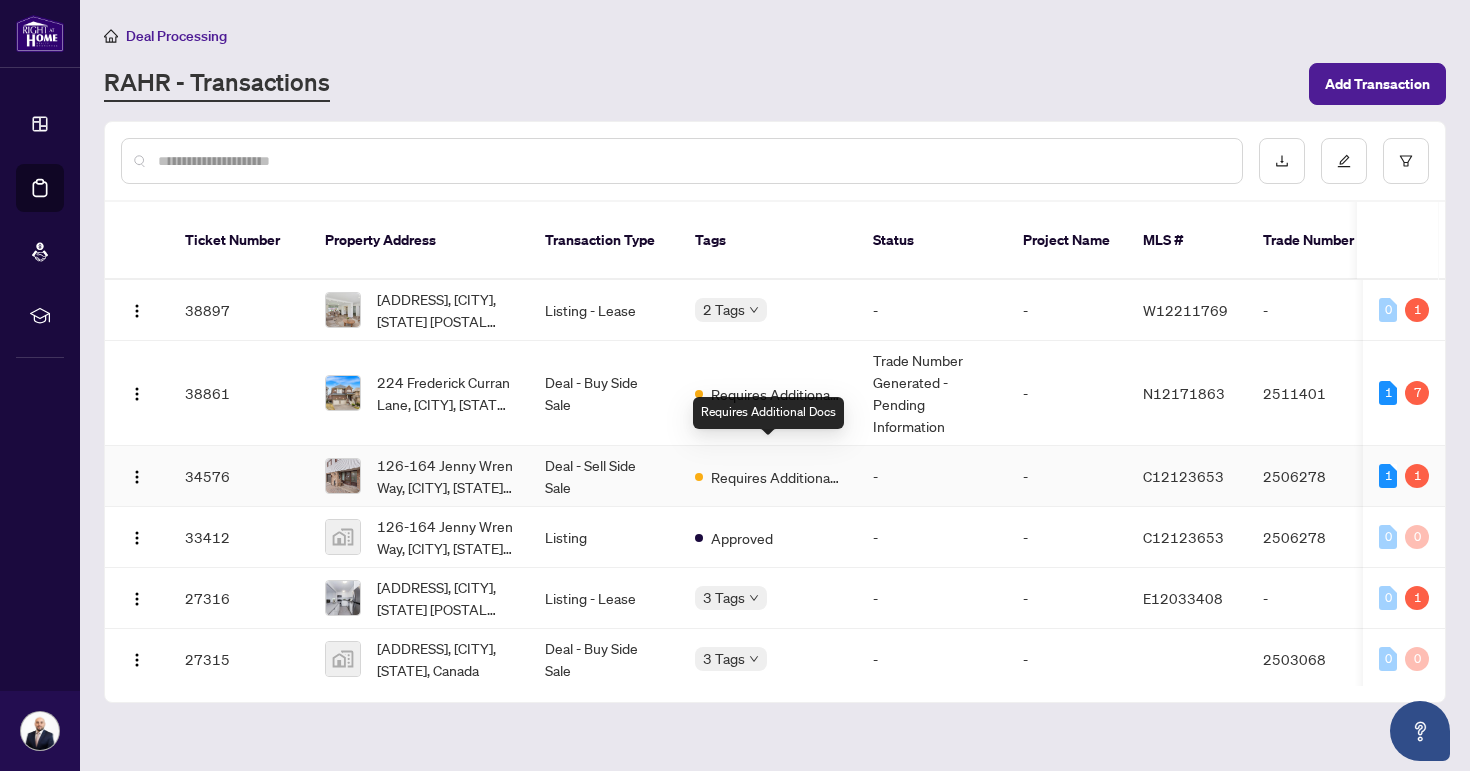 click on "Requires Additional Docs" at bounding box center (776, 477) 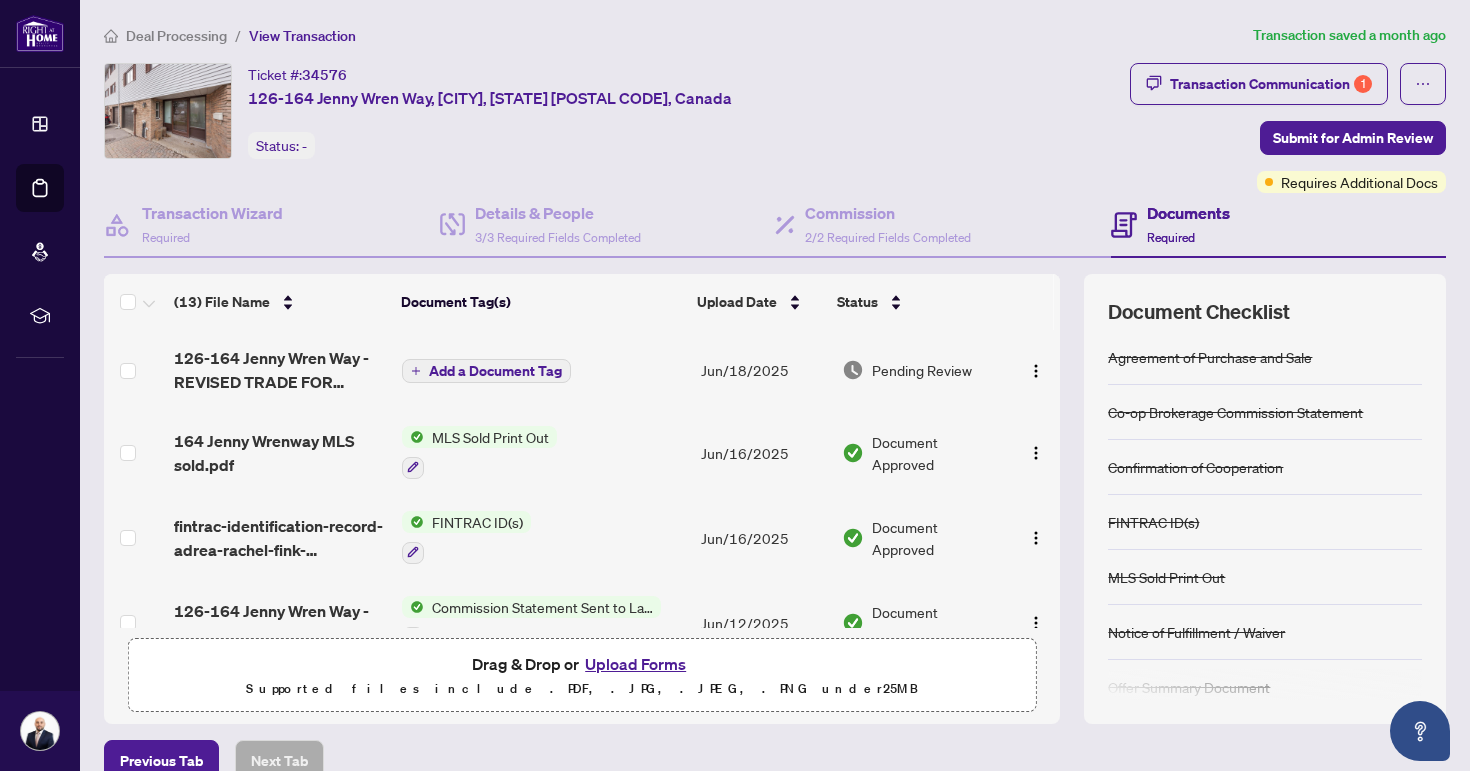 scroll, scrollTop: 0, scrollLeft: 0, axis: both 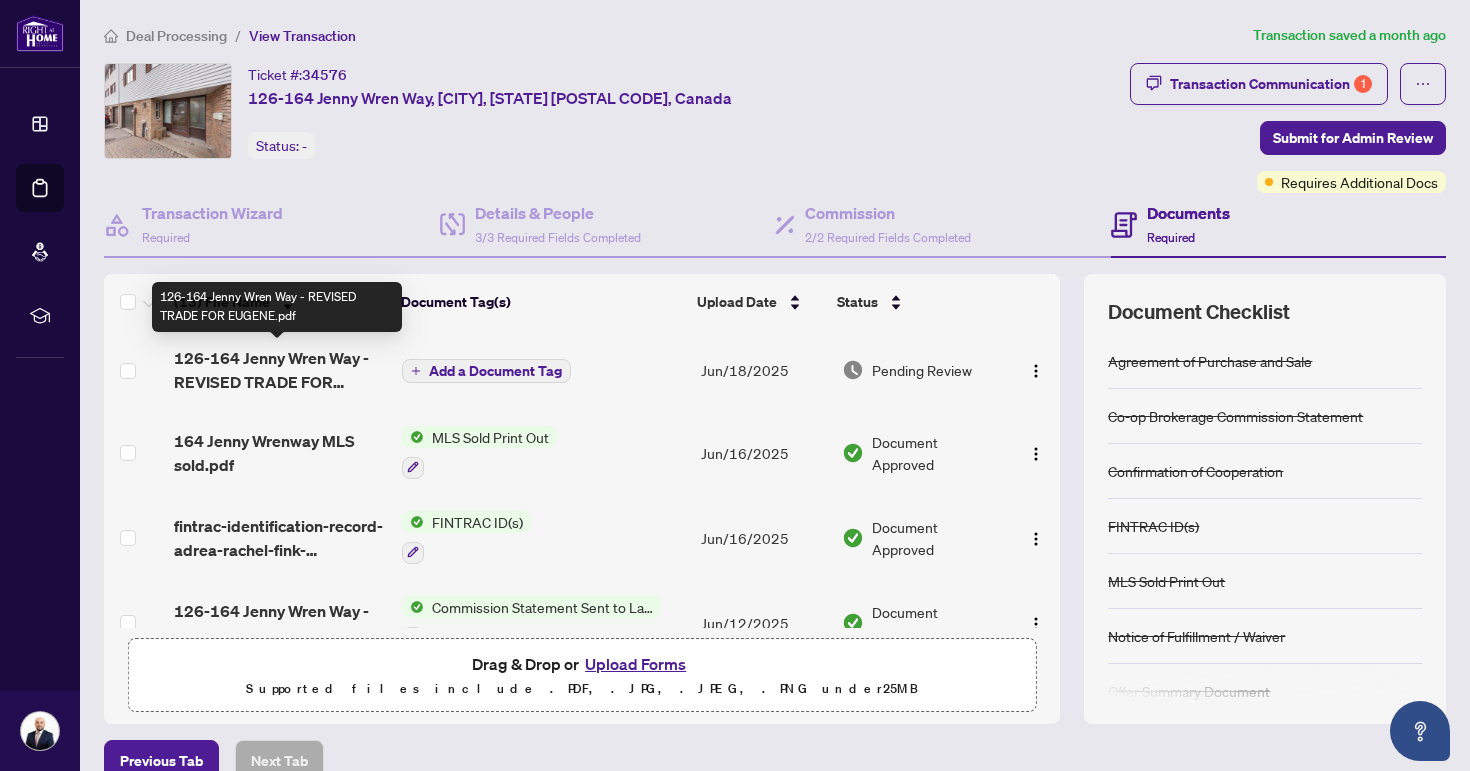 click on "126-164 Jenny Wren Way - REVISED TRADE FOR EUGENE.pdf" at bounding box center (280, 370) 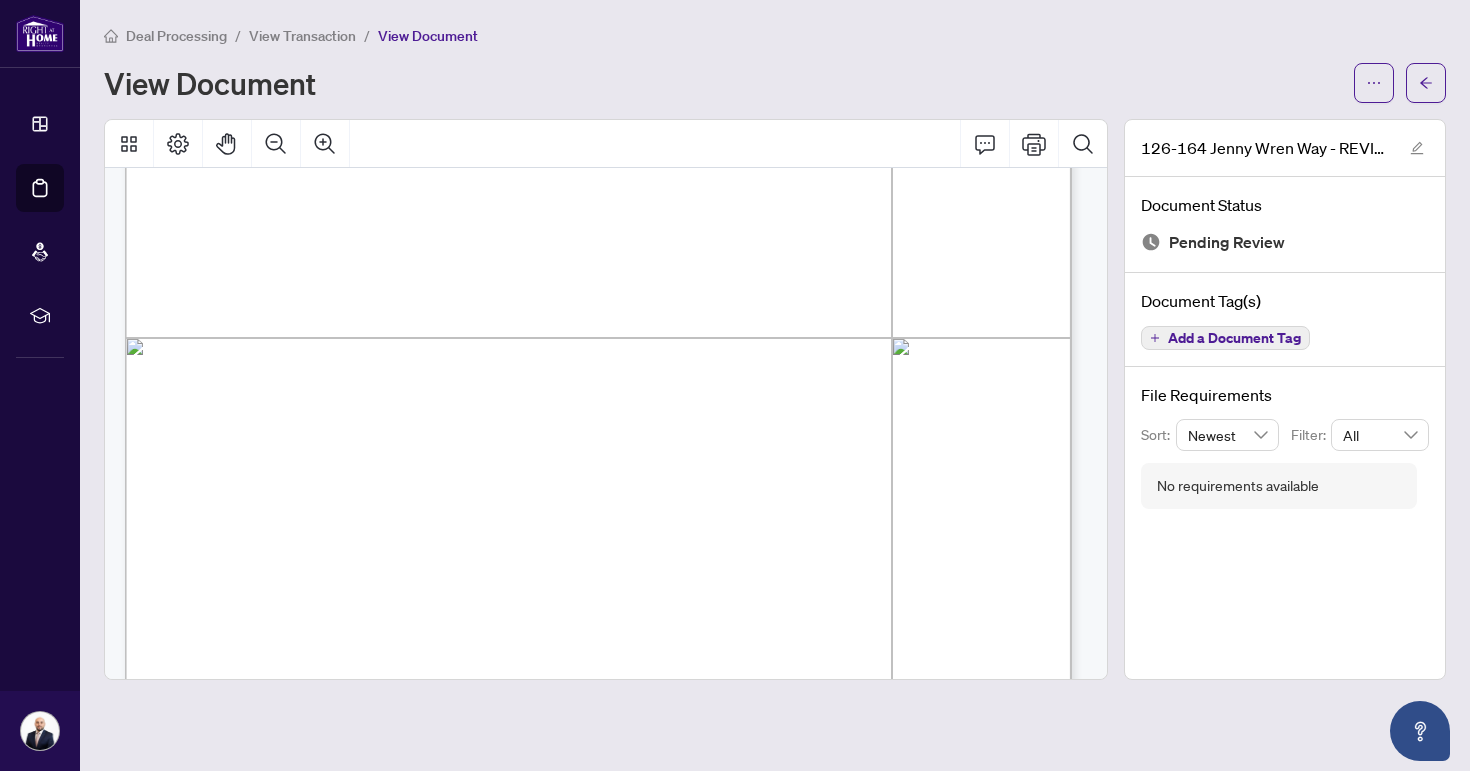 scroll, scrollTop: 589, scrollLeft: 0, axis: vertical 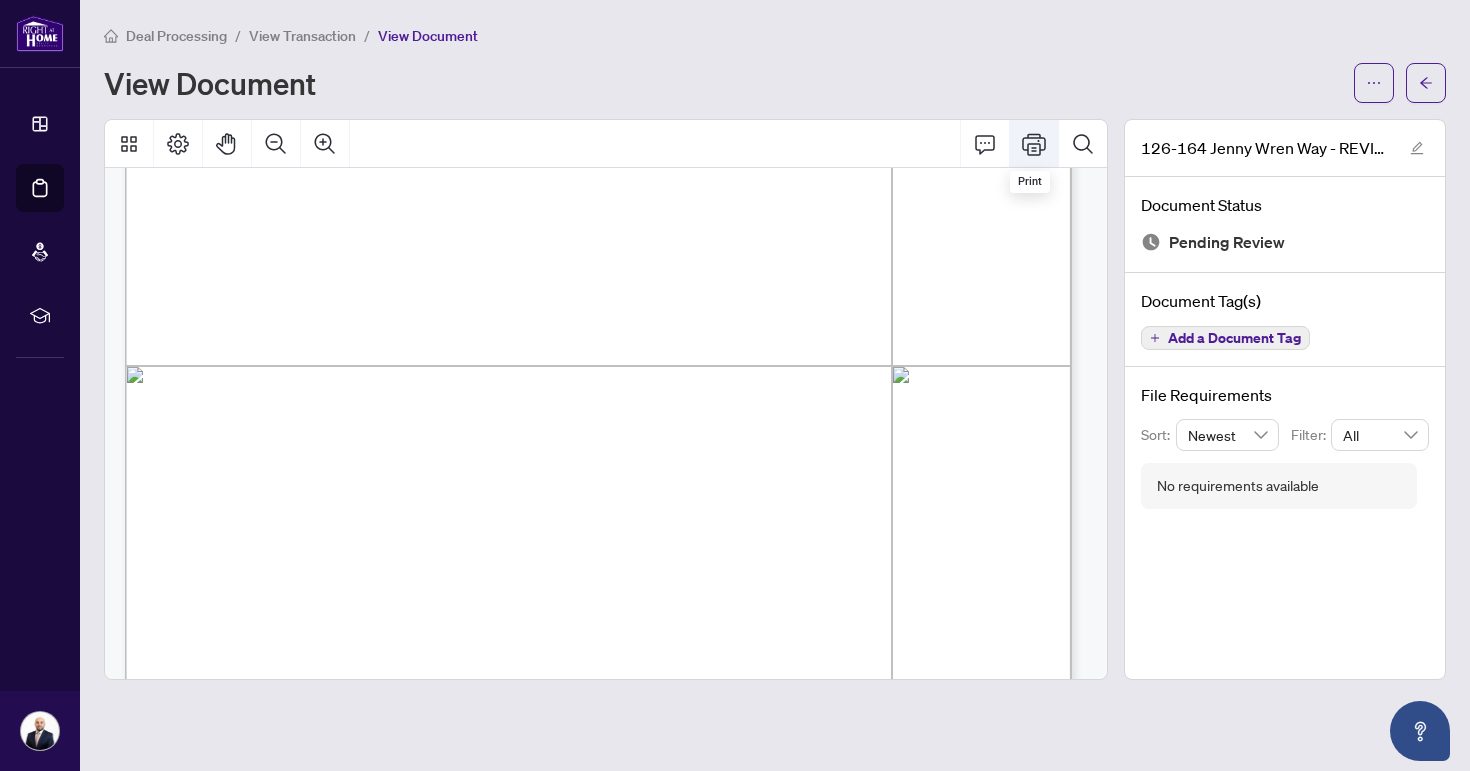 click 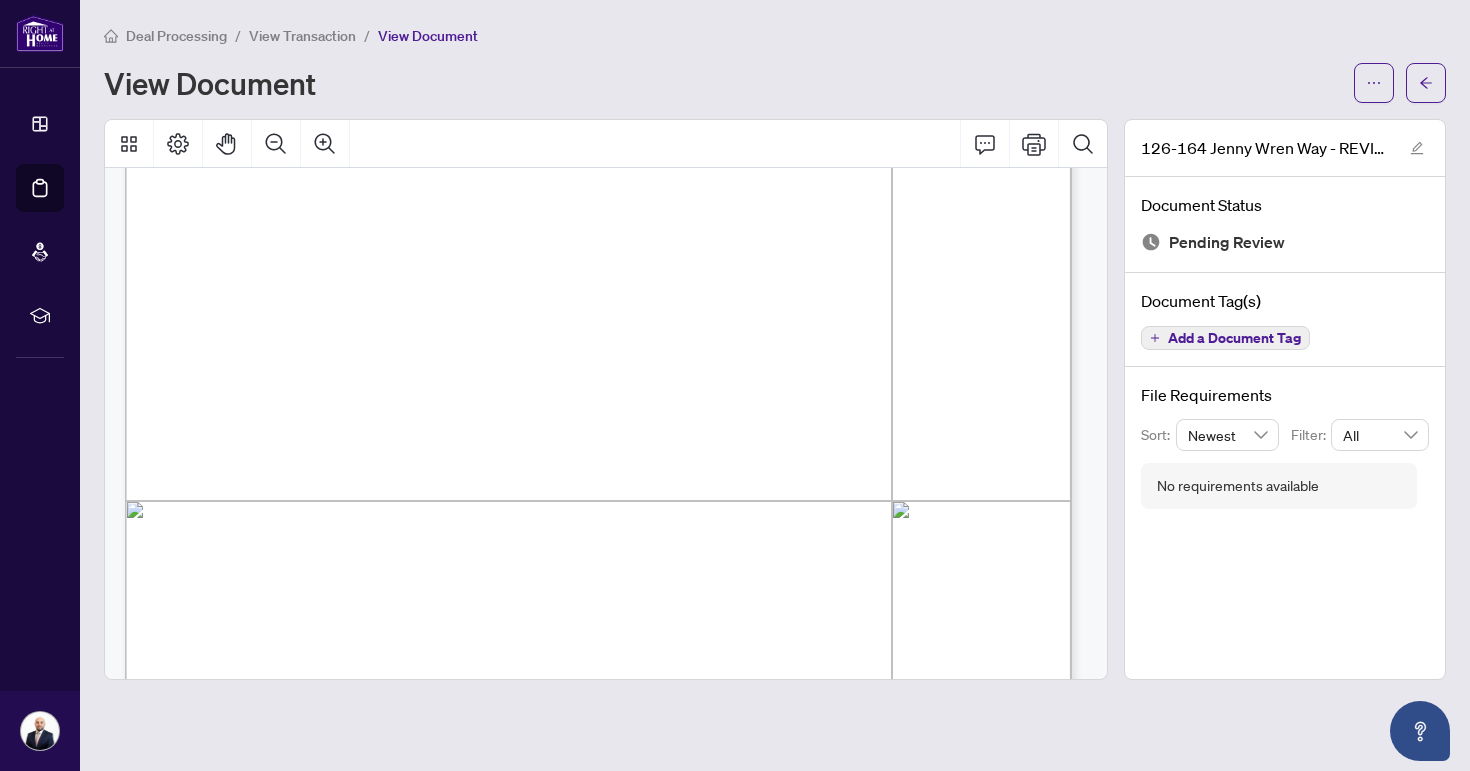 scroll, scrollTop: 33, scrollLeft: 0, axis: vertical 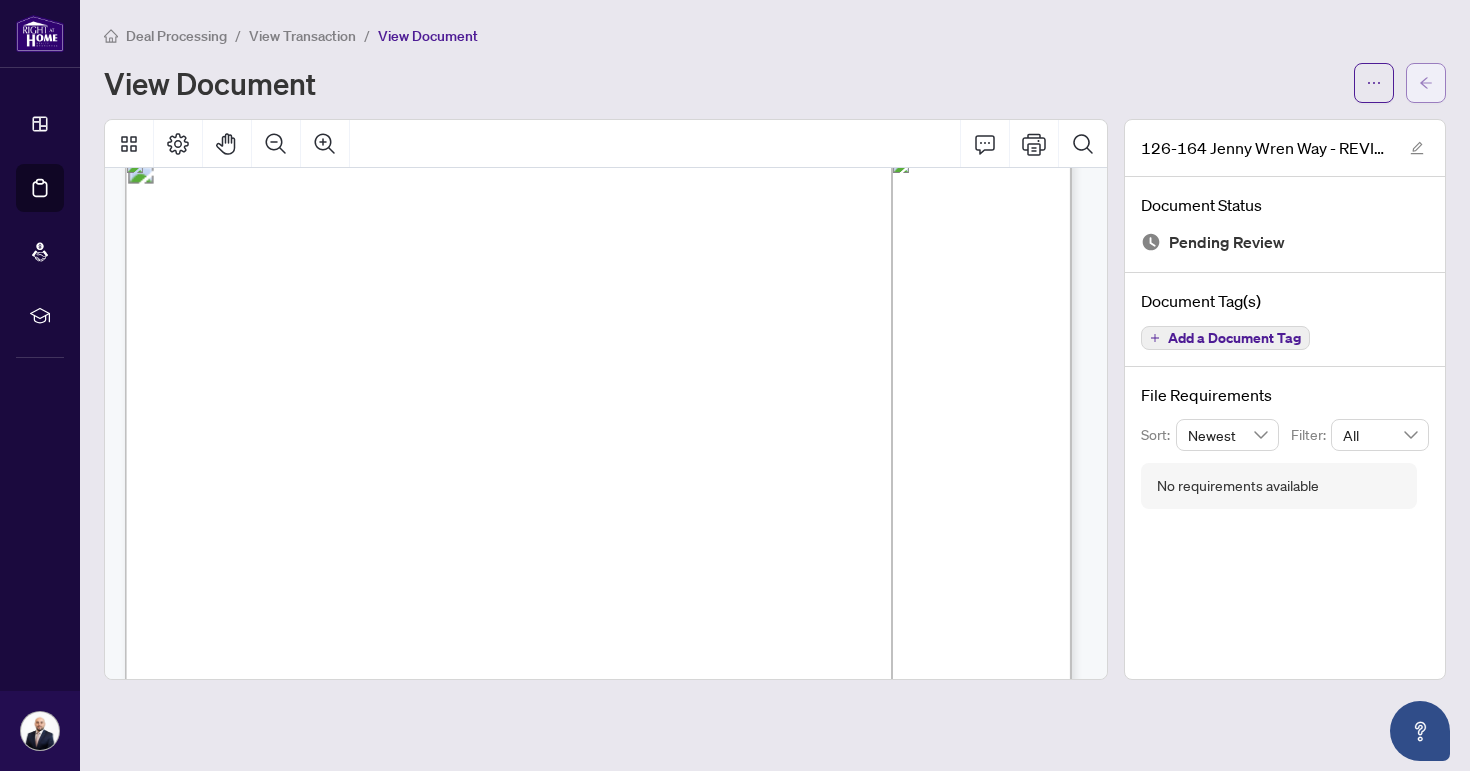 click 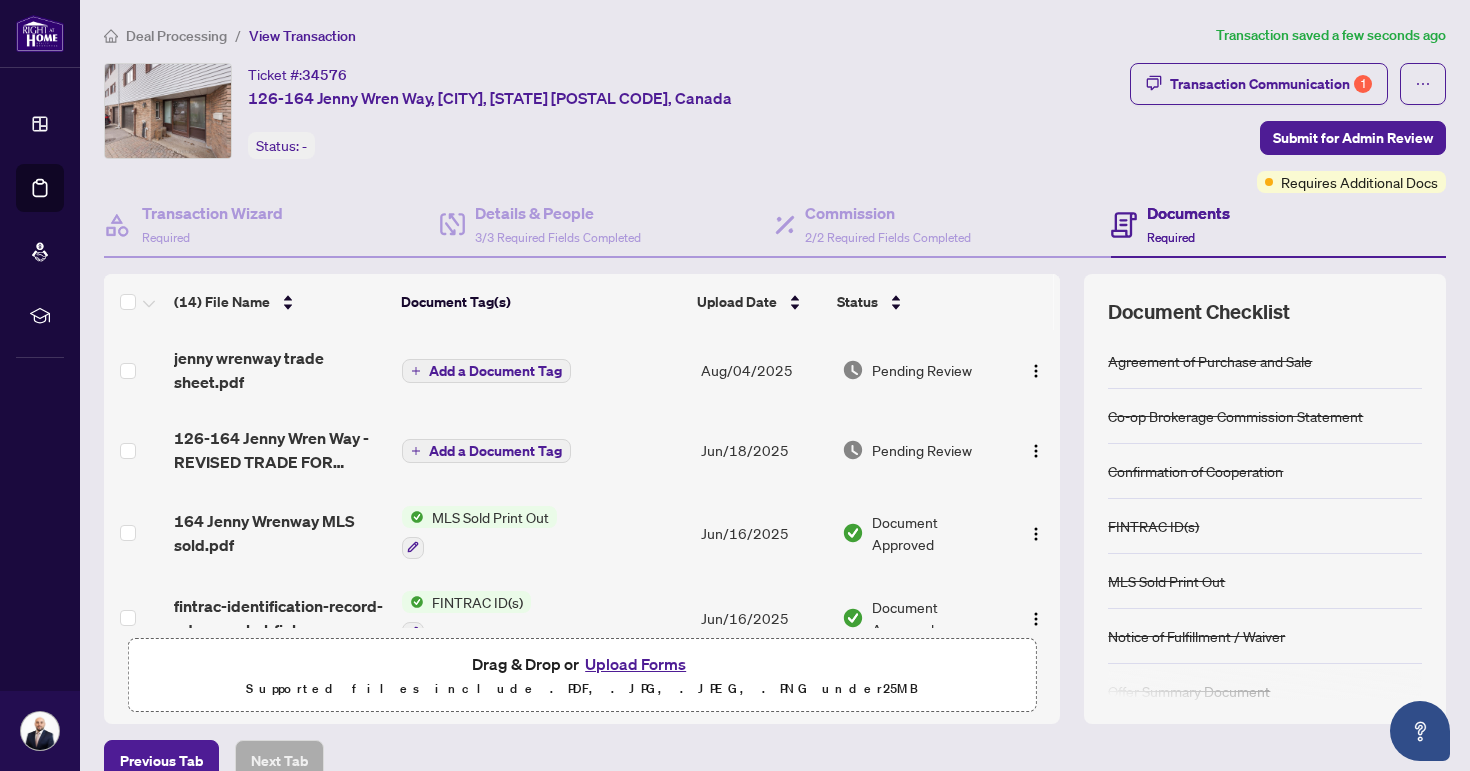 click on "Add a Document Tag" at bounding box center (495, 371) 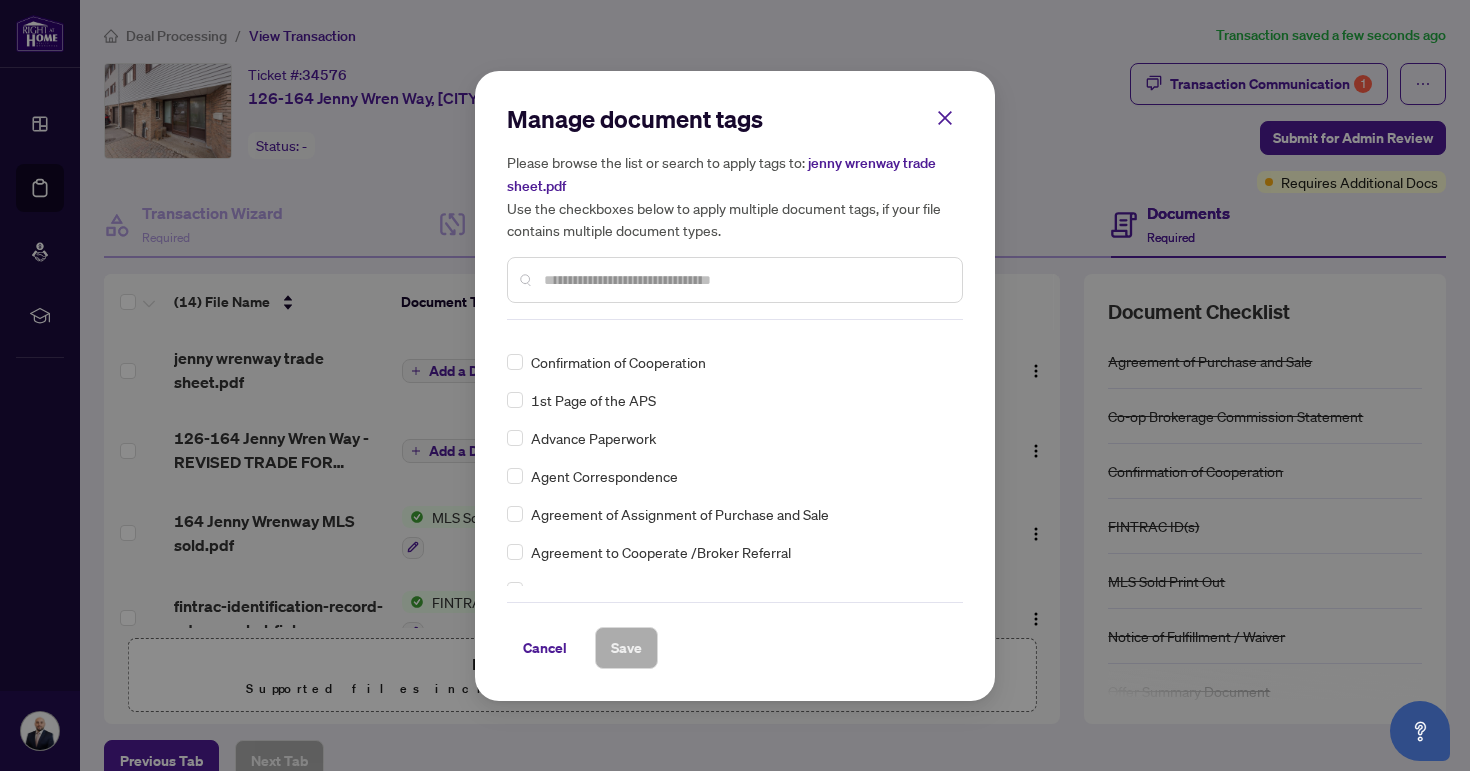 scroll, scrollTop: 290, scrollLeft: 0, axis: vertical 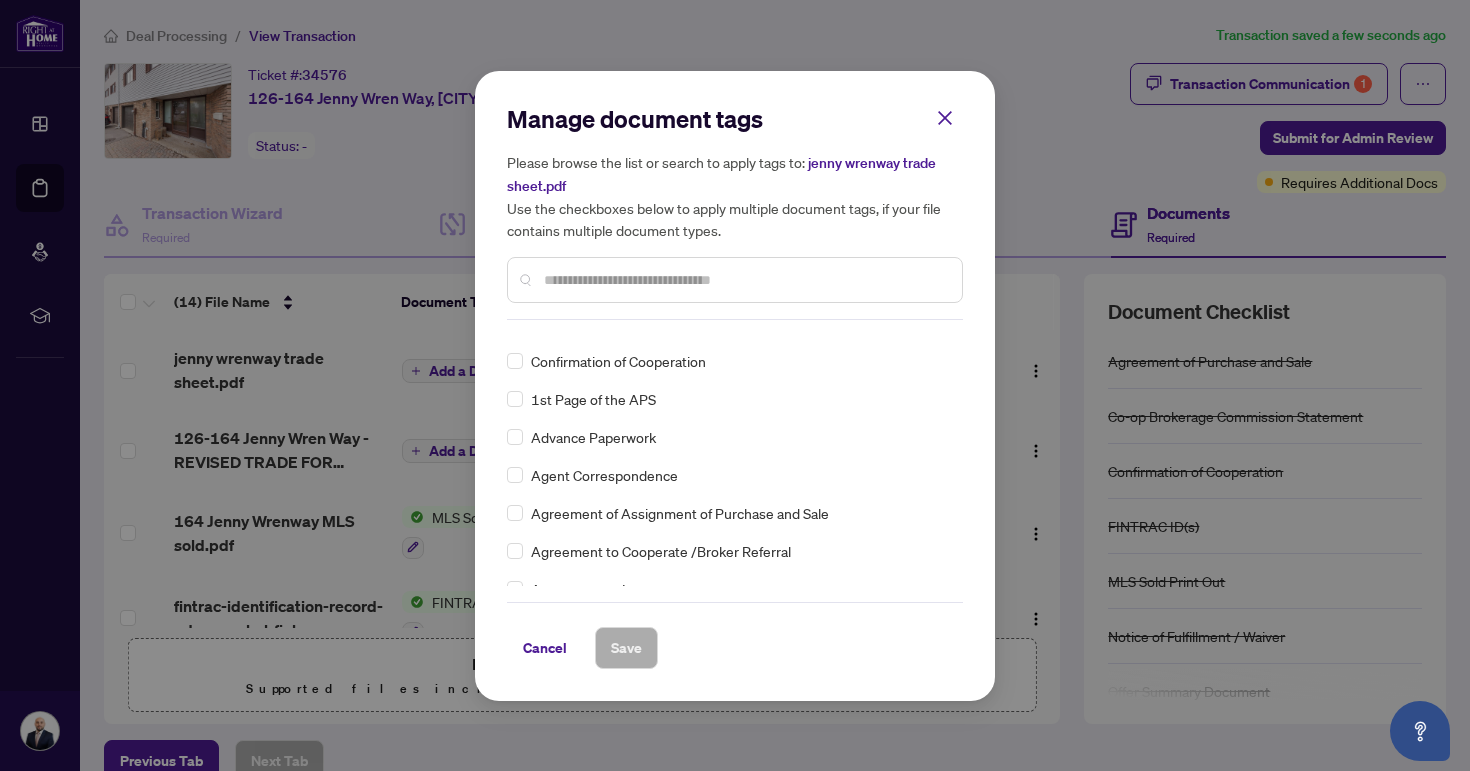 click at bounding box center [745, 280] 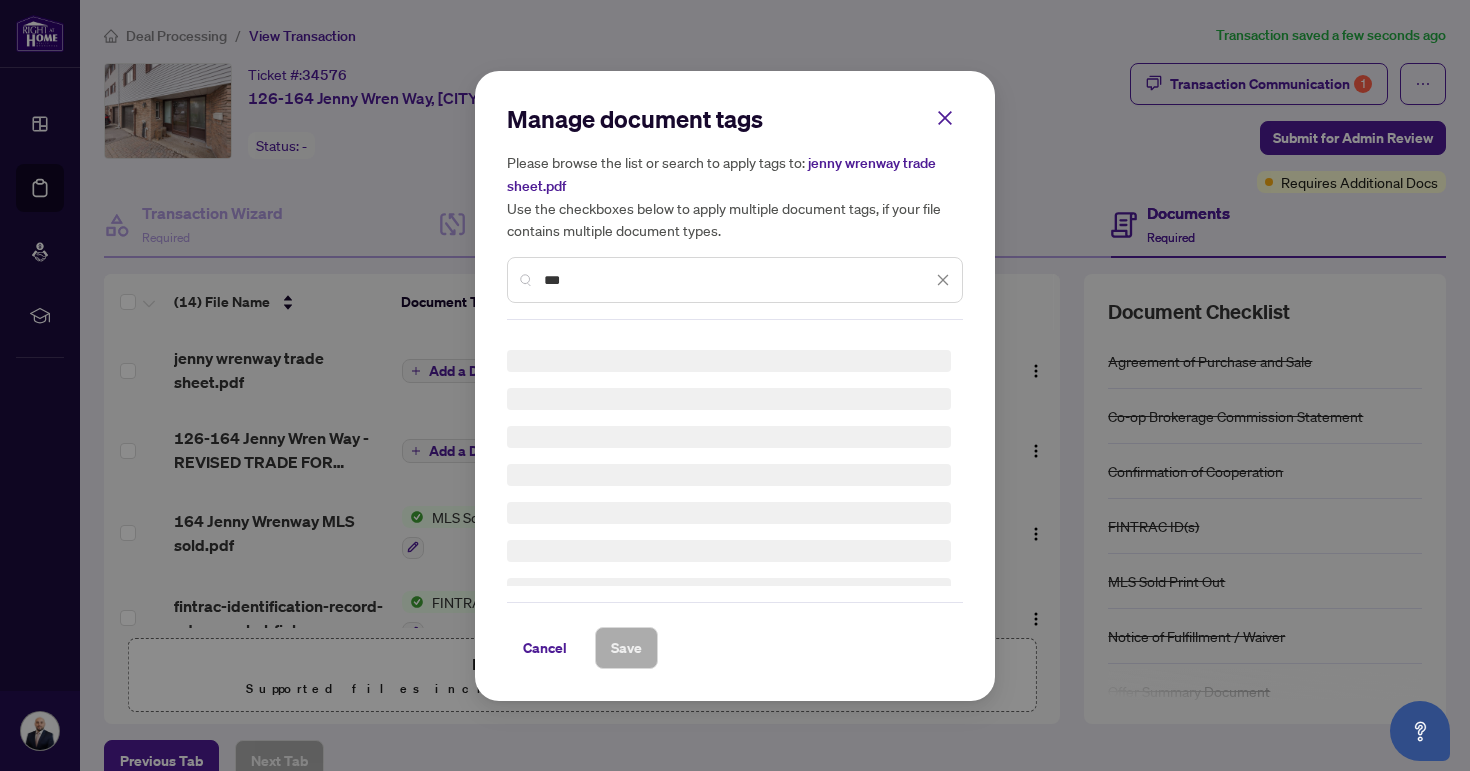 scroll, scrollTop: 0, scrollLeft: 0, axis: both 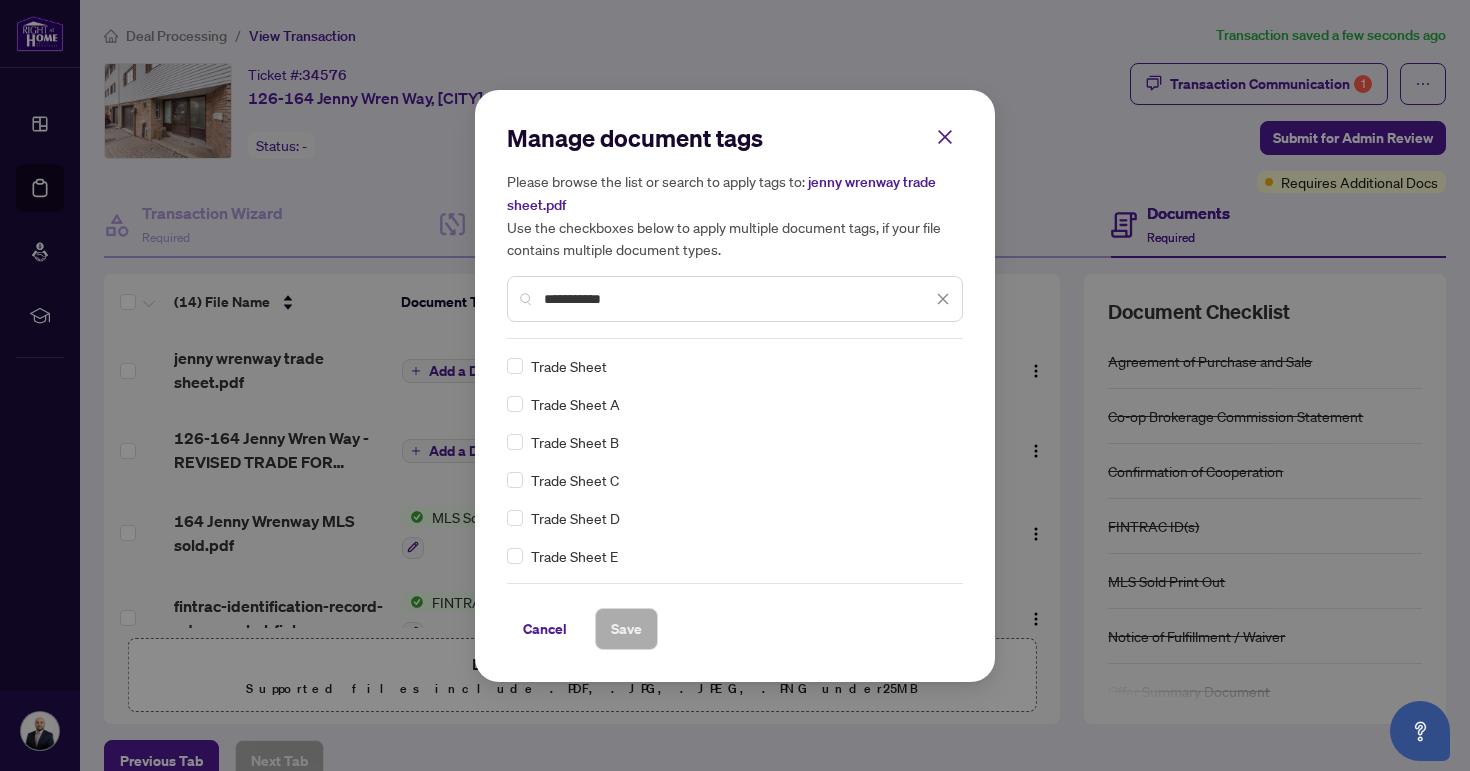 type on "**********" 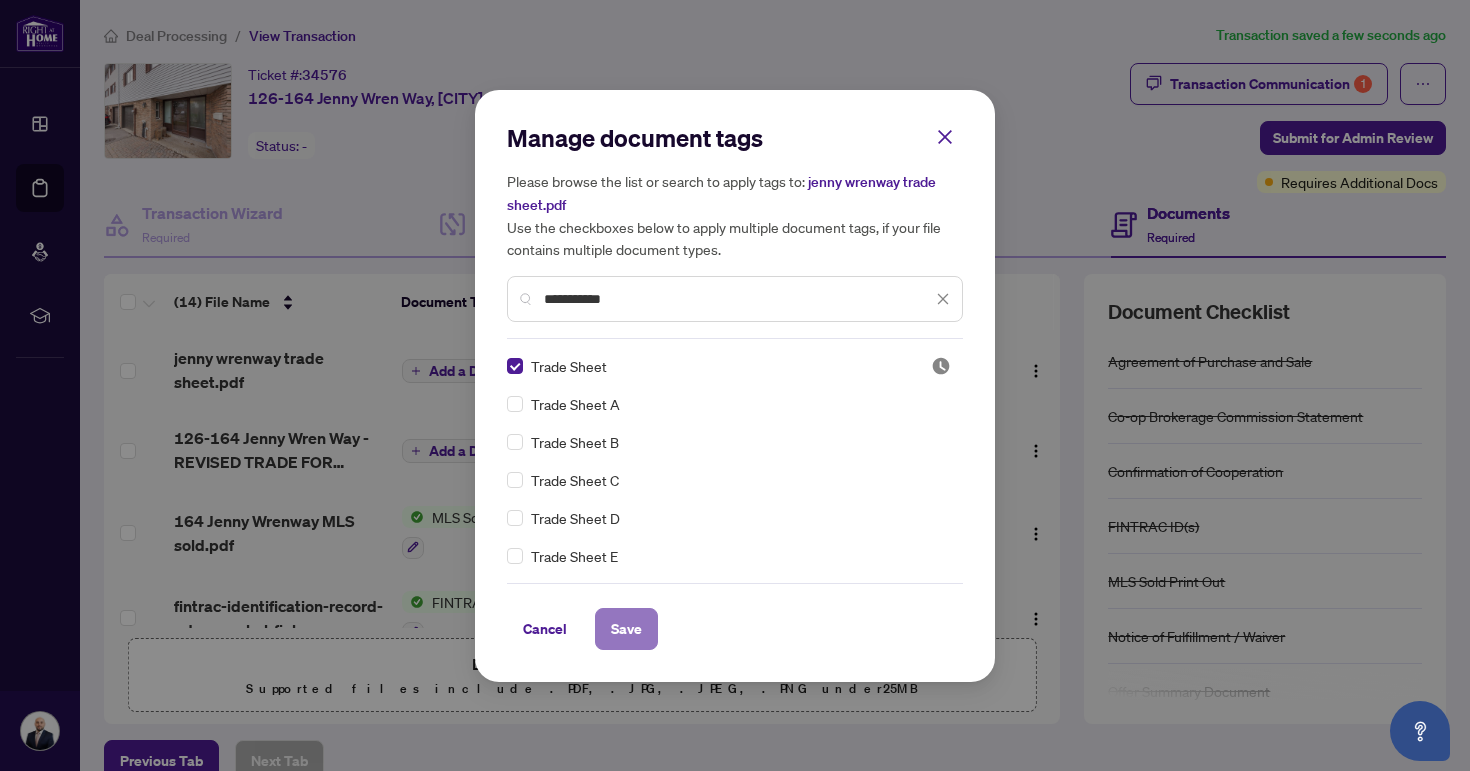 click on "Save" at bounding box center (626, 629) 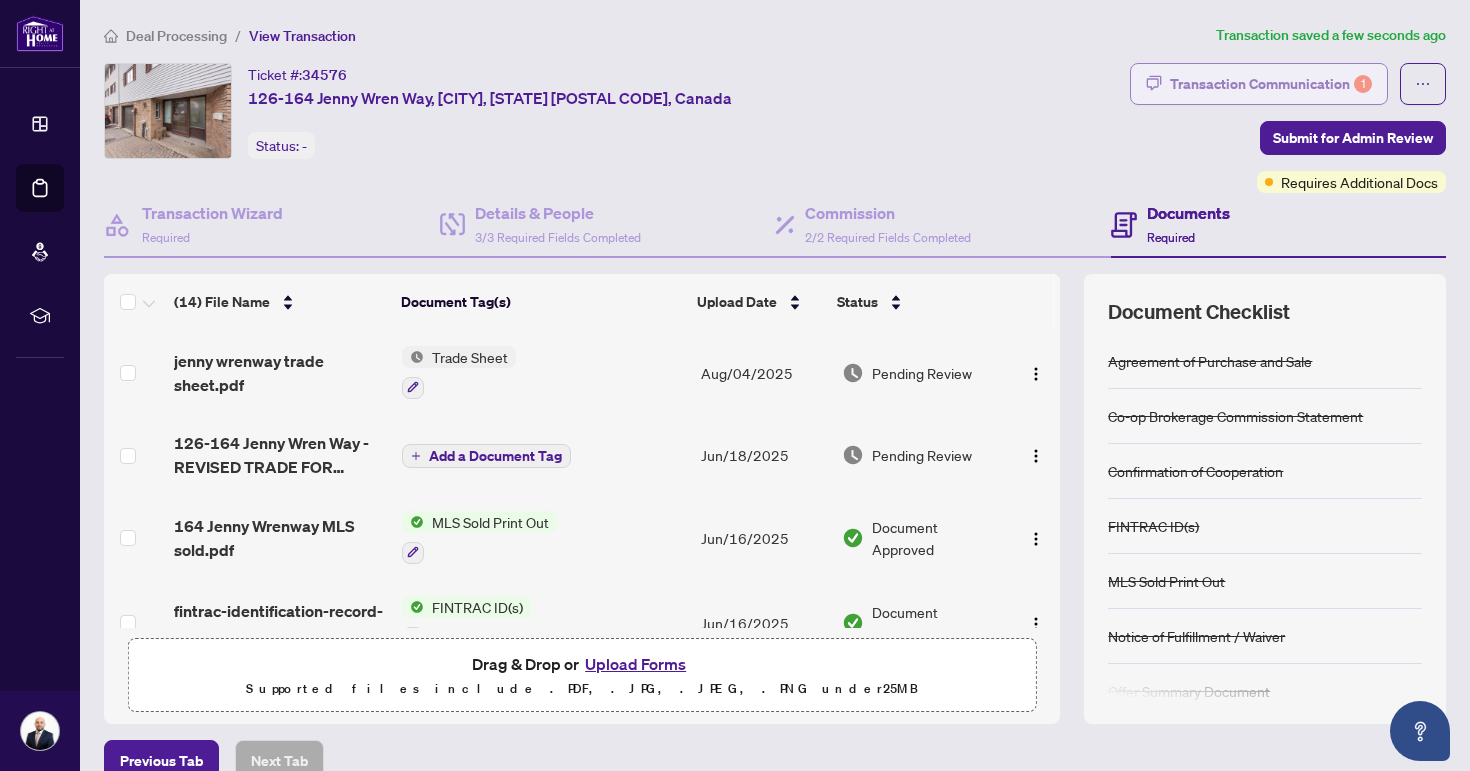 click on "Transaction Communication 1" at bounding box center (1271, 84) 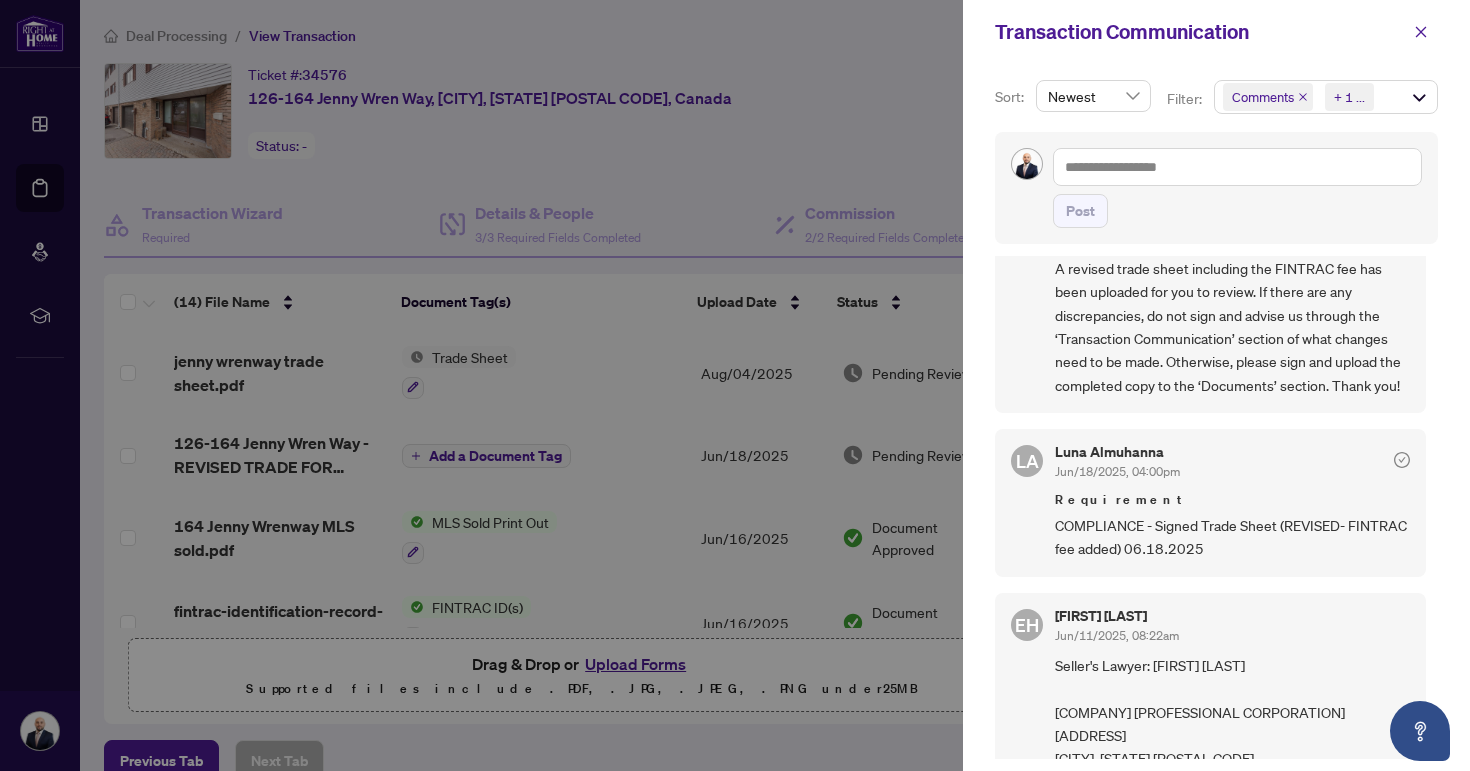 scroll, scrollTop: 0, scrollLeft: 0, axis: both 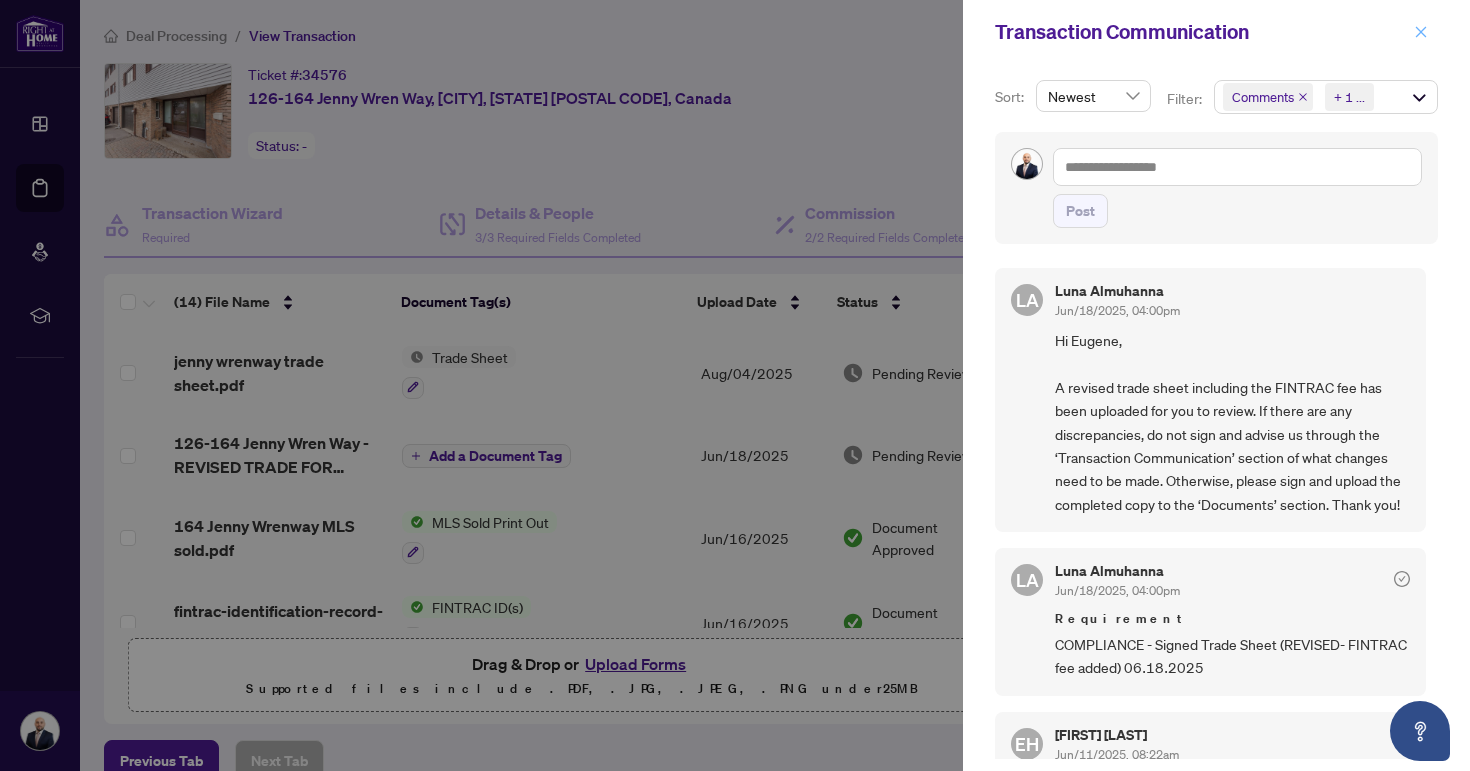 click 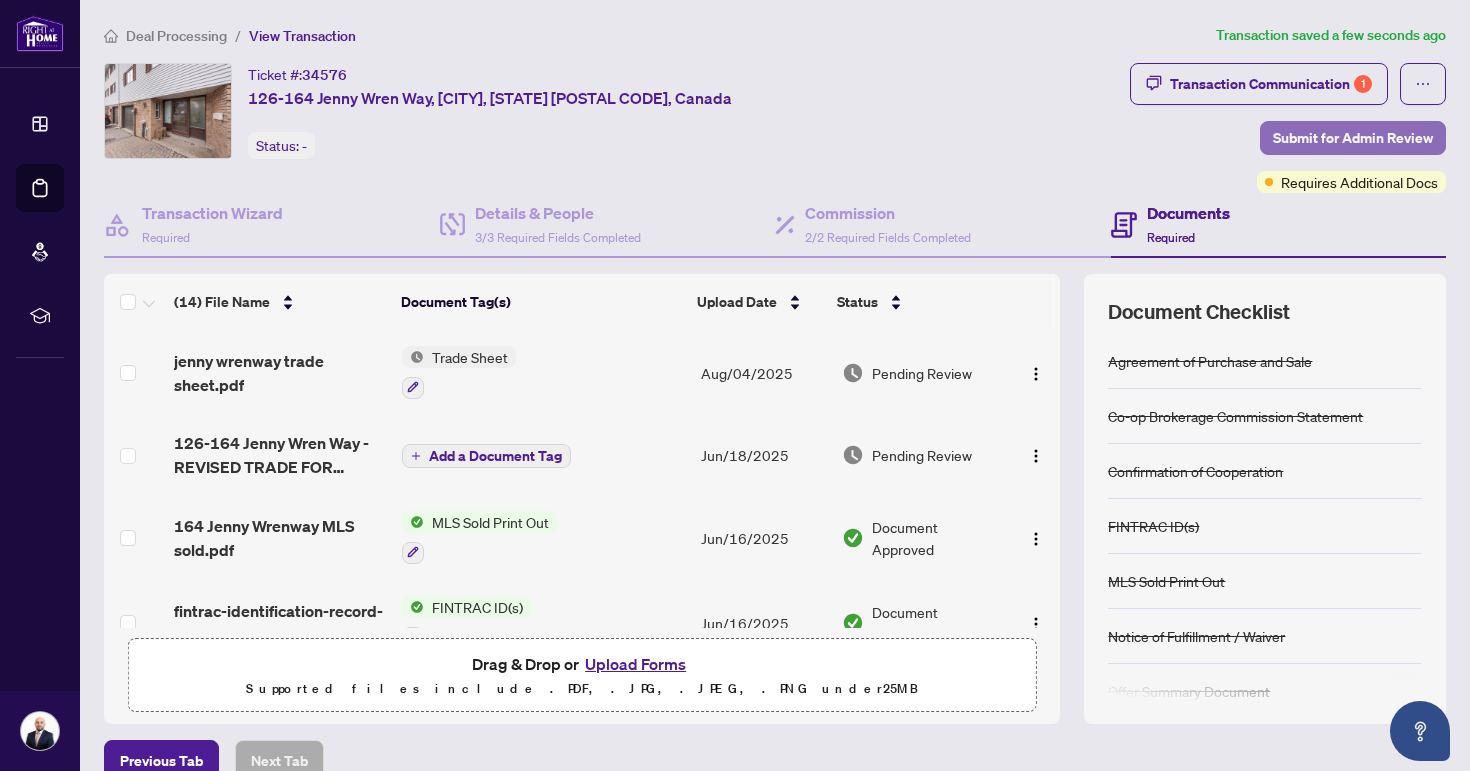 click on "Submit for Admin Review" at bounding box center [1353, 138] 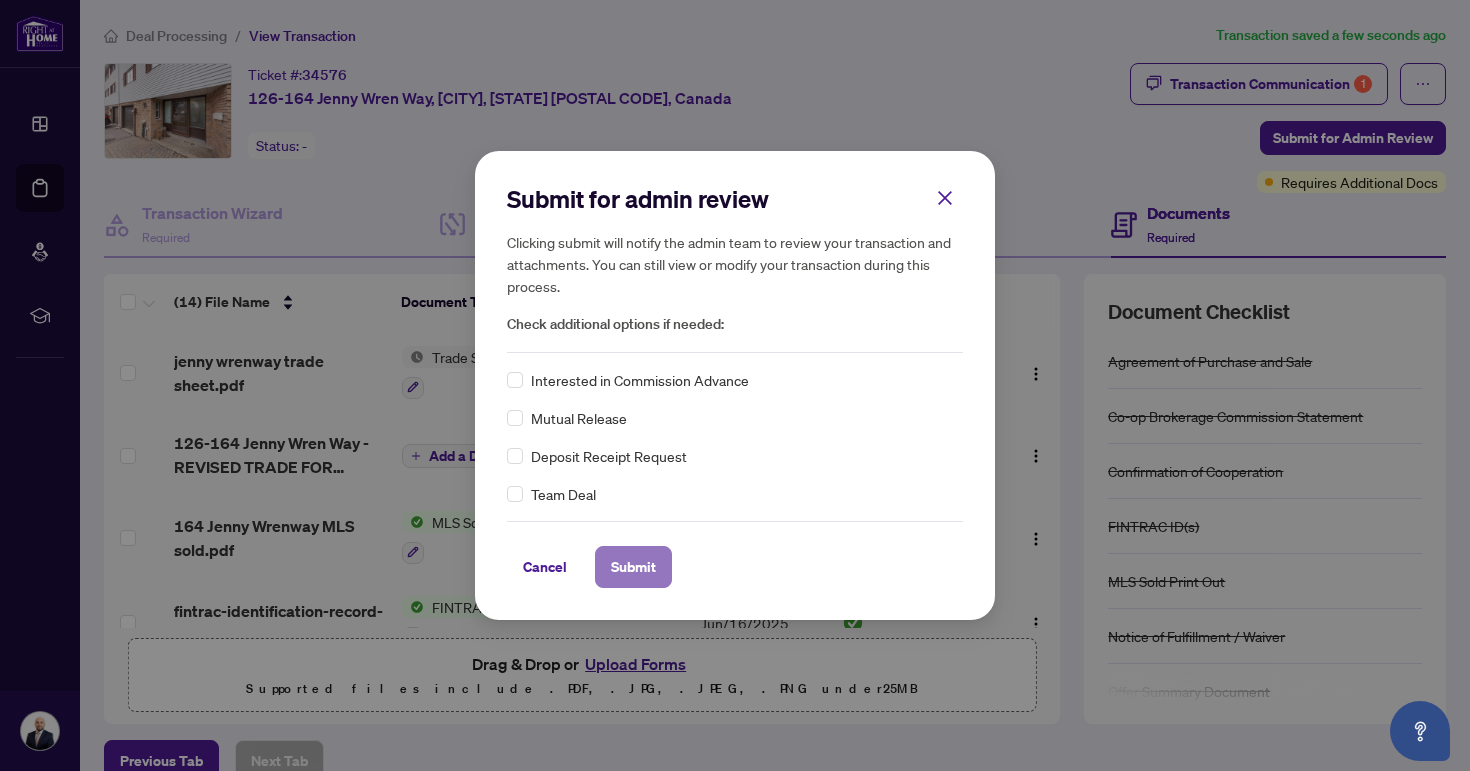 click on "Submit" at bounding box center (633, 567) 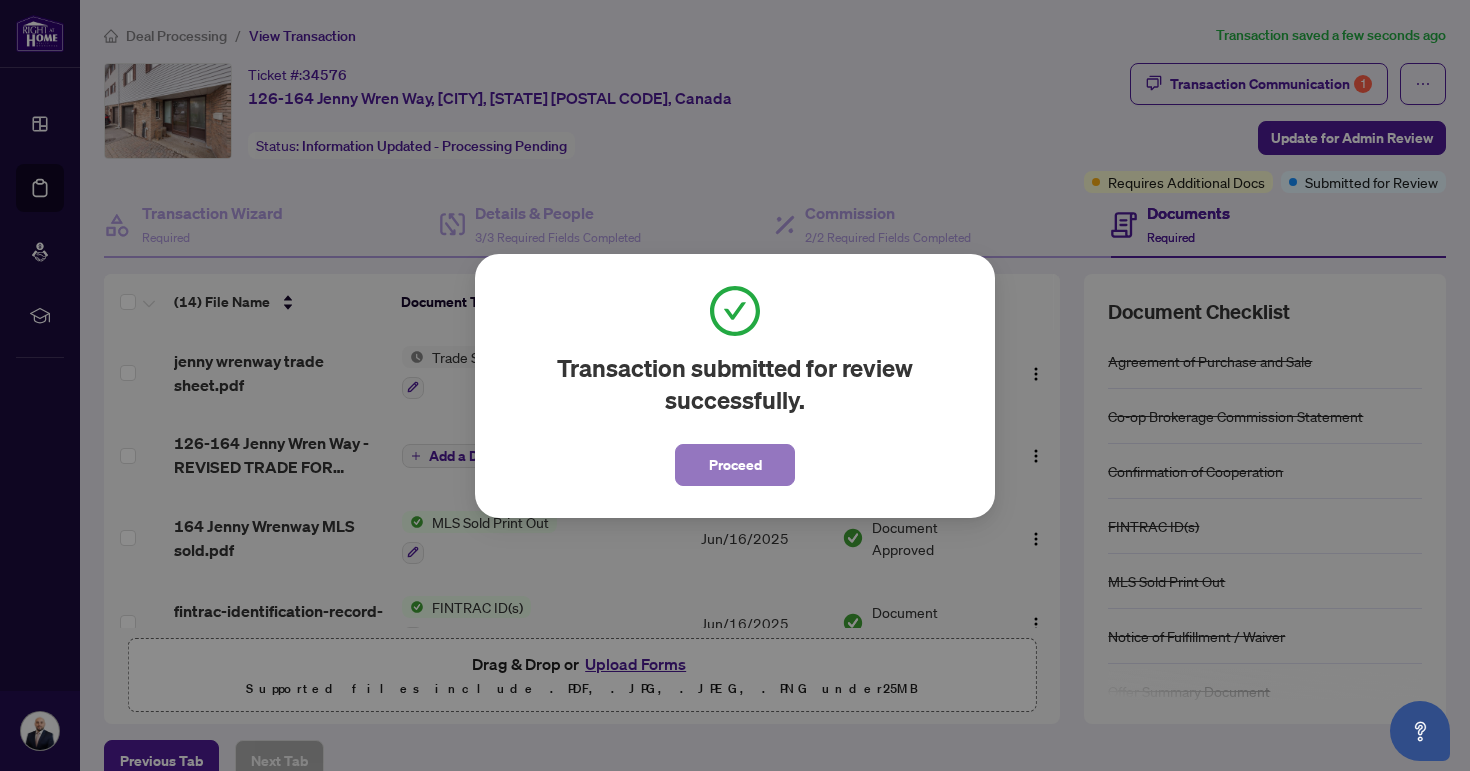 click on "Proceed" at bounding box center [735, 465] 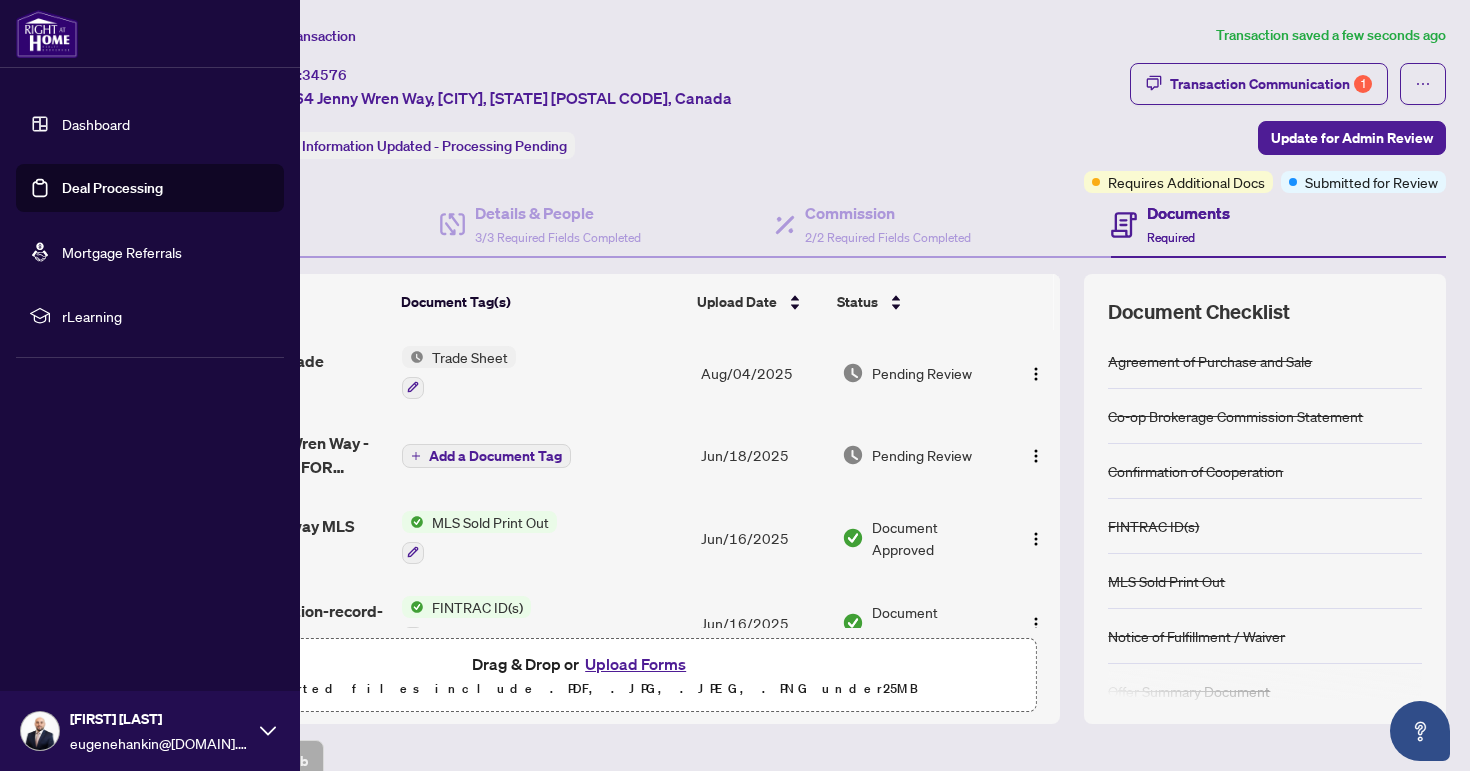click on "Deal Processing" at bounding box center [112, 188] 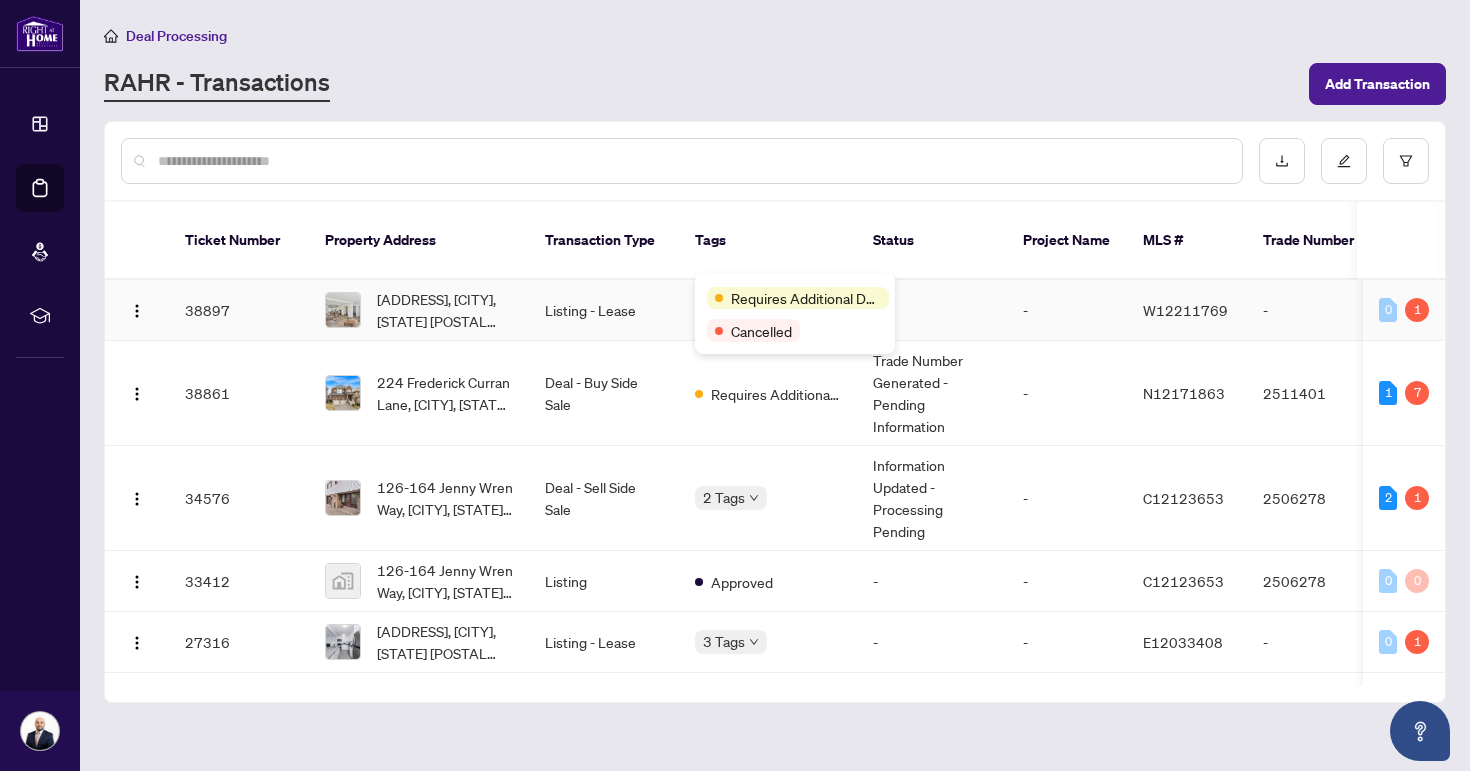 click on "Dashboard Deal Processing Mortgage Referrals rLearning Eugene Hankin eugenehankin@gmail.com Eugene Hankin   Deal Processing RAHR - Transactions Add Transaction Ticket Number Property Address Transaction Type Tags Status Project Name MLS # Trade Number Last Updated By Last Modified Date Created By Created Date                             38897 Upper-35 Ingleside Dr, Toronto, Ontario M3K 1V2, Canada Listing - Lease 2 Tags - - W12211769 - Juliet Rego Jul/22/2025 Eugene Hankin Jun/11/2025 0 1 38861 224 Frederick Curran Lane, Newmarket, Ontario L3X 0B9, Canada Deal - Buy Side Sale Requires Additional Docs Trade Number Generated - Pending Information - N12171863 2511401 Latai Seadat Jul/29/2025 Eugene Hankin Jun/11/2025 1 7 34576 126-164 Jenny Wren Way, Toronto, Ontario M2H 2Z2, Canada Deal - Sell Side Sale 2 Tags Information Updated - Processing Pending - C12123653 2506278 Eugene Hankin Aug/04/2025 Eugene Hankin May/13/2025 2 1 33412 126-164 Jenny Wrenway, North York, ON, Canada Listing - - 0 0" at bounding box center [735, 385] 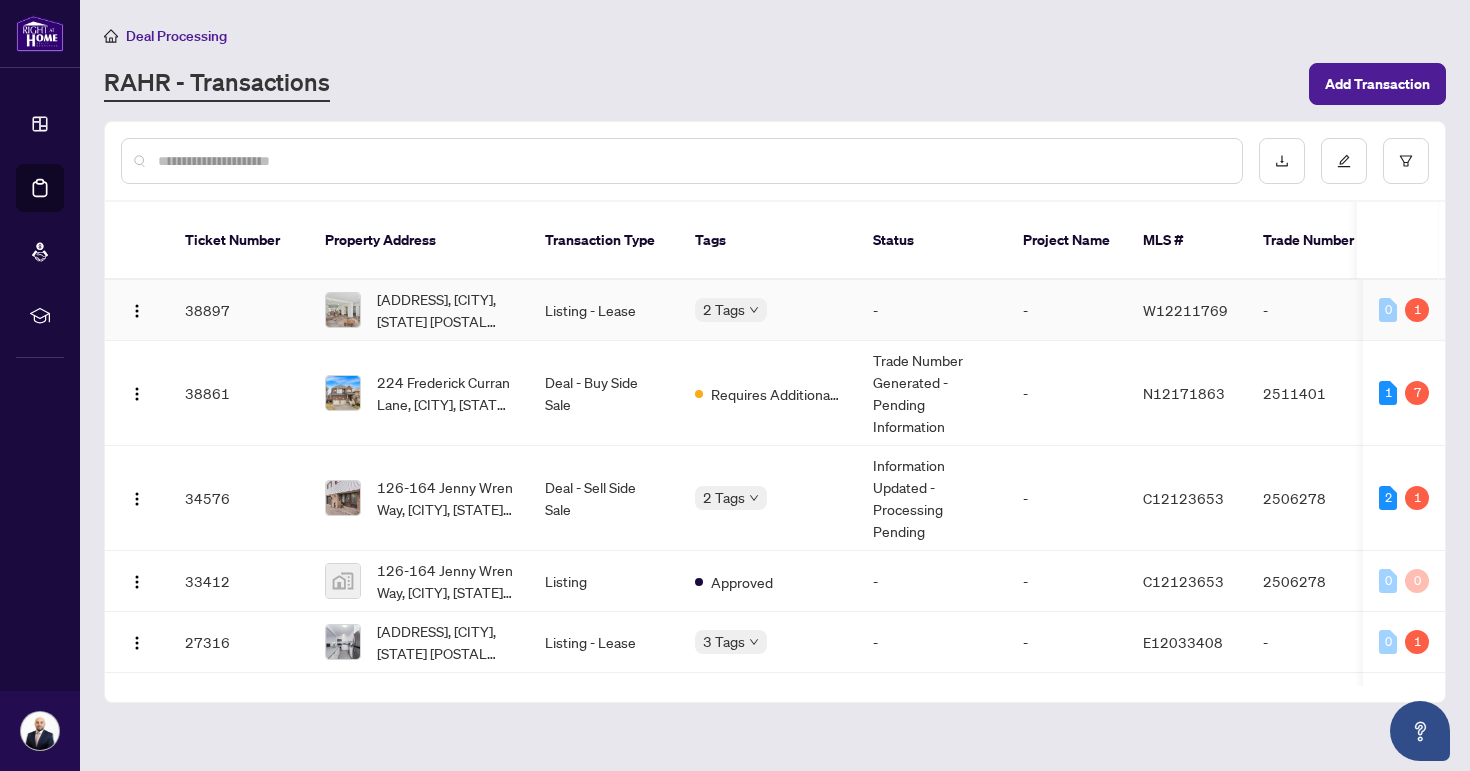 click on "Listing - Lease" at bounding box center (604, 310) 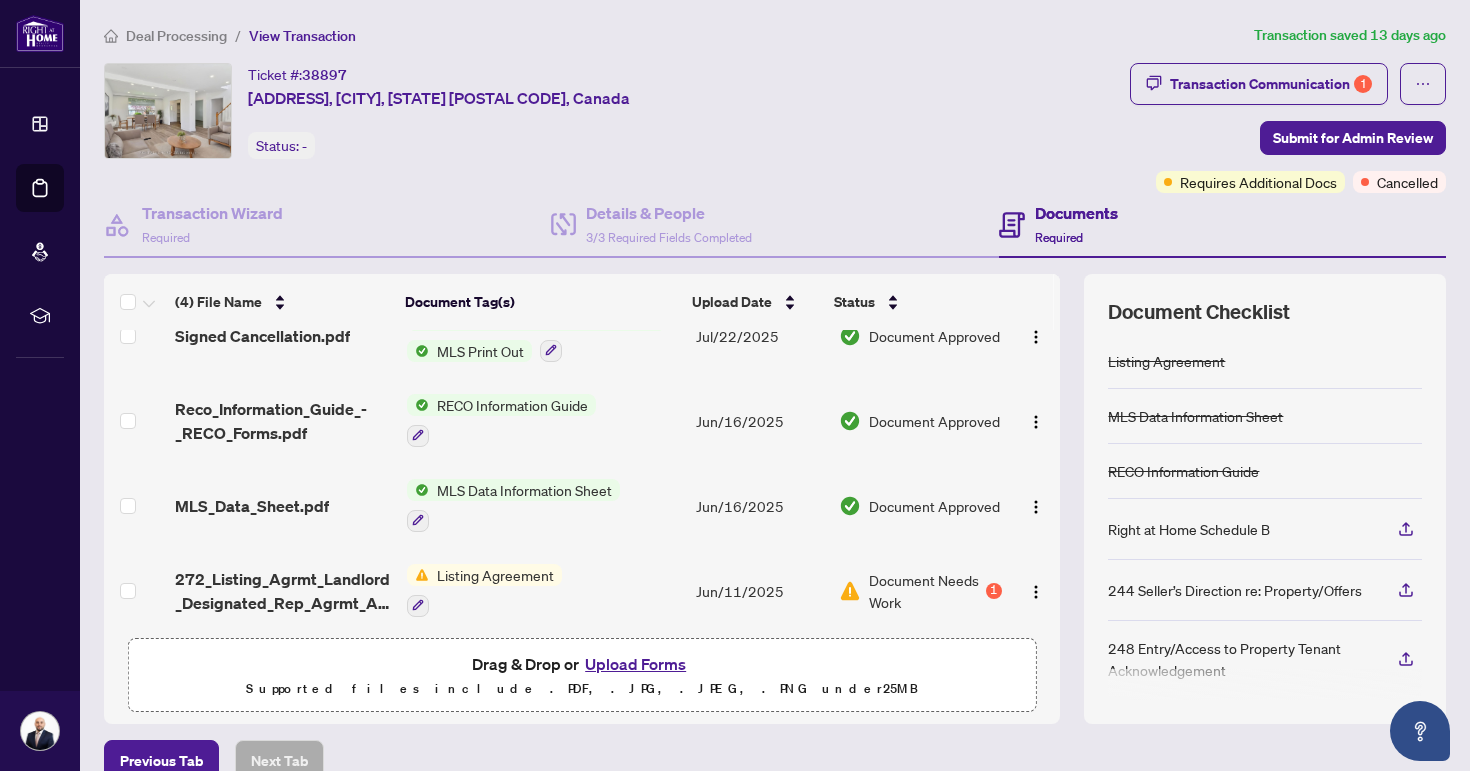 scroll, scrollTop: 45, scrollLeft: 0, axis: vertical 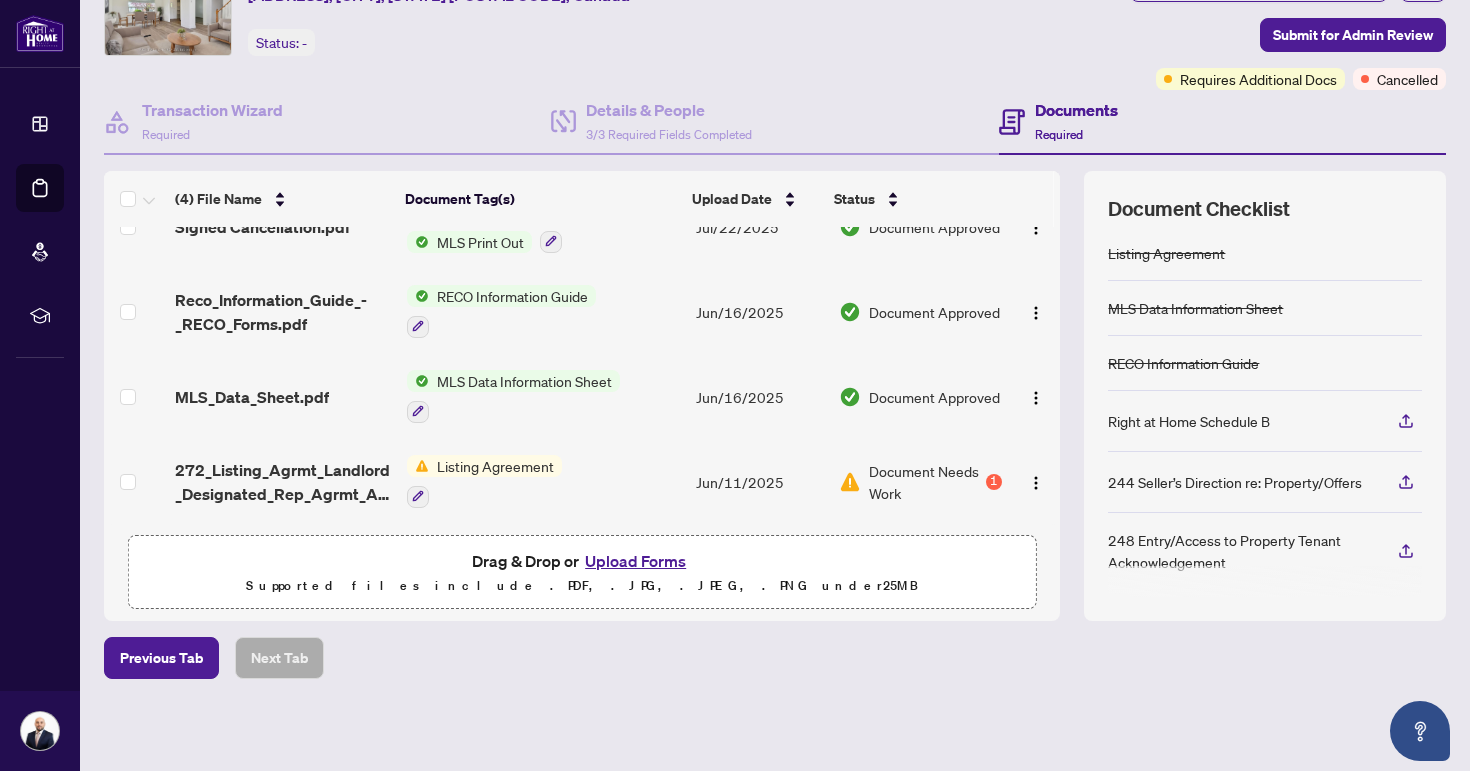 click on "Upload Forms" at bounding box center [635, 561] 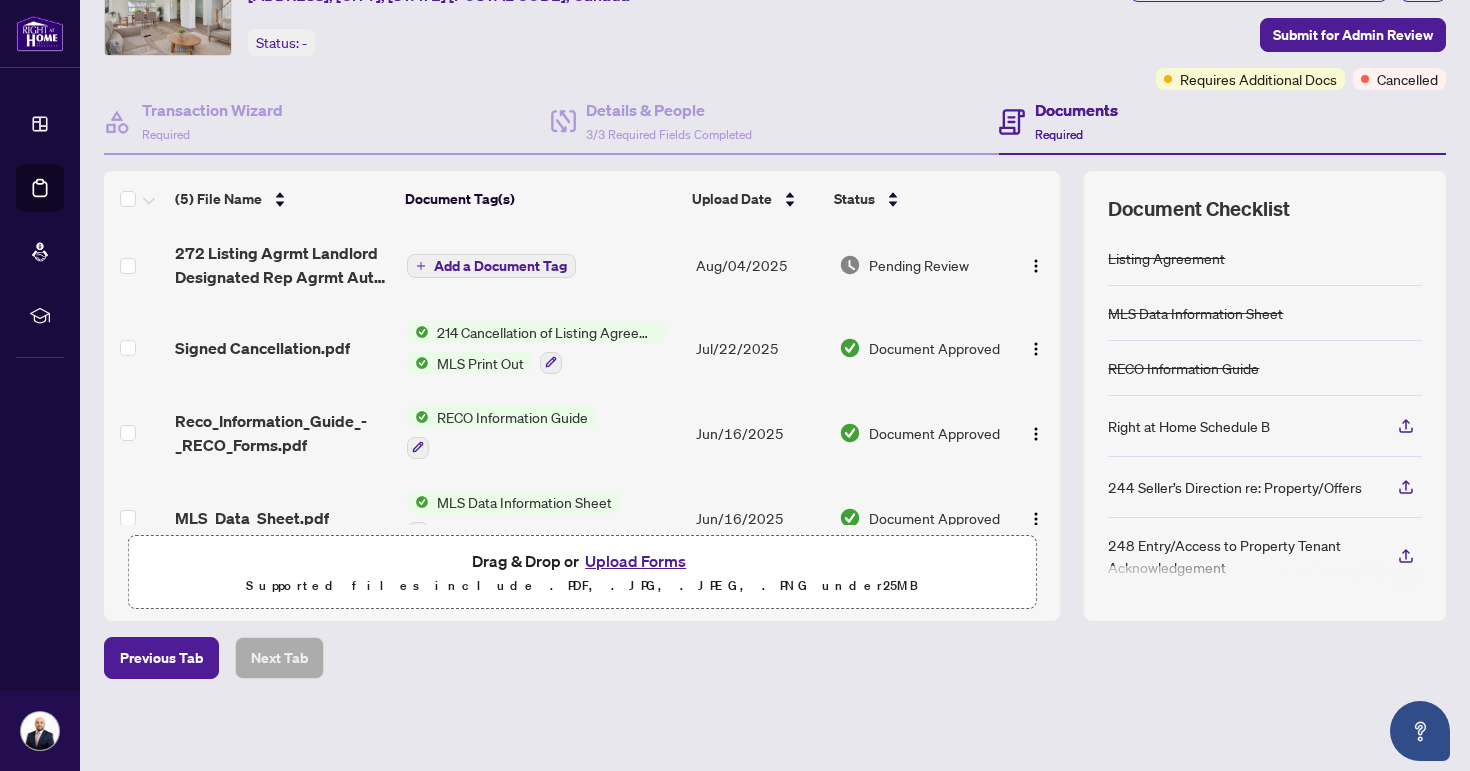 scroll, scrollTop: 0, scrollLeft: 0, axis: both 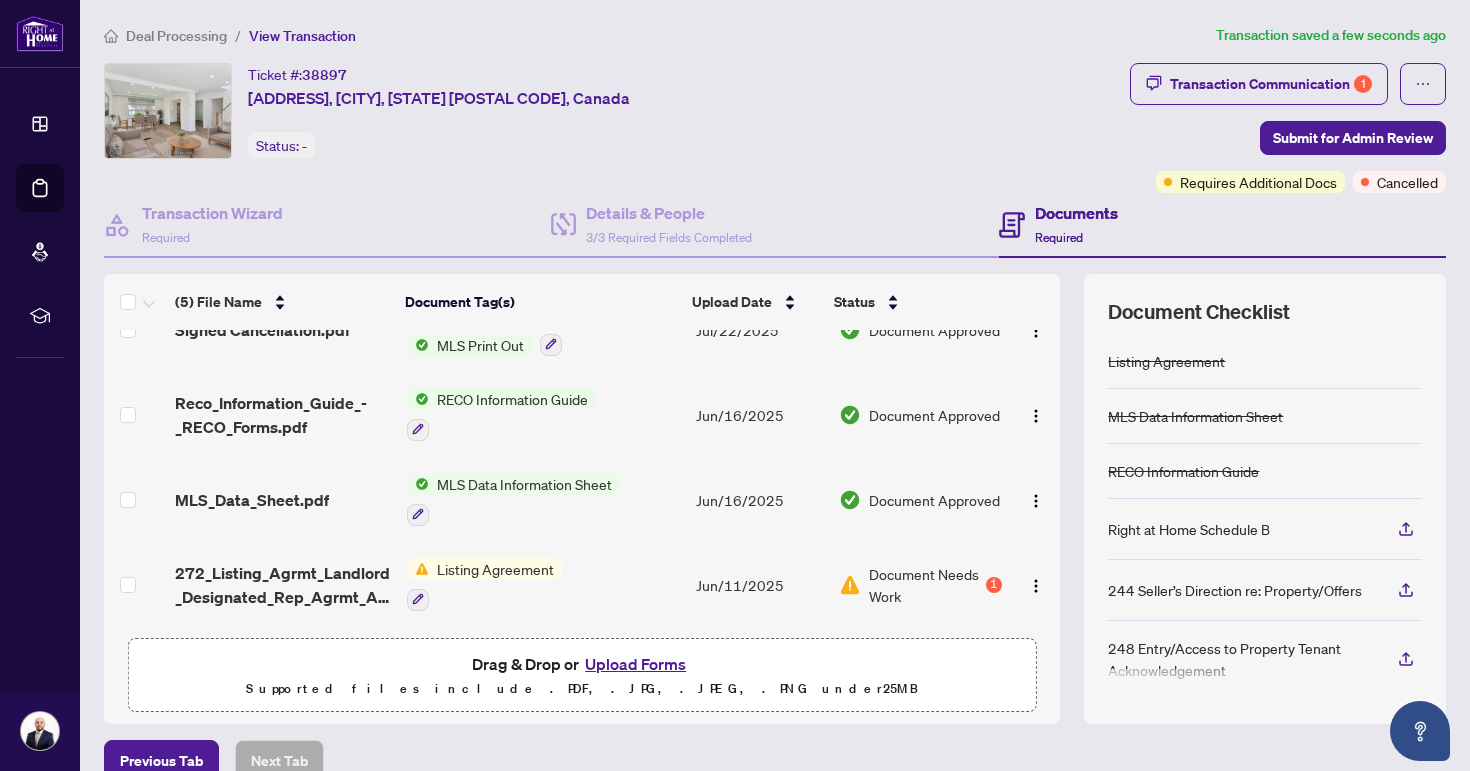 click on "Upload Forms" at bounding box center [635, 664] 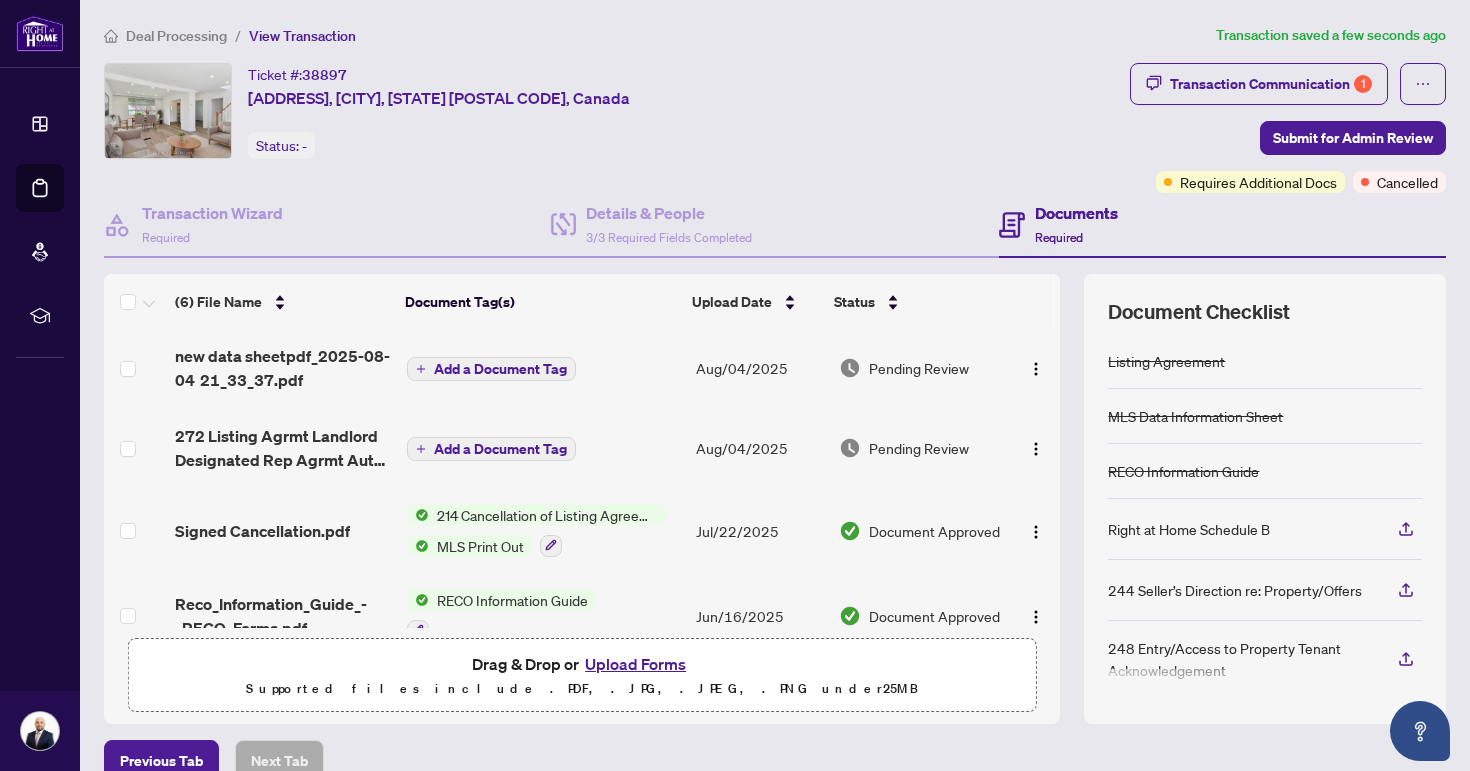 scroll, scrollTop: 0, scrollLeft: 0, axis: both 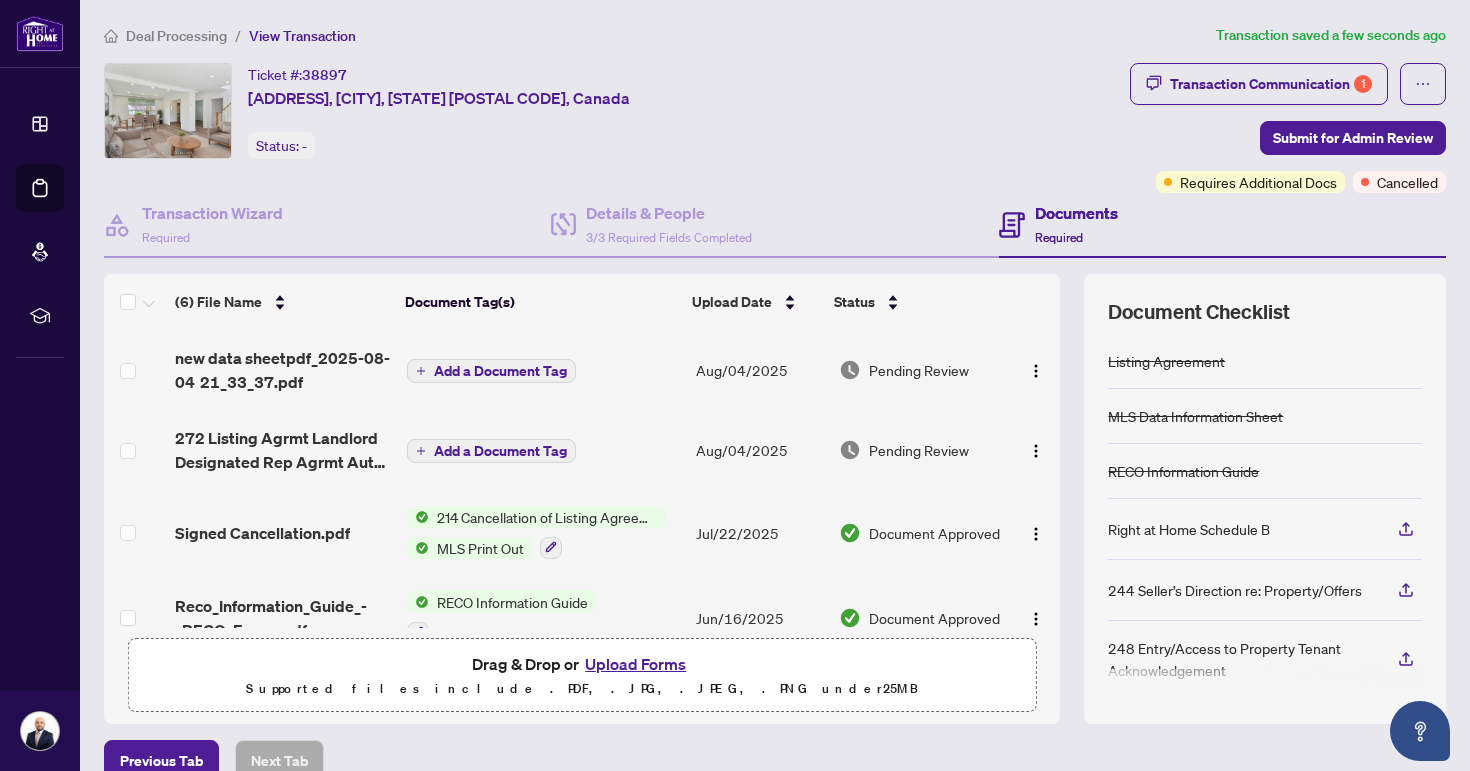 click on "Add a Document Tag" at bounding box center (500, 371) 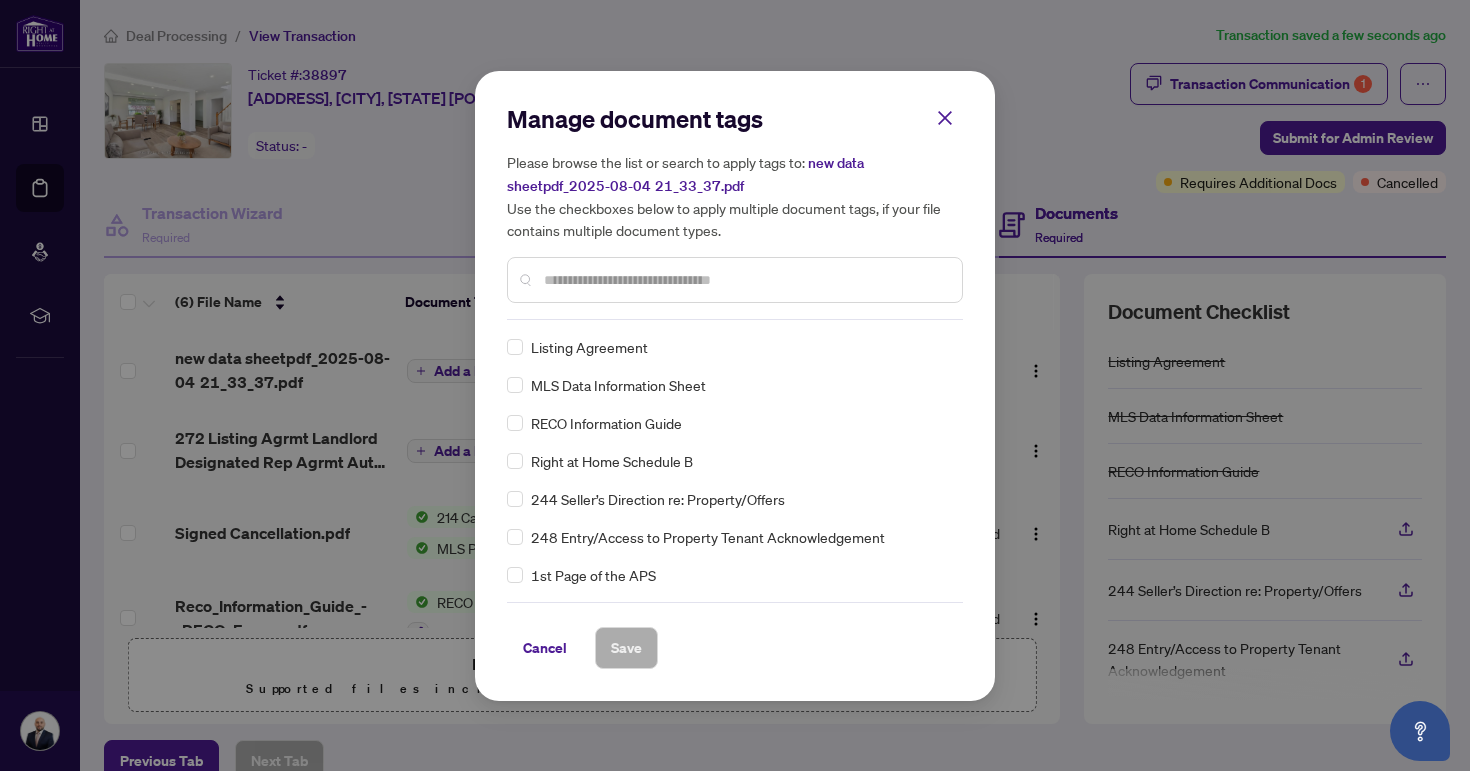 click at bounding box center [745, 280] 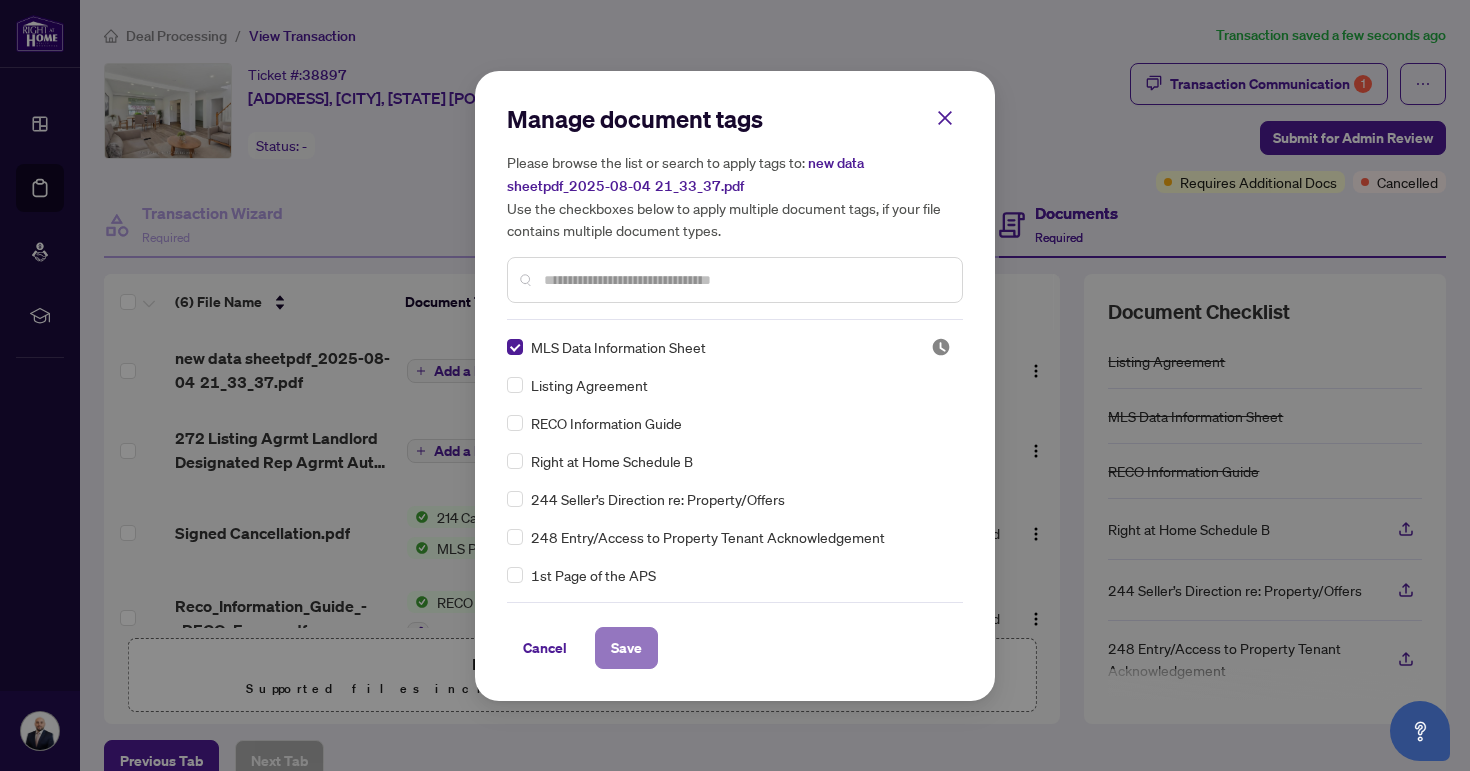 click on "Save" at bounding box center (626, 648) 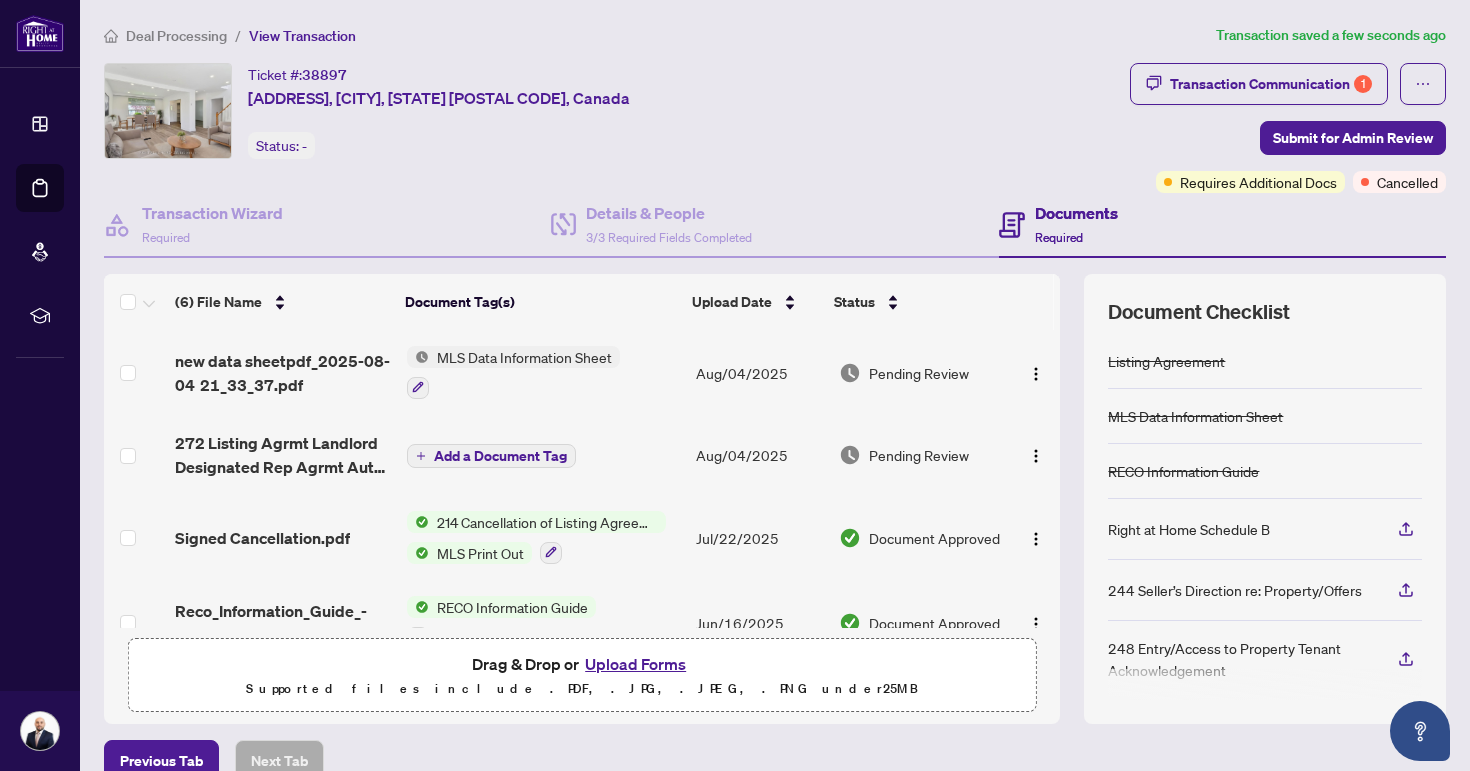 click on "Add a Document Tag" at bounding box center (500, 456) 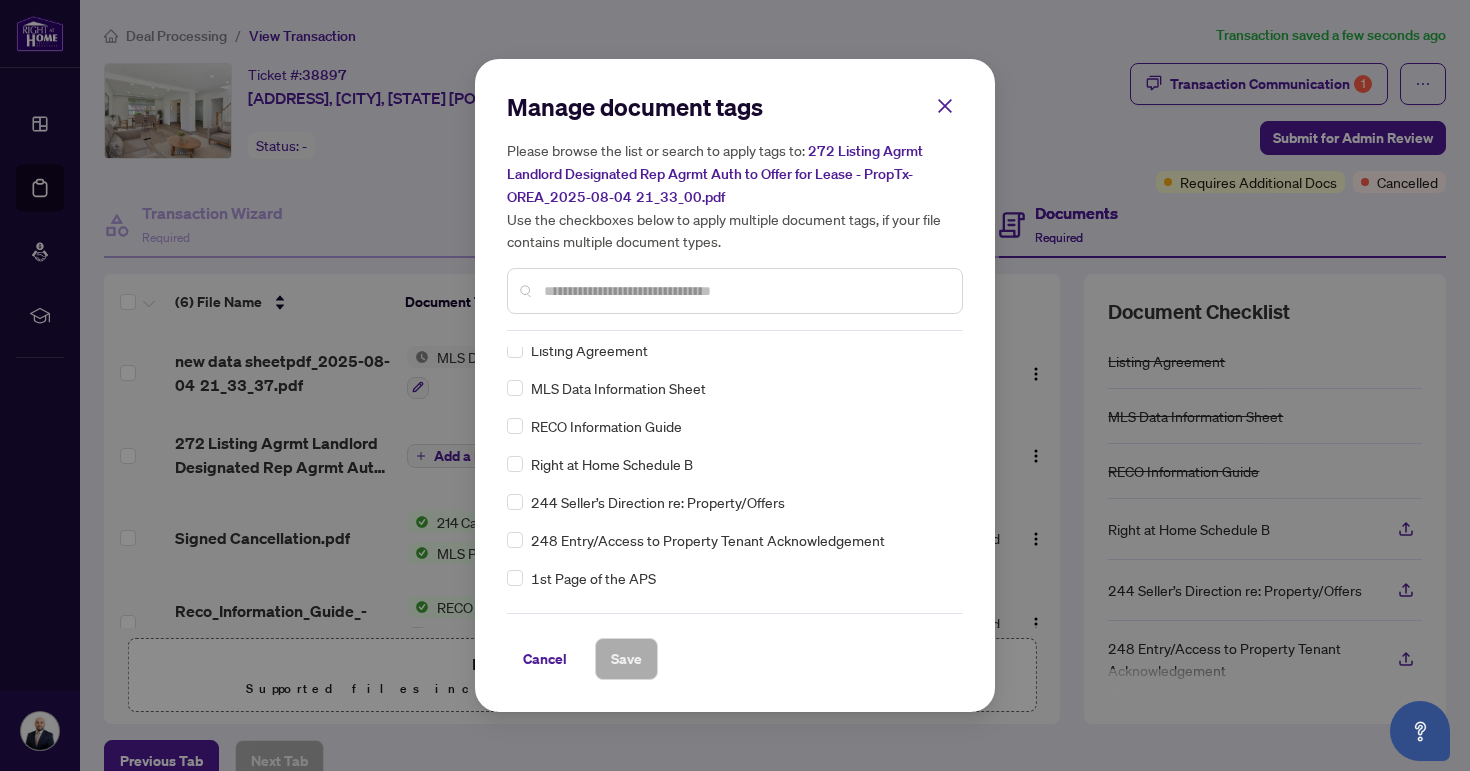scroll, scrollTop: 0, scrollLeft: 0, axis: both 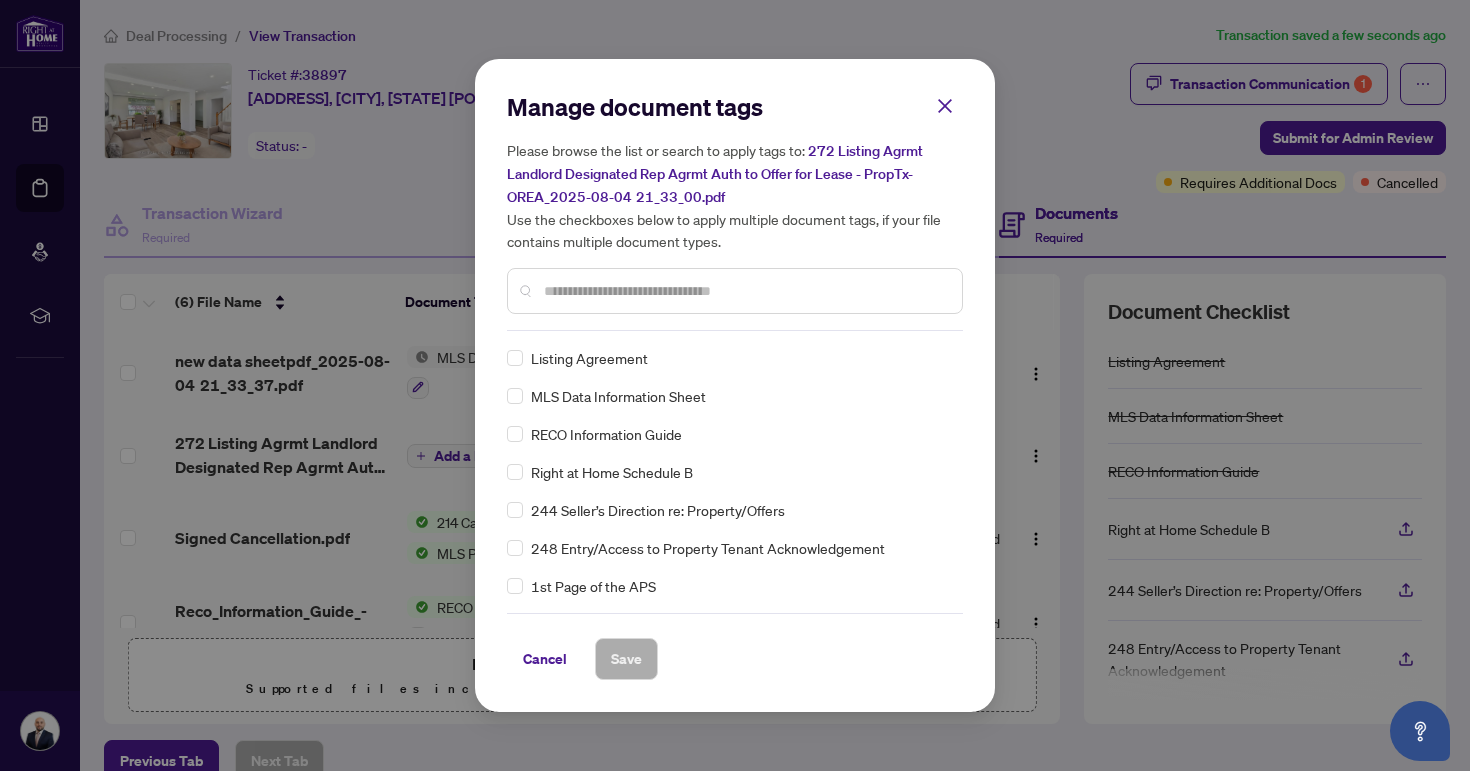 click at bounding box center (745, 291) 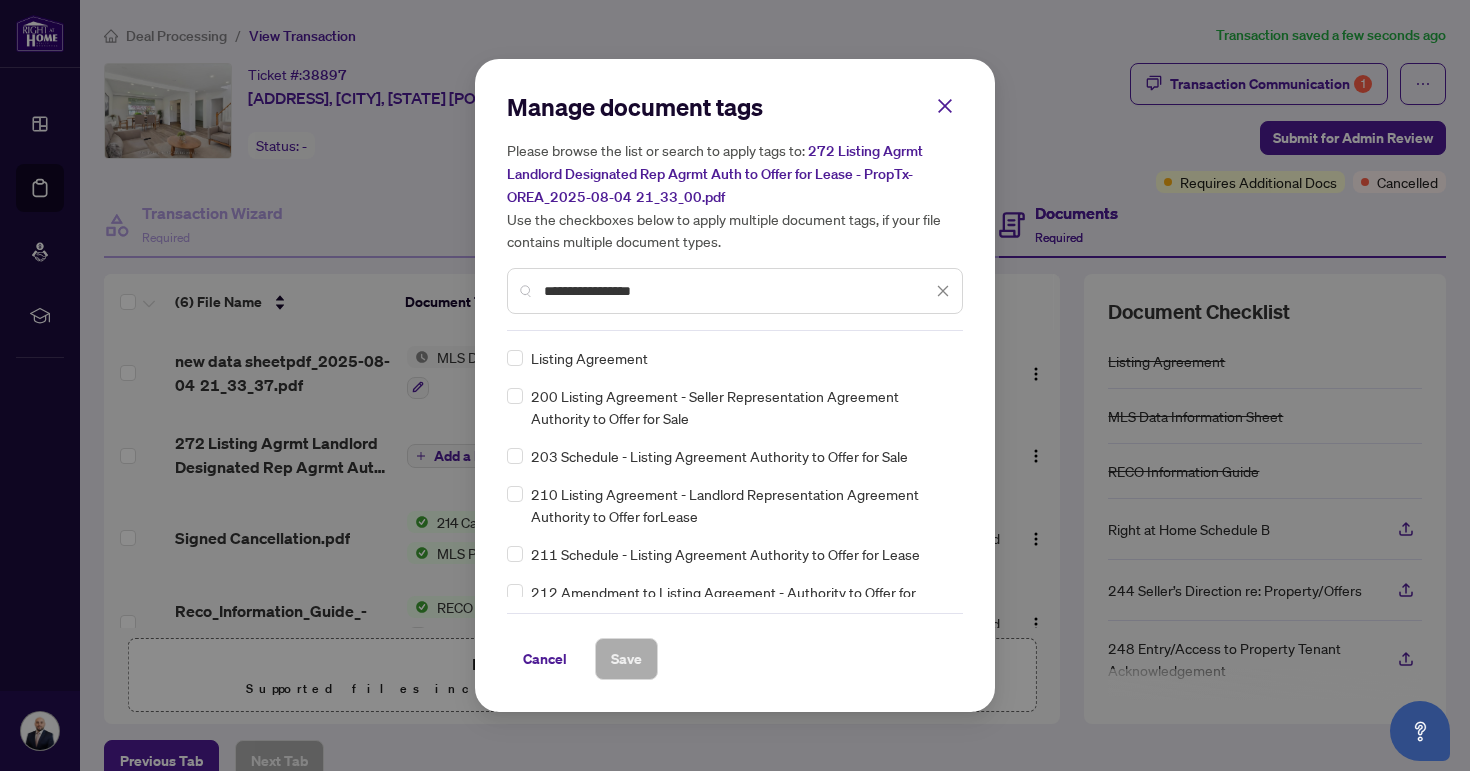 type on "**********" 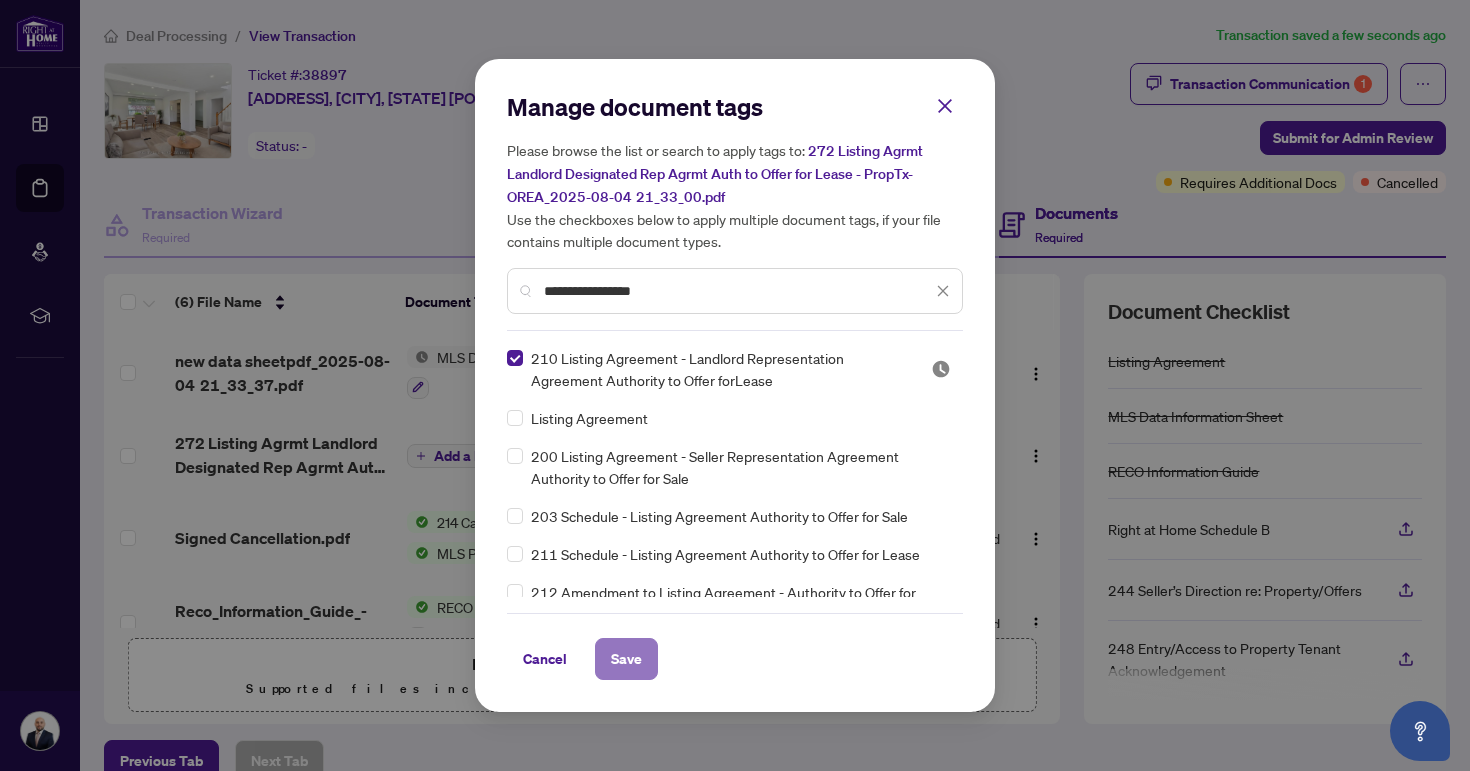 click on "Save" at bounding box center (626, 659) 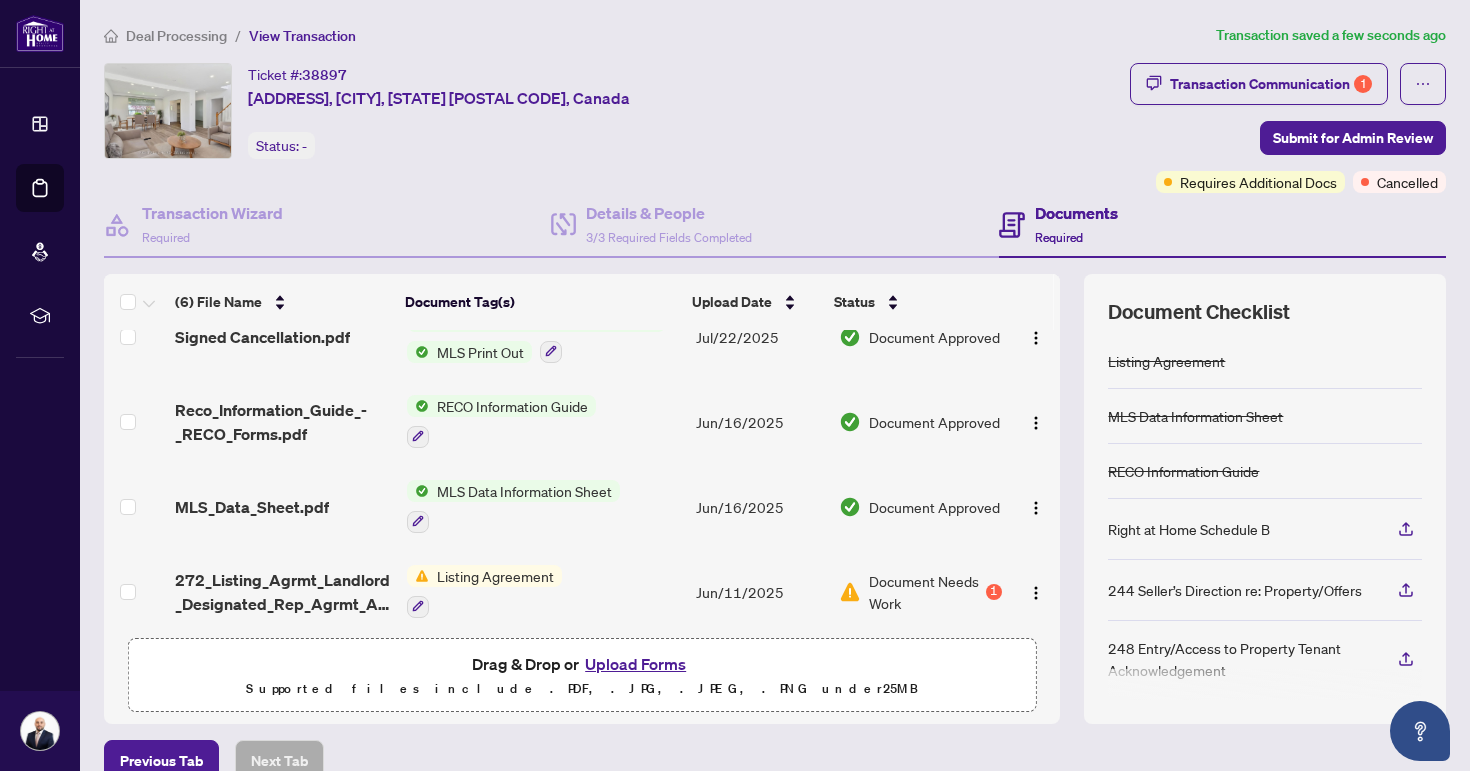 scroll, scrollTop: 213, scrollLeft: 0, axis: vertical 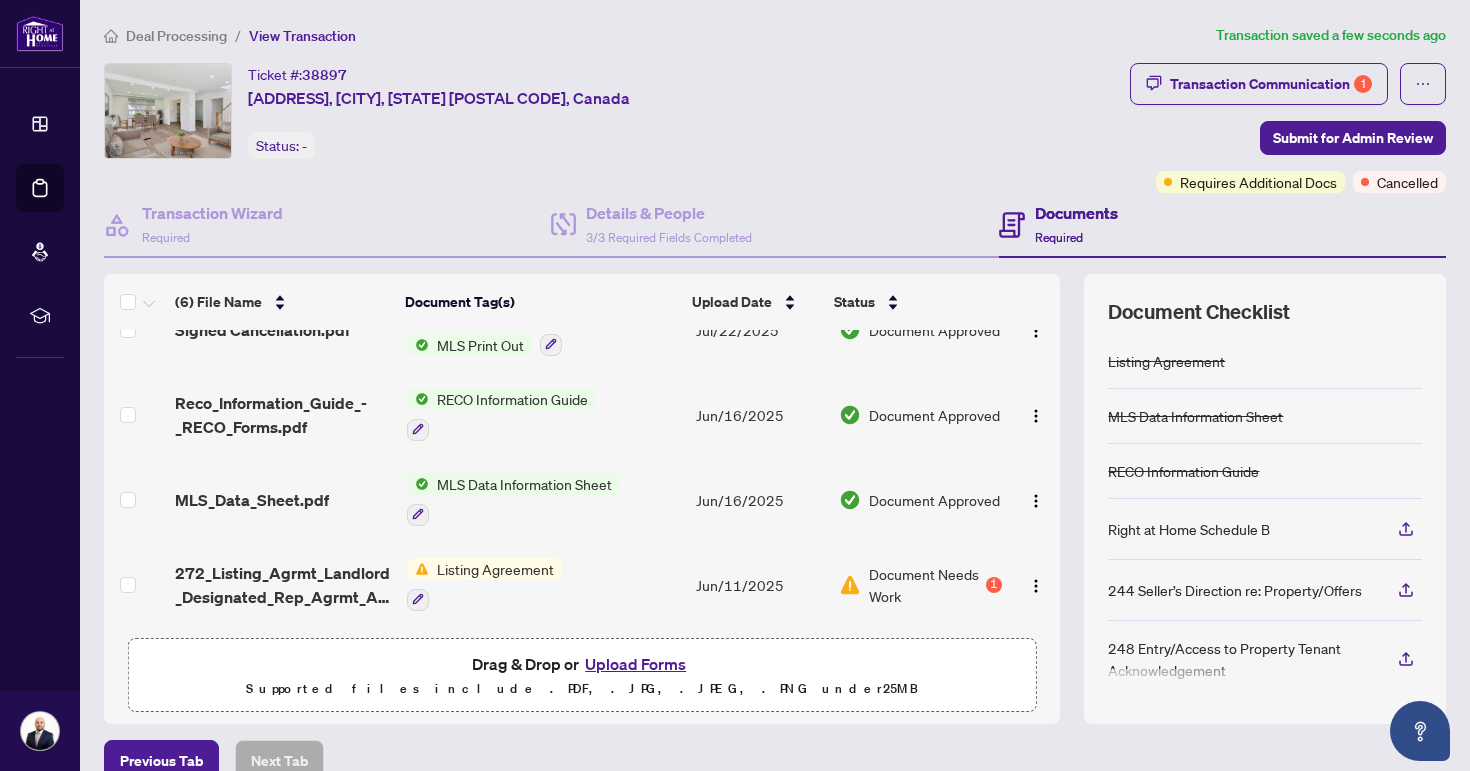 click on "1" at bounding box center (994, 585) 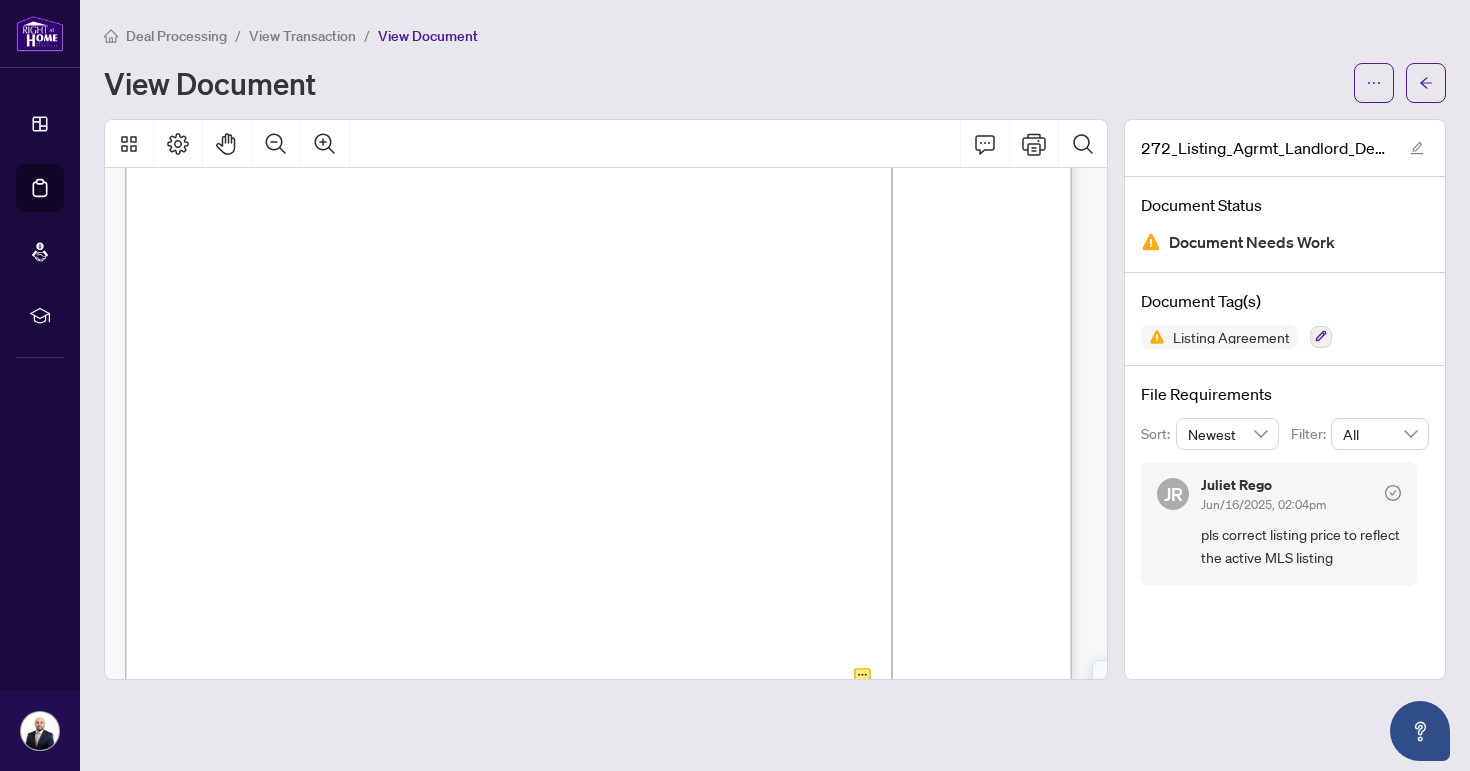 scroll, scrollTop: 0, scrollLeft: 0, axis: both 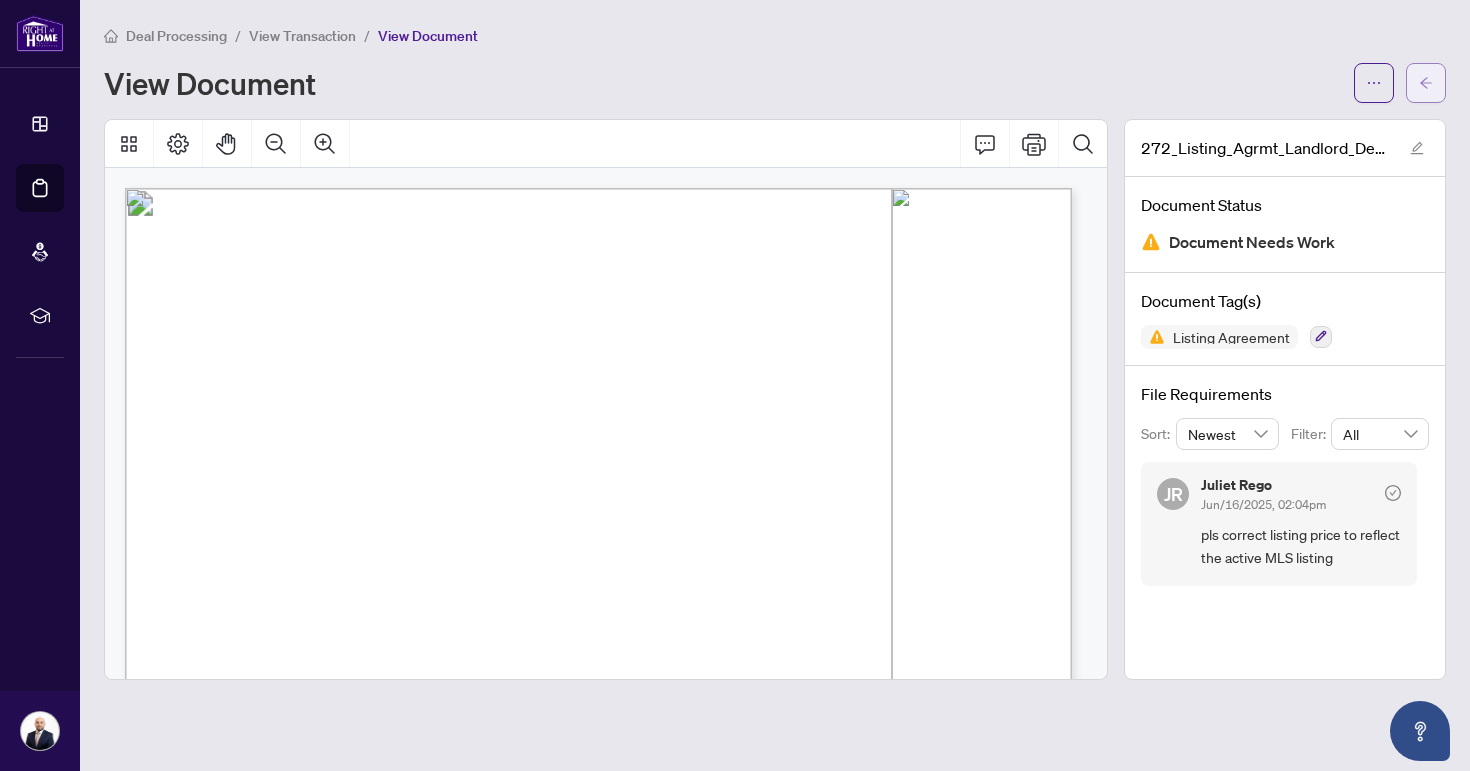 click at bounding box center (1426, 83) 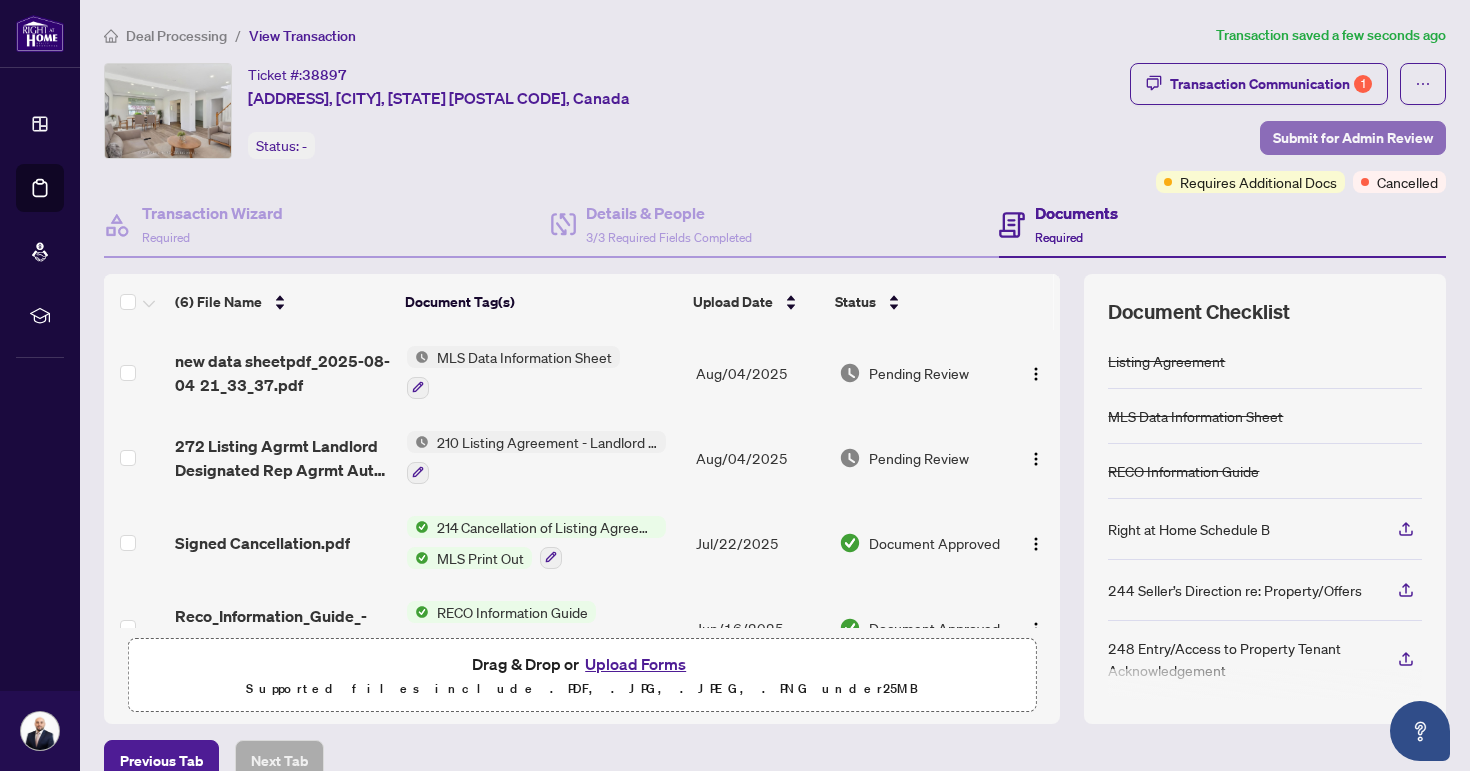 click on "Submit for Admin Review" at bounding box center [1353, 138] 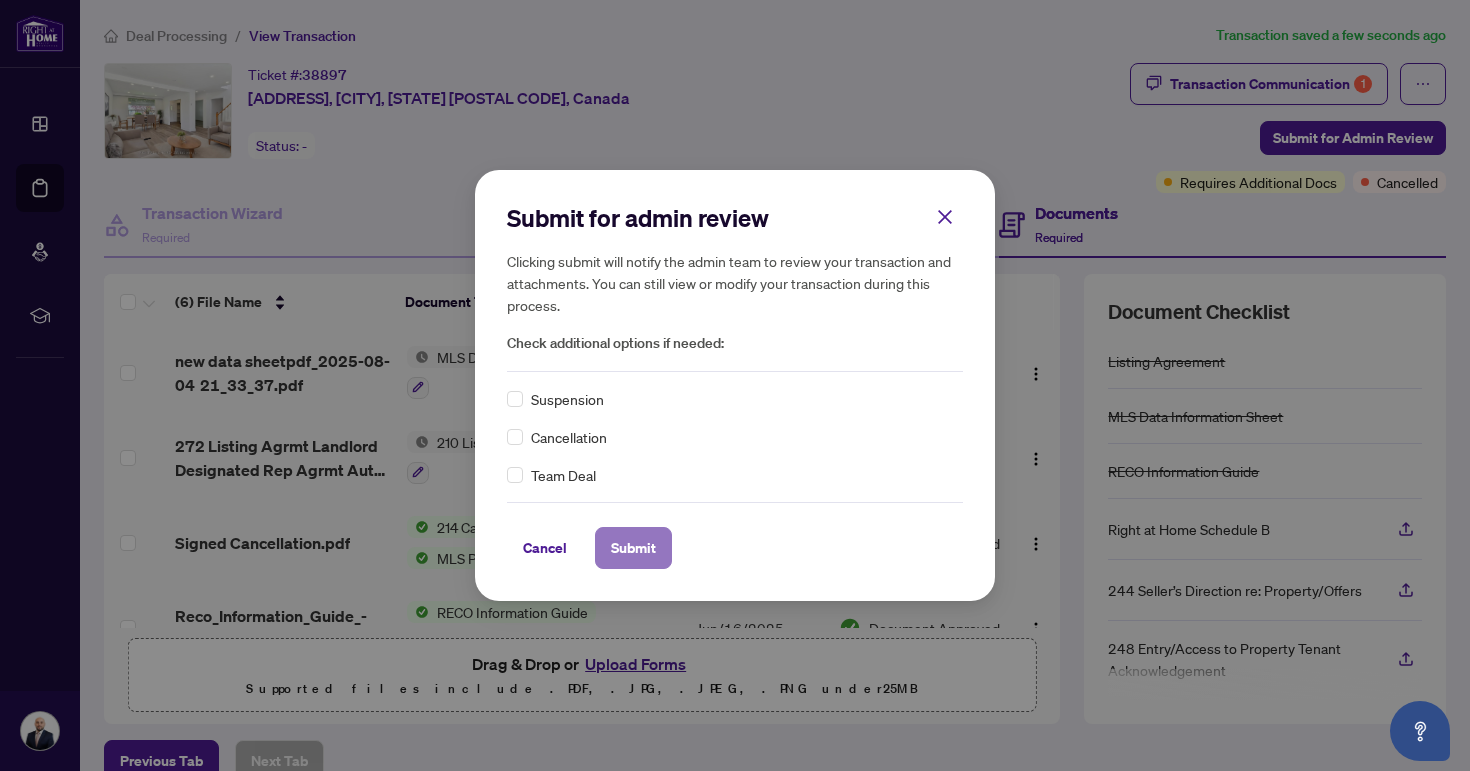 click on "Submit" at bounding box center [633, 548] 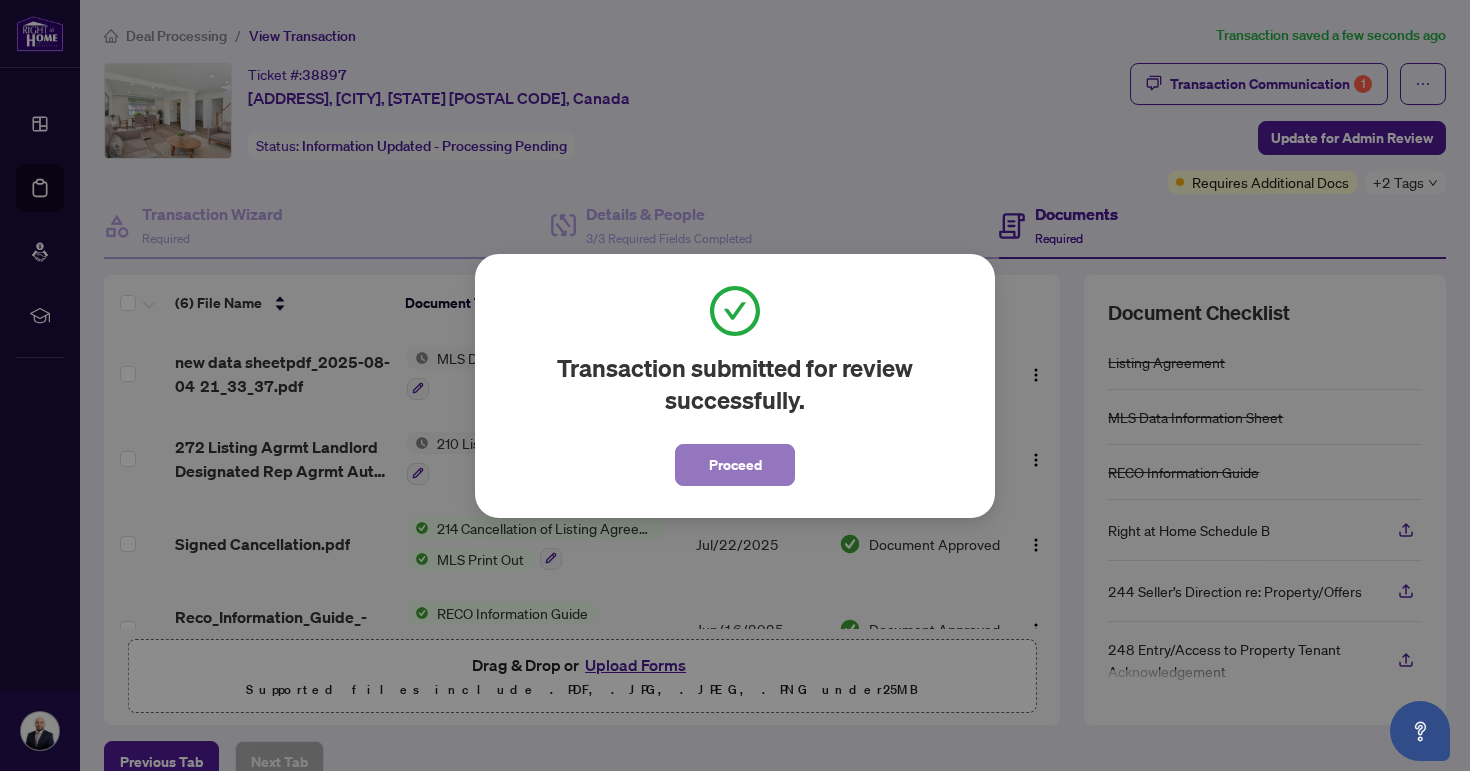 click on "Proceed" at bounding box center [735, 465] 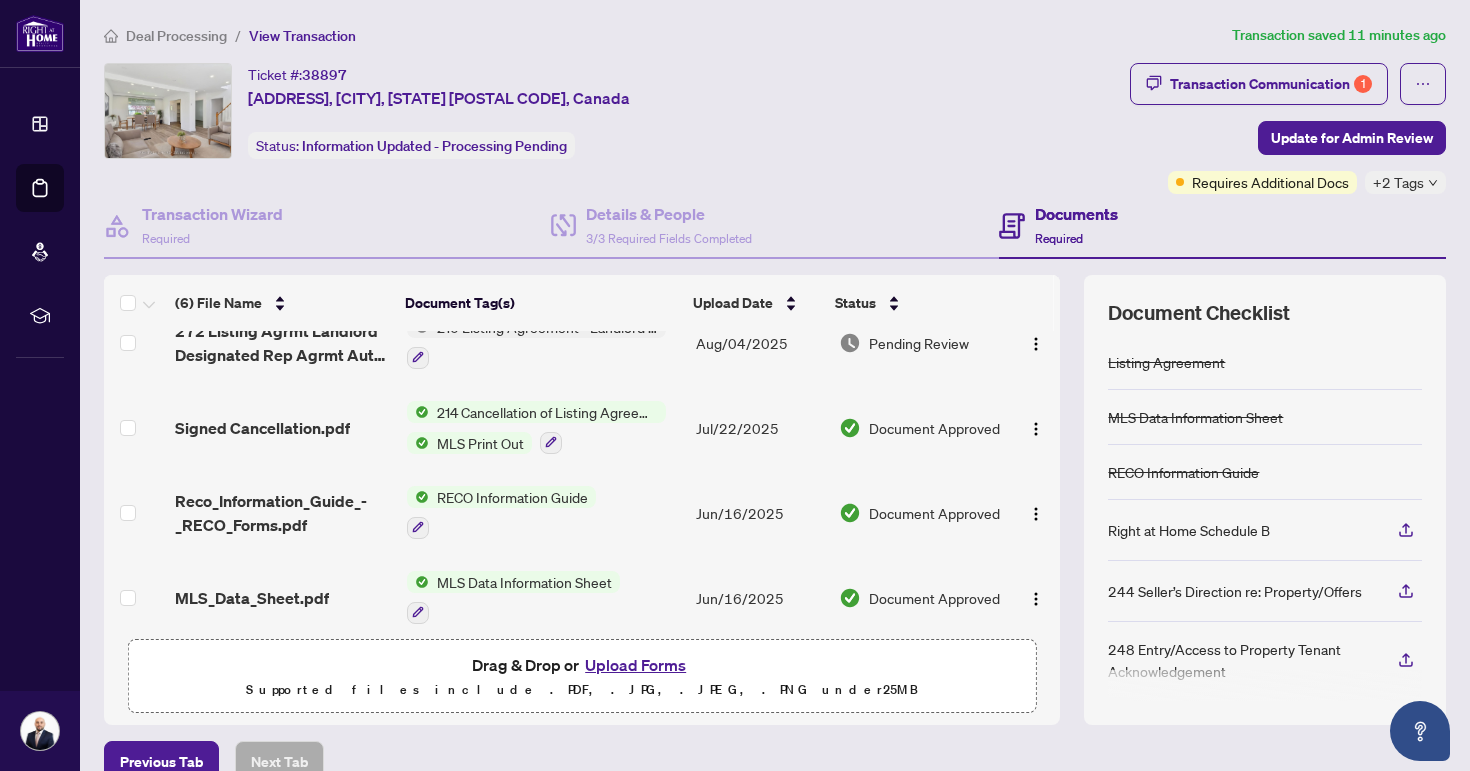 scroll, scrollTop: 213, scrollLeft: 0, axis: vertical 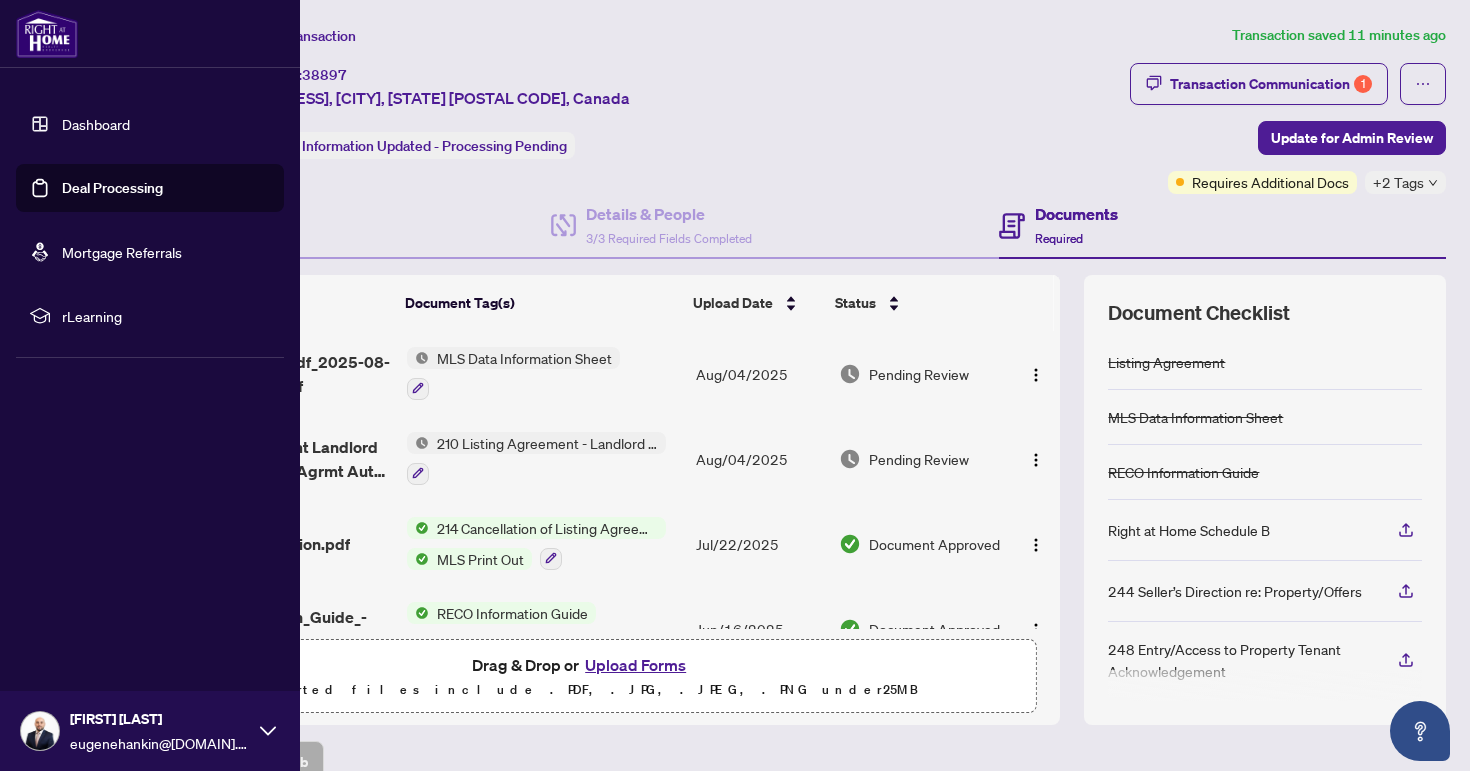 click on "Dashboard" at bounding box center [96, 124] 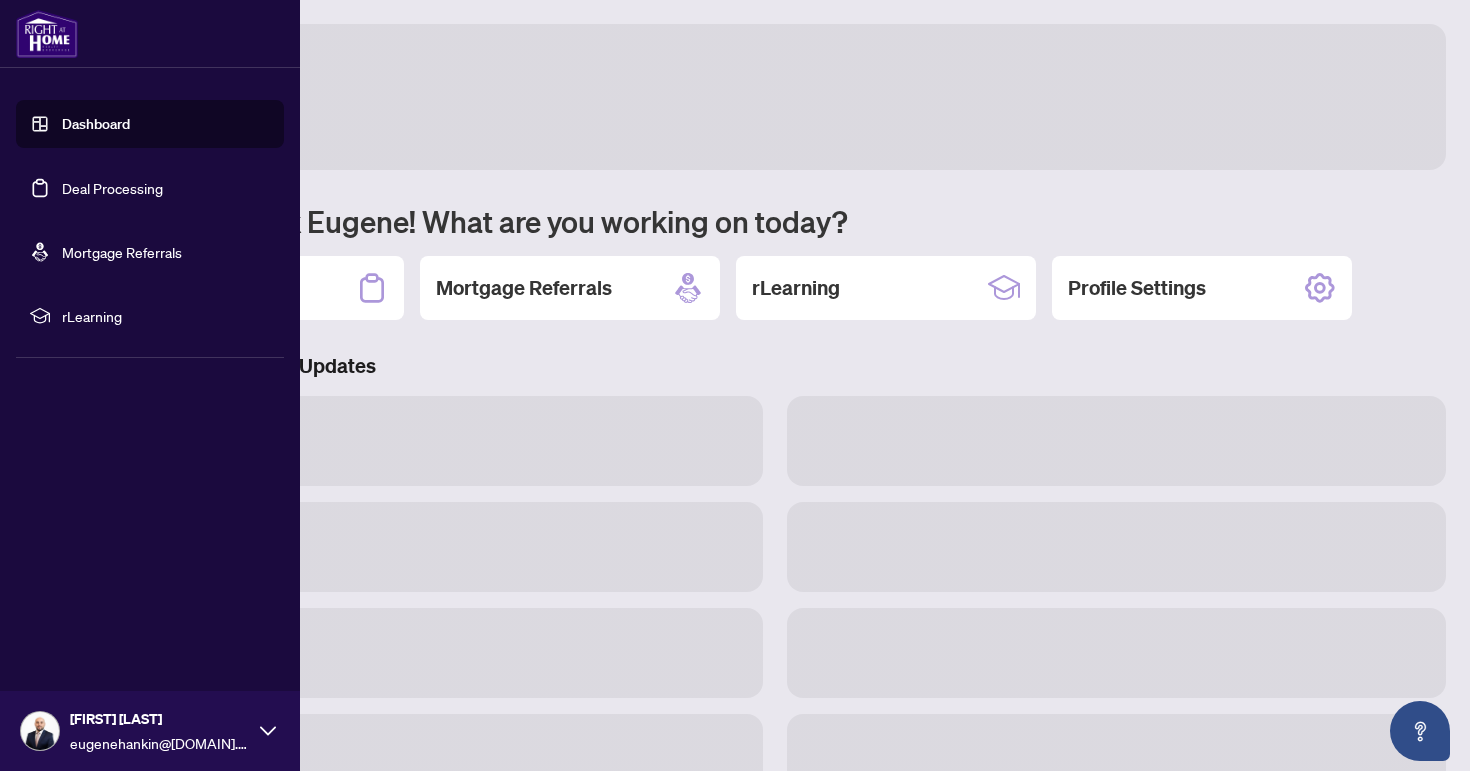click on "Deal Processing" at bounding box center (112, 188) 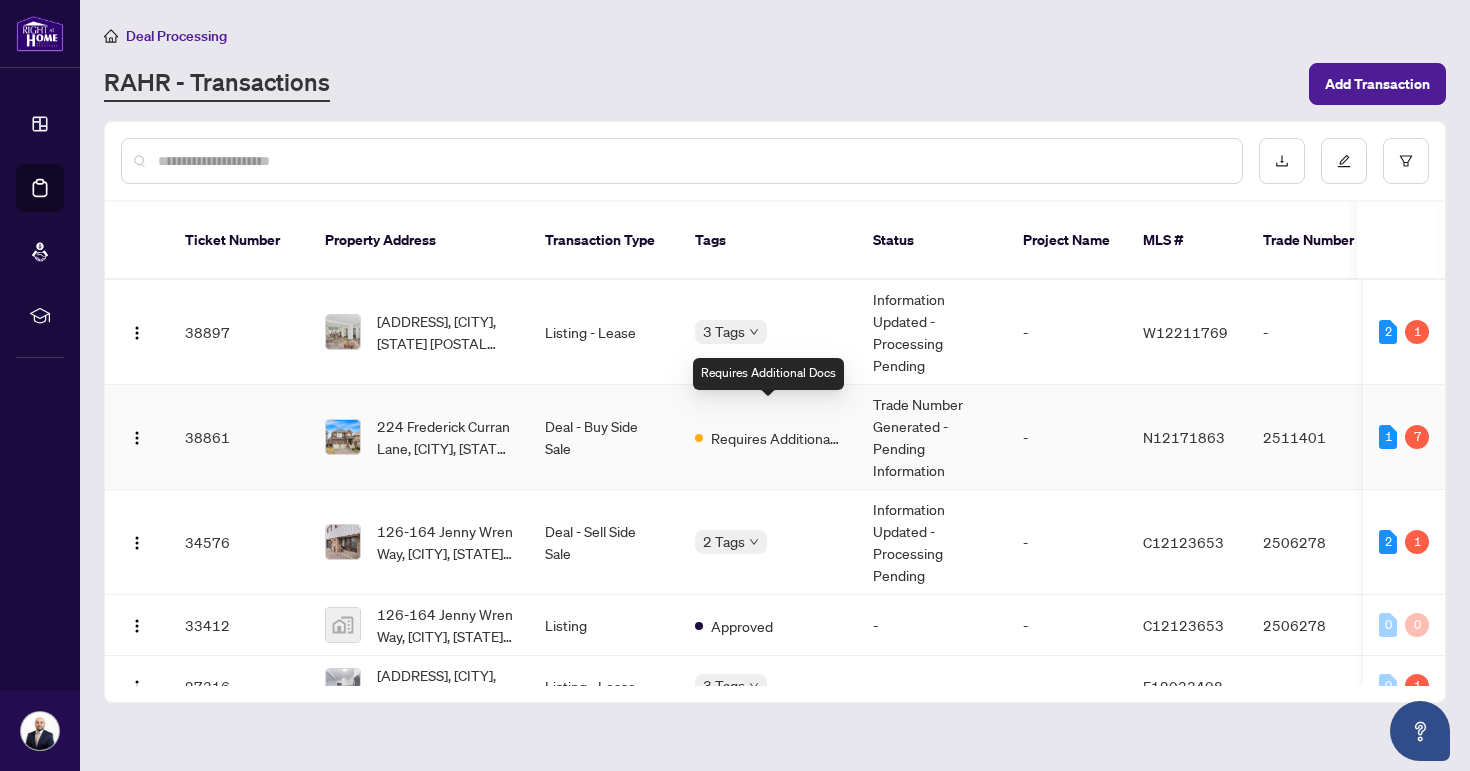 click on "Requires Additional Docs" at bounding box center (776, 438) 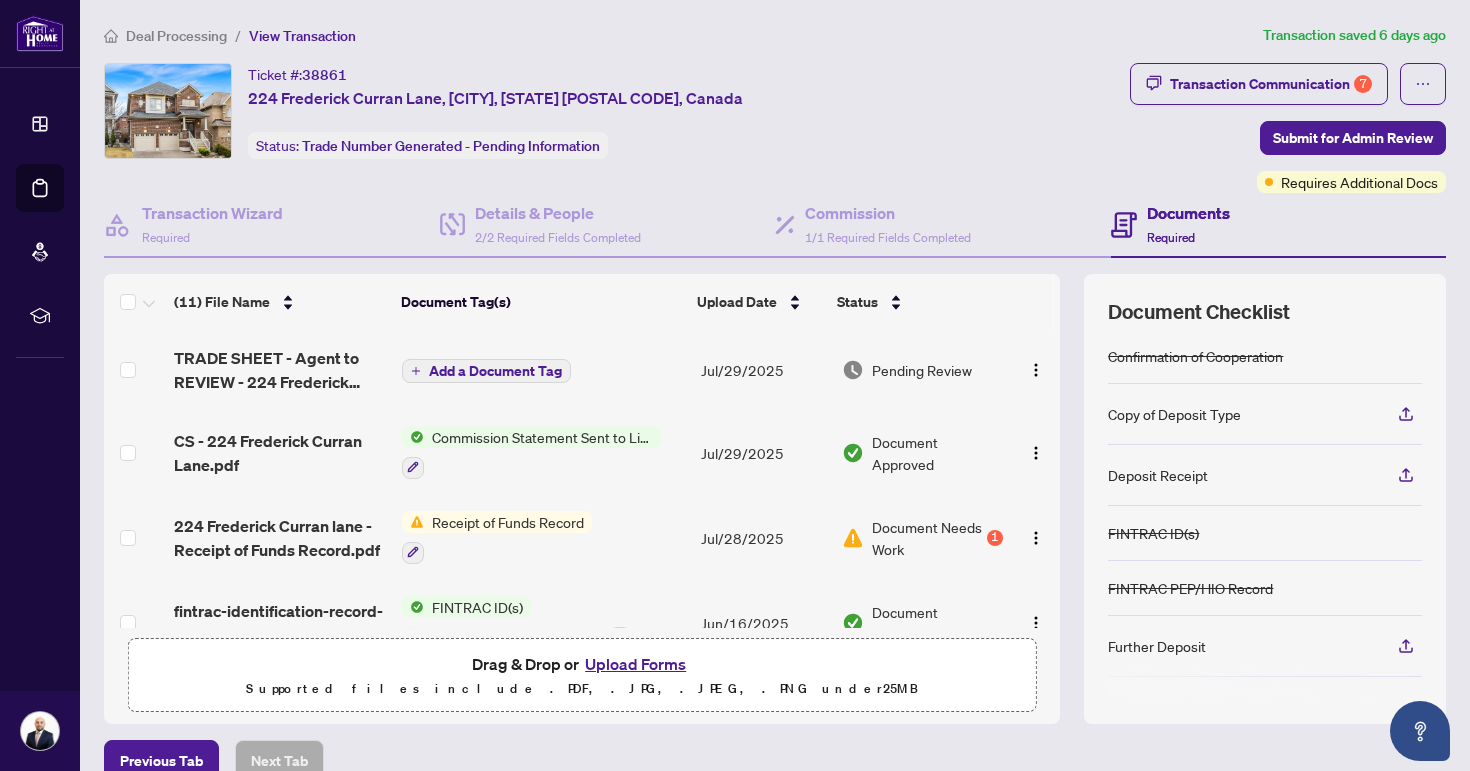 scroll, scrollTop: 117, scrollLeft: 0, axis: vertical 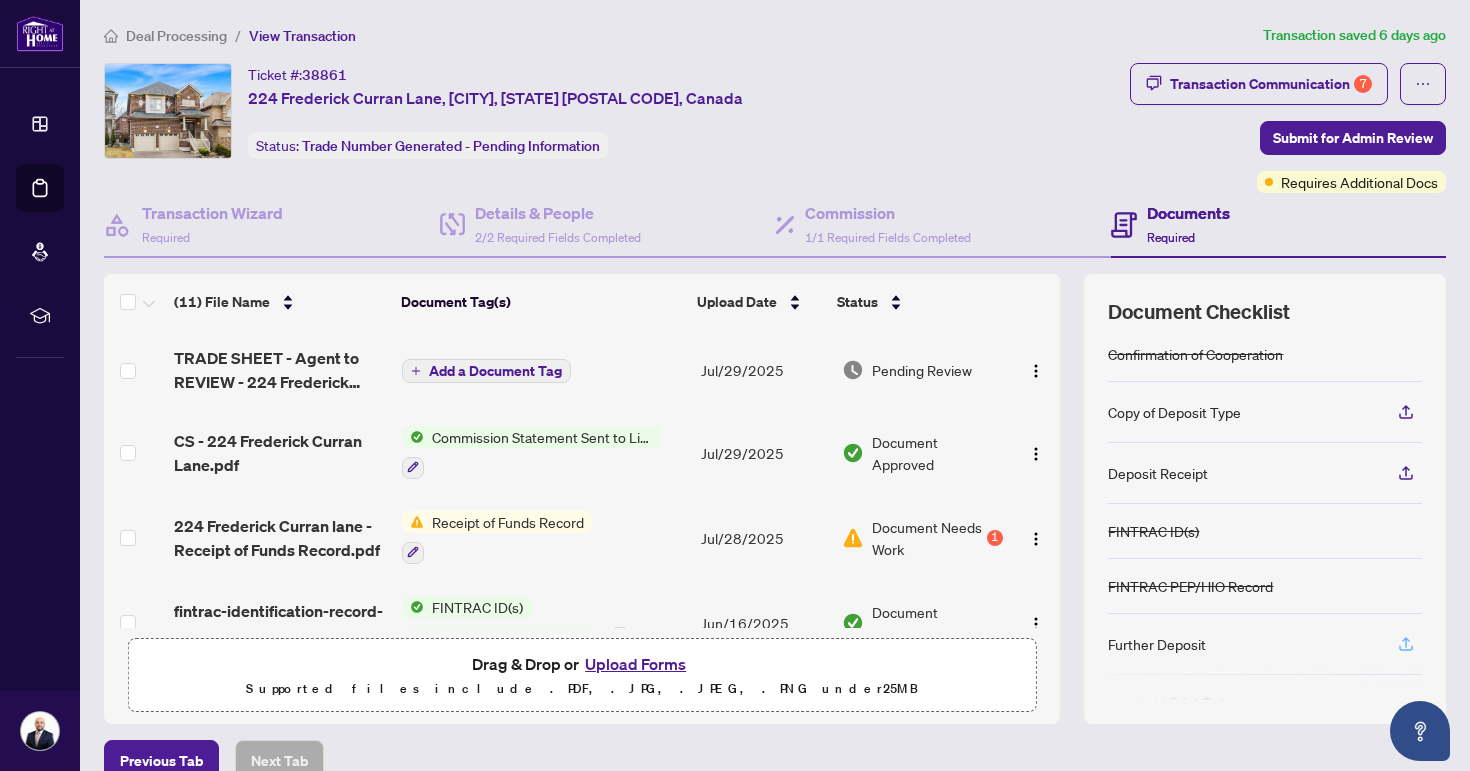 click 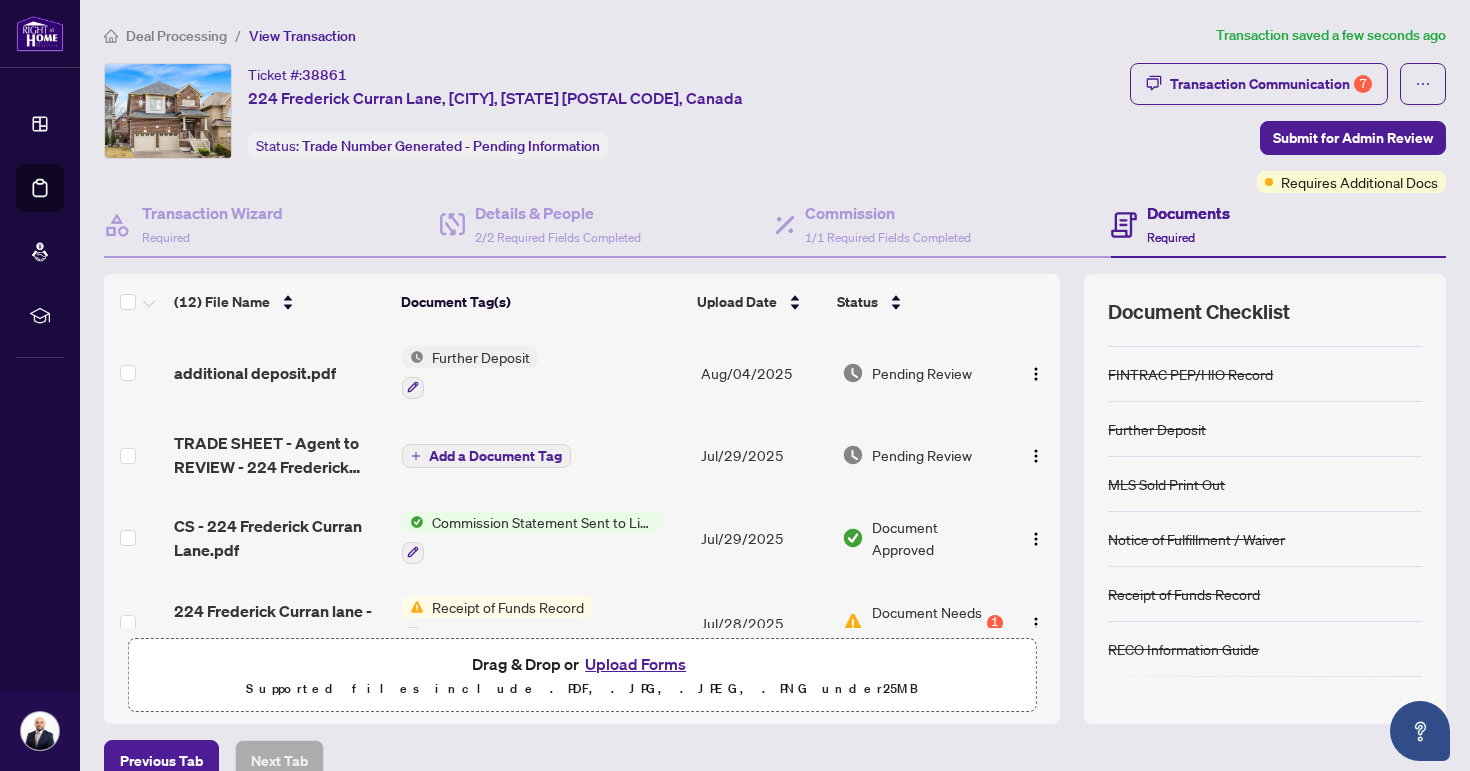scroll, scrollTop: 435, scrollLeft: 0, axis: vertical 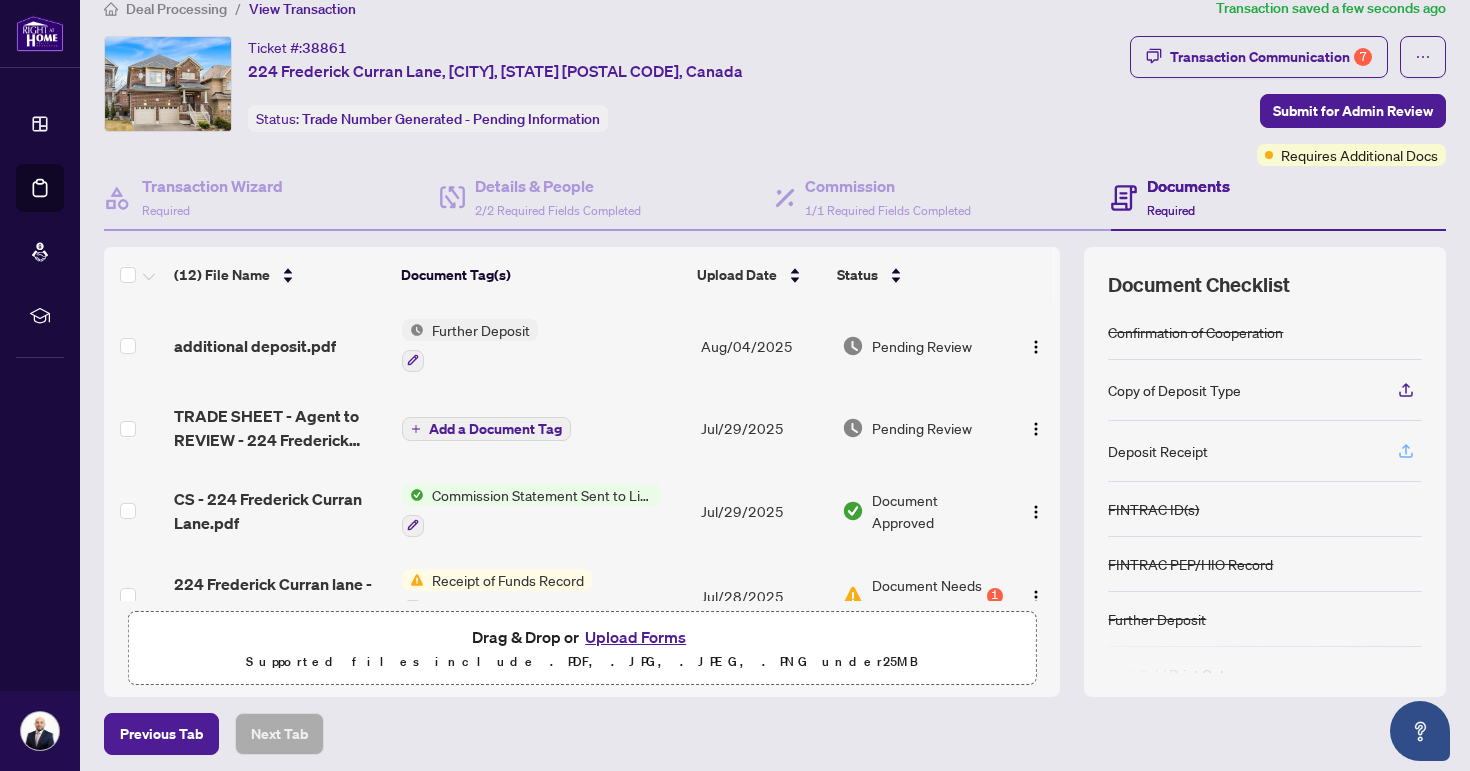 click 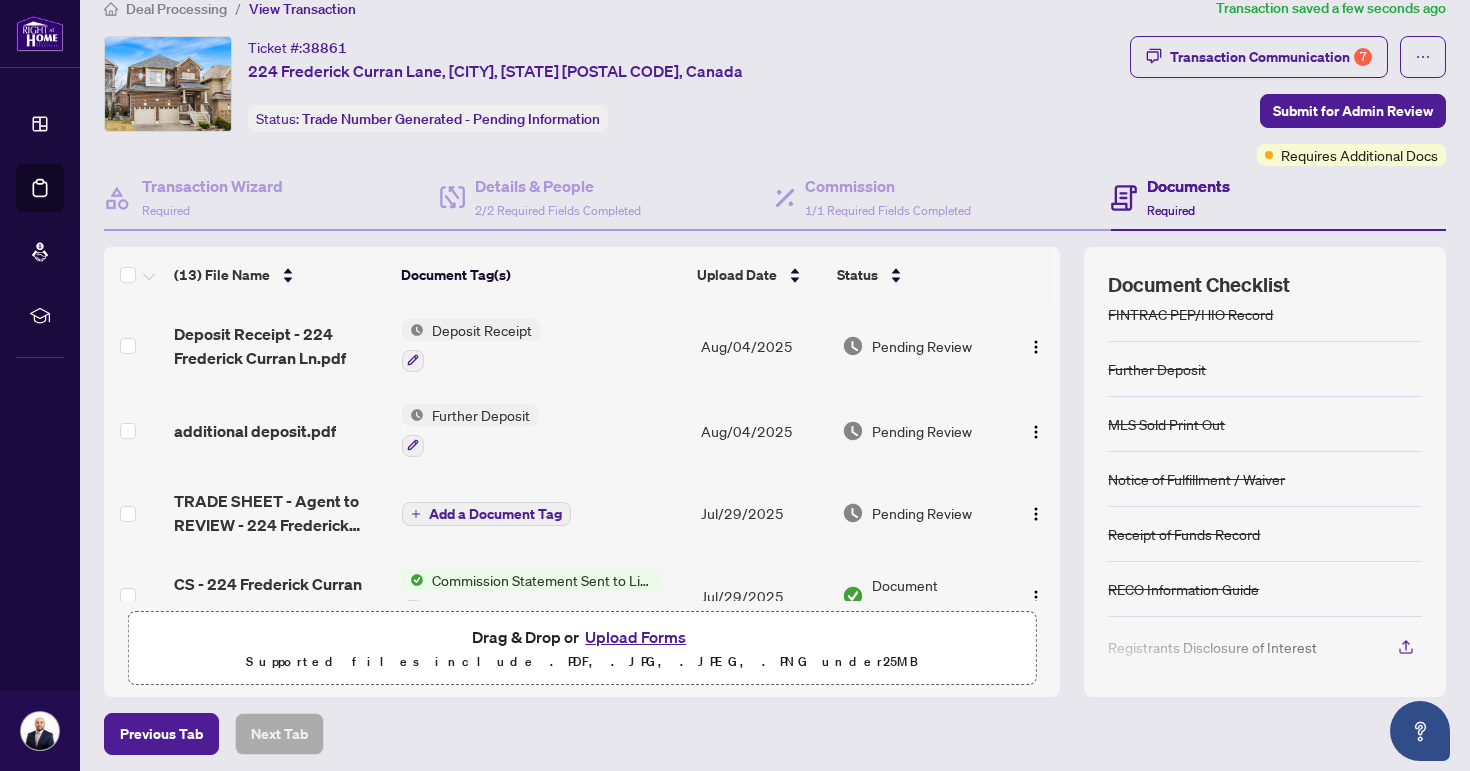 scroll, scrollTop: 429, scrollLeft: 0, axis: vertical 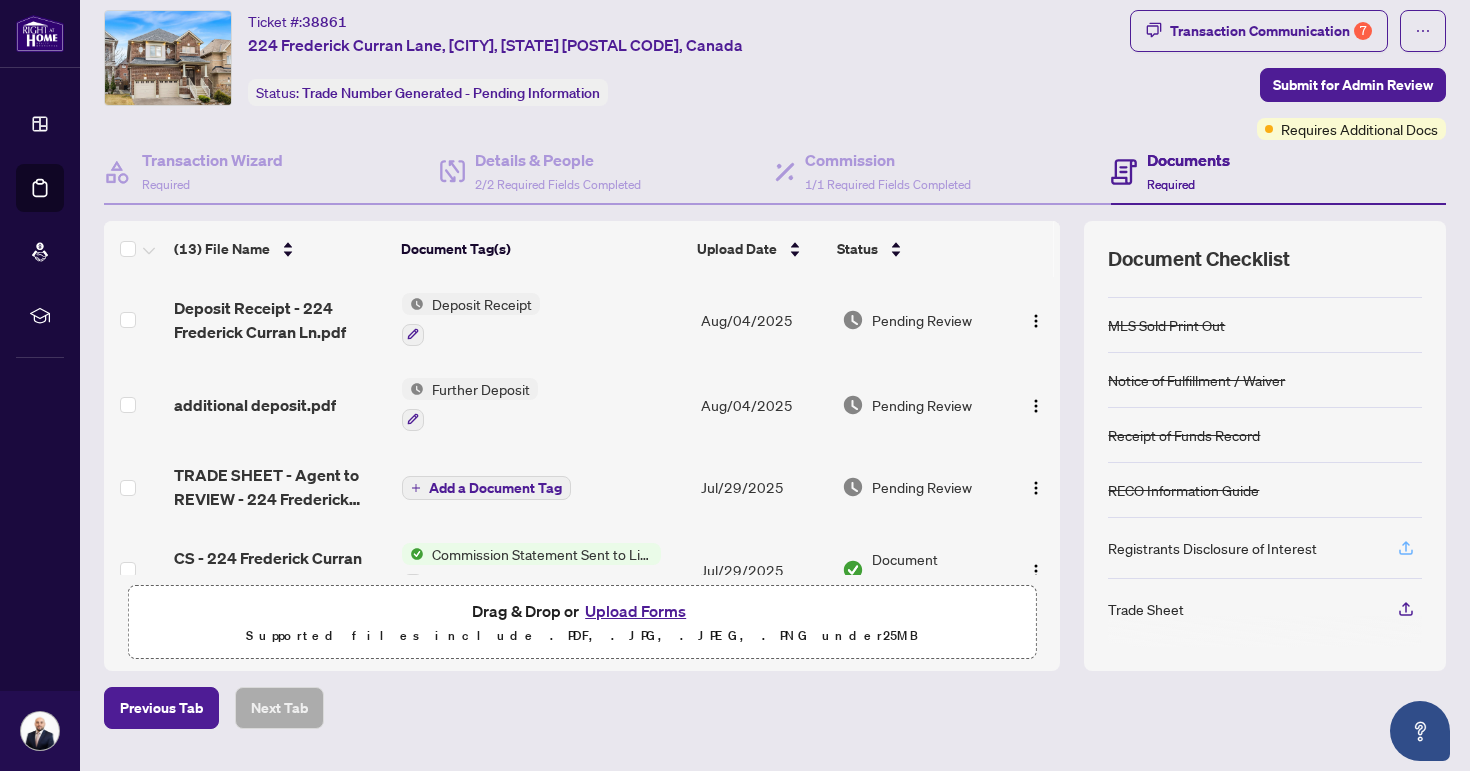 click 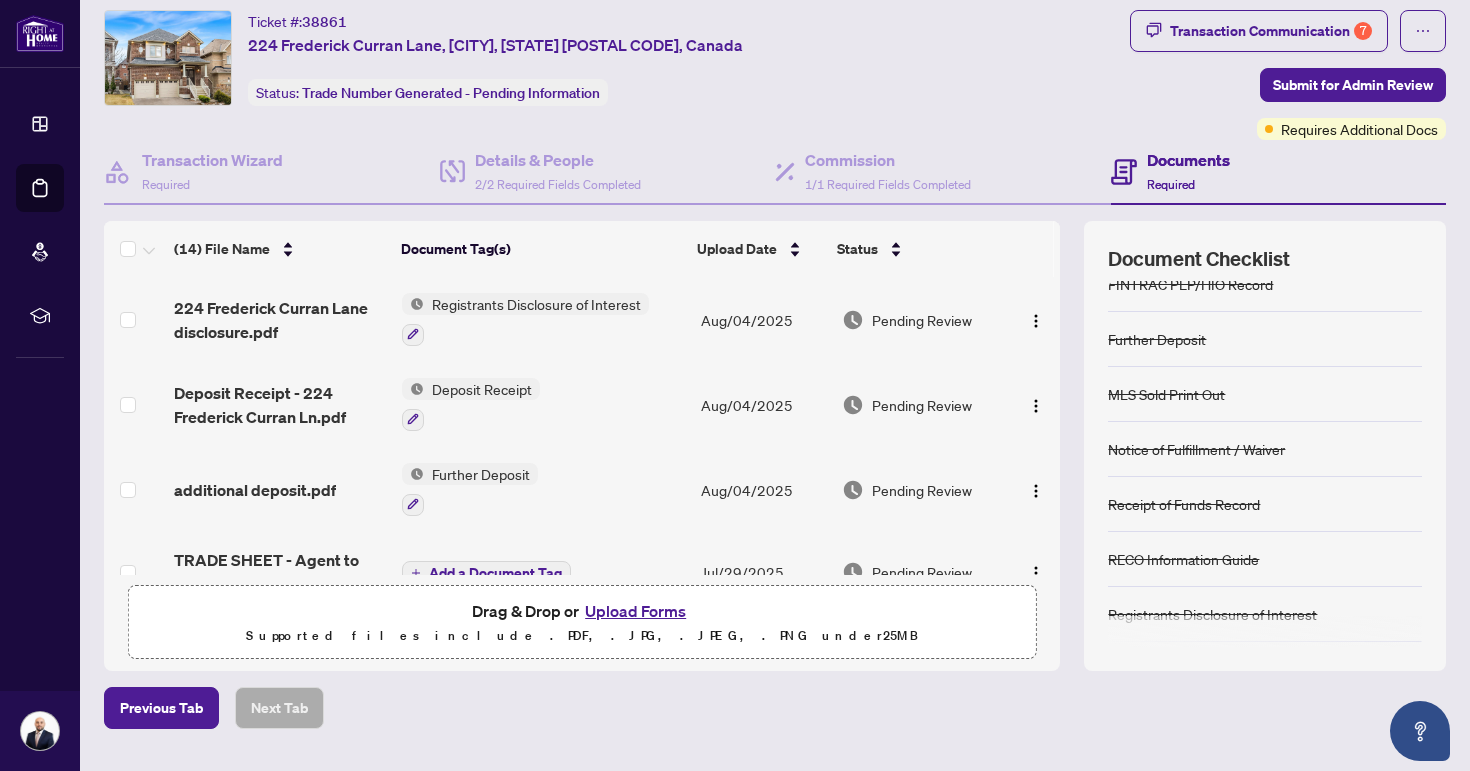 scroll, scrollTop: 423, scrollLeft: 0, axis: vertical 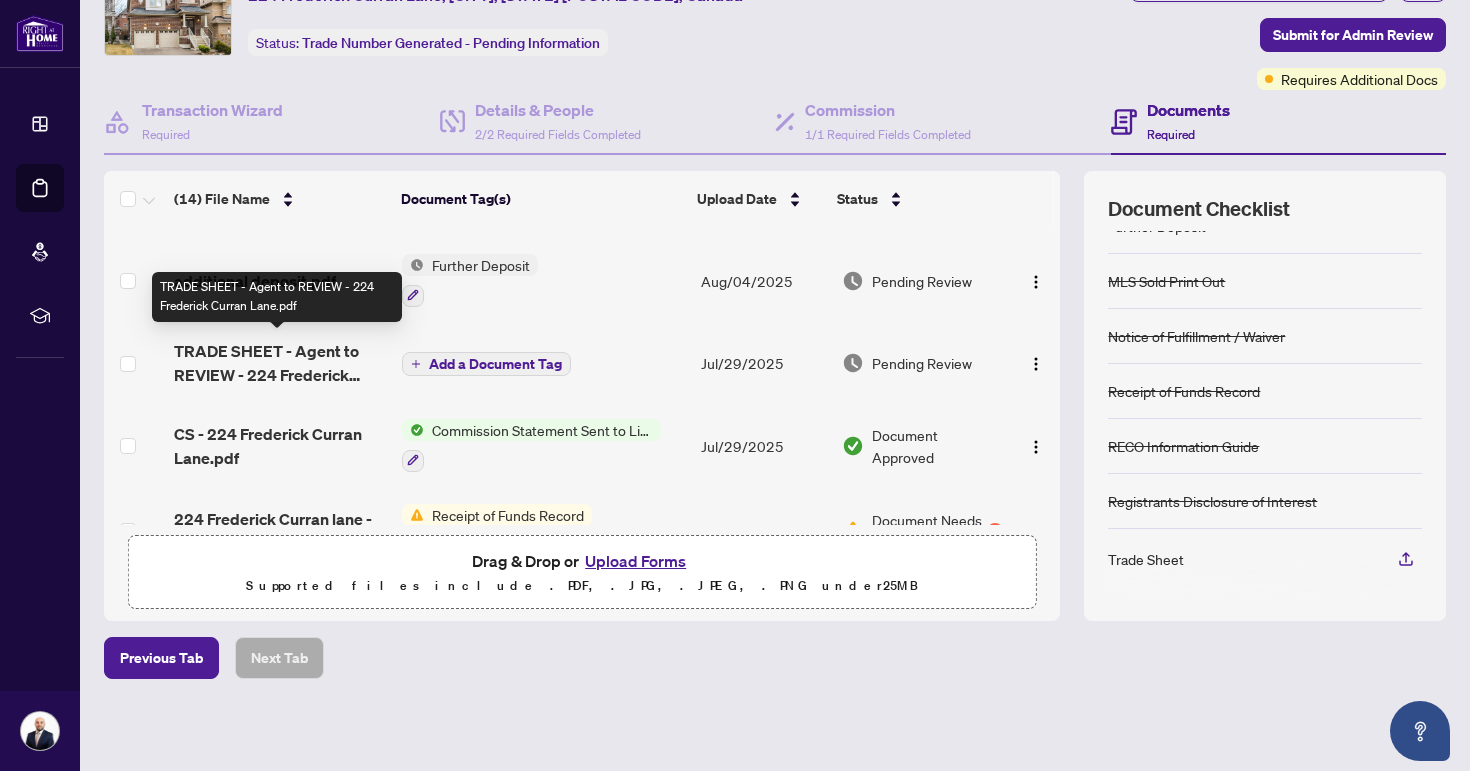 click on "TRADE SHEET - Agent to REVIEW - 224 Frederick Curran Lane.pdf" at bounding box center (280, 363) 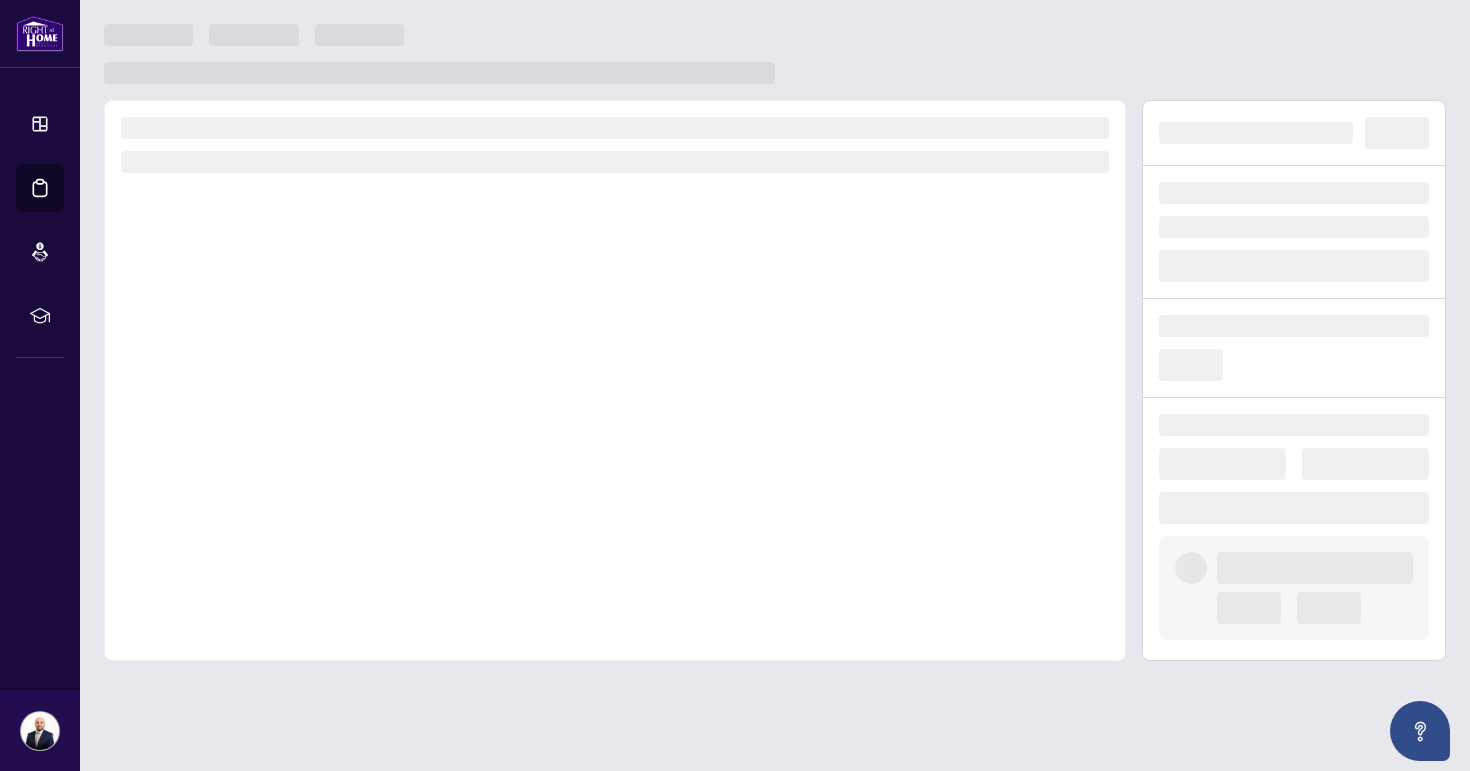 scroll, scrollTop: 0, scrollLeft: 0, axis: both 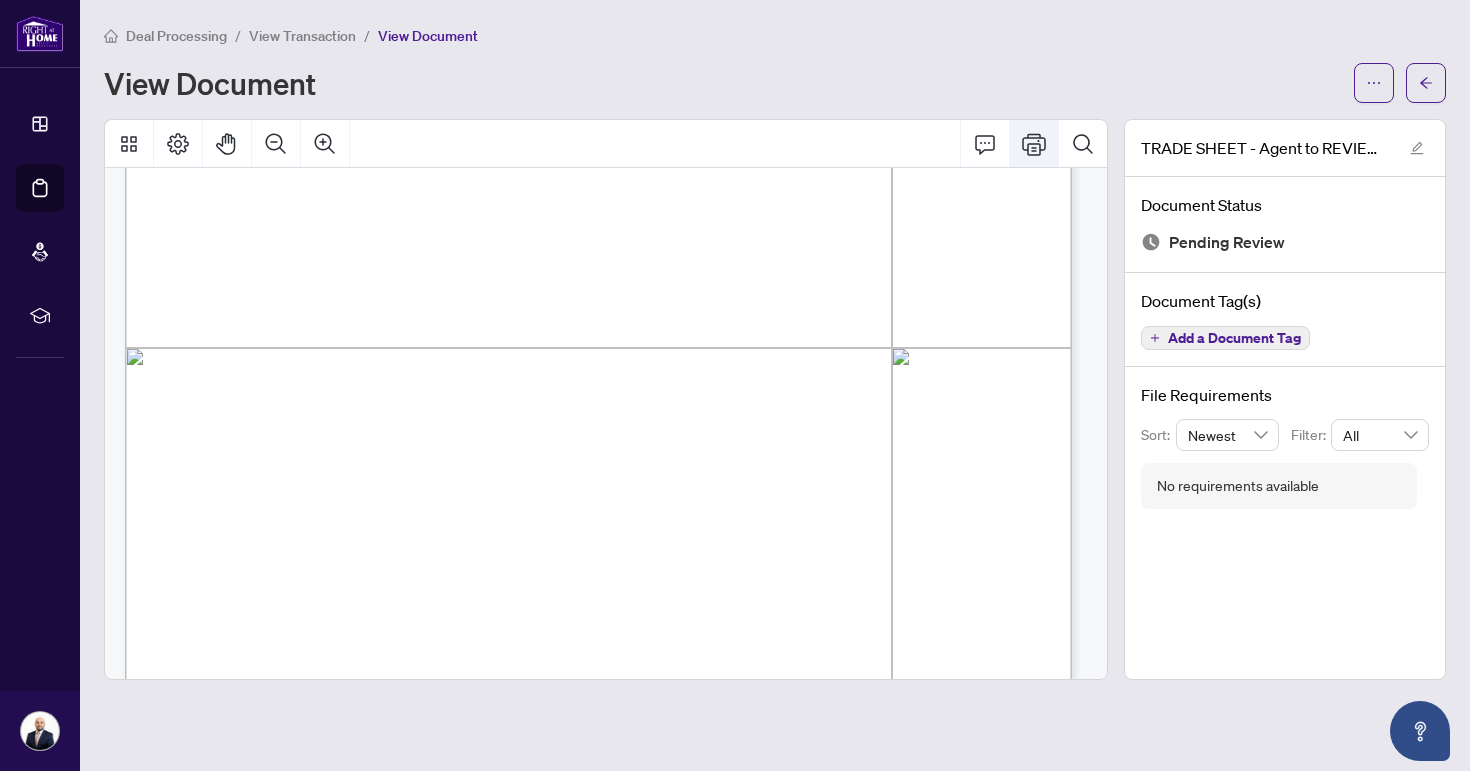 click 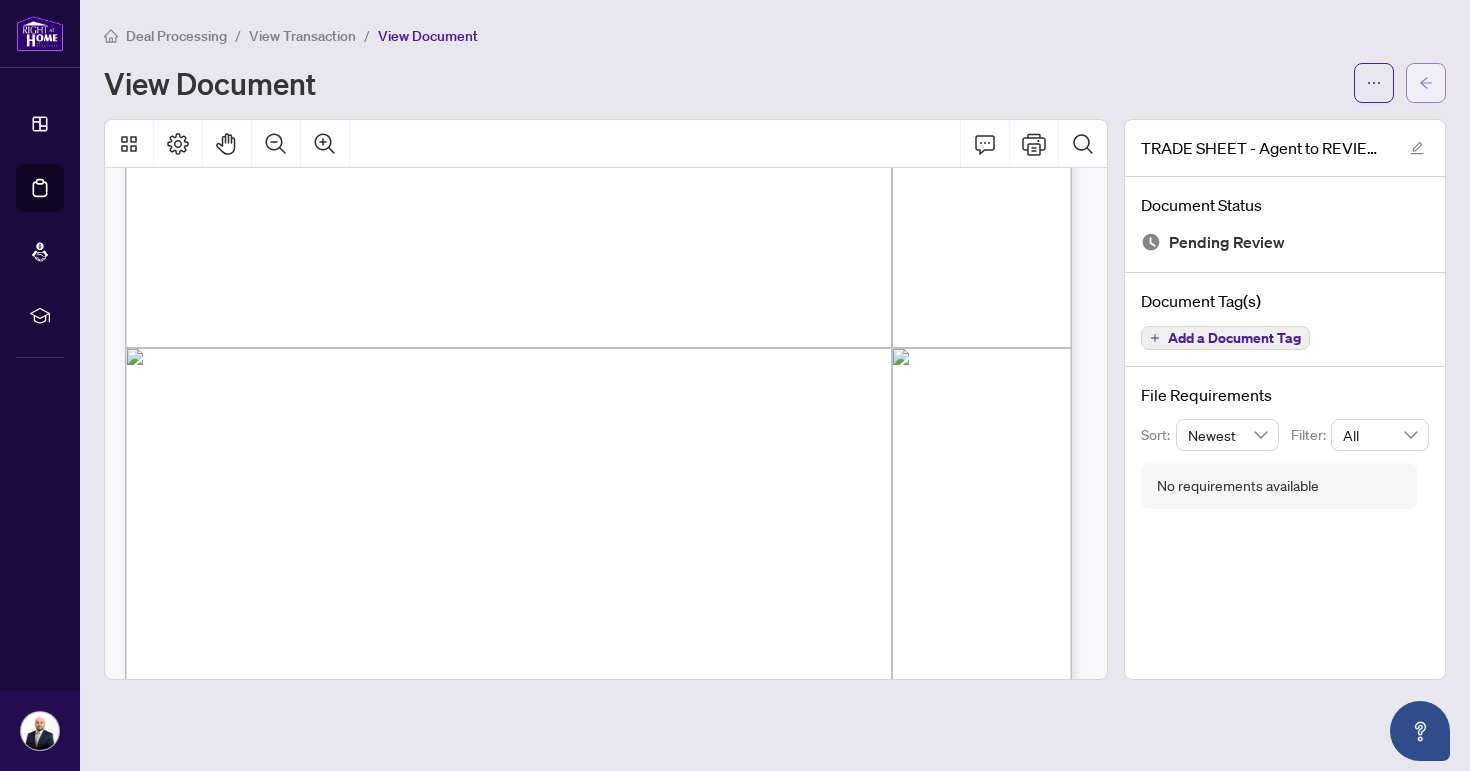 click 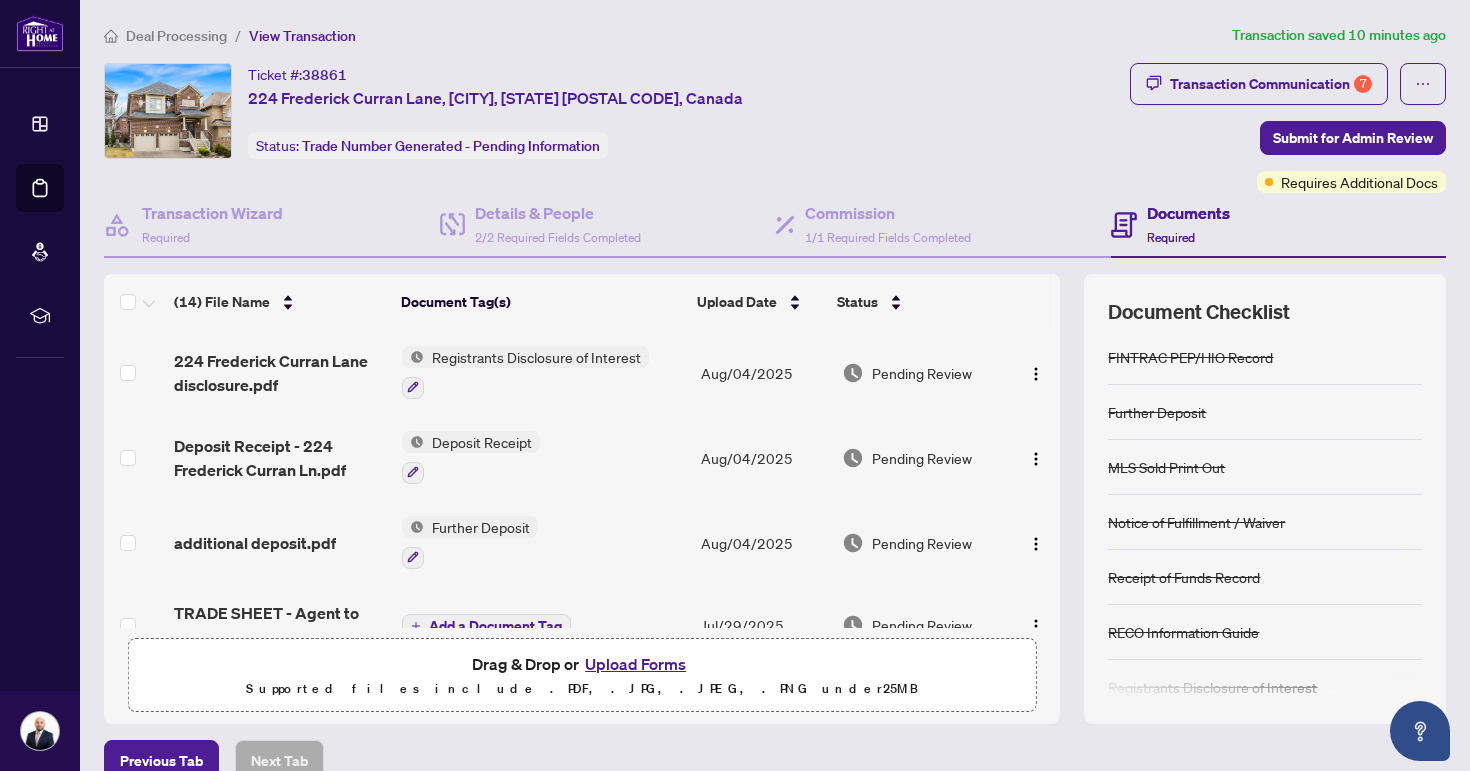 scroll, scrollTop: 423, scrollLeft: 0, axis: vertical 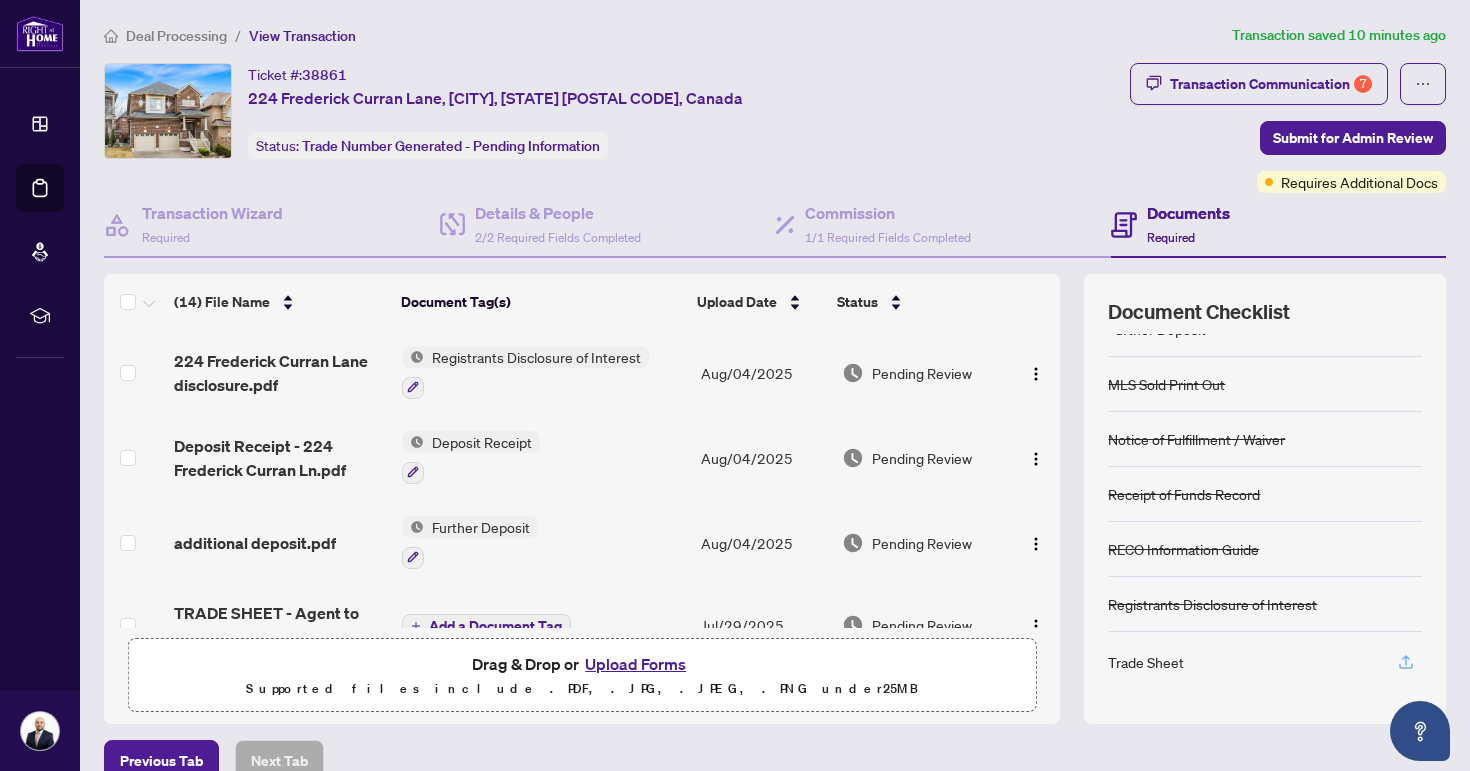 click 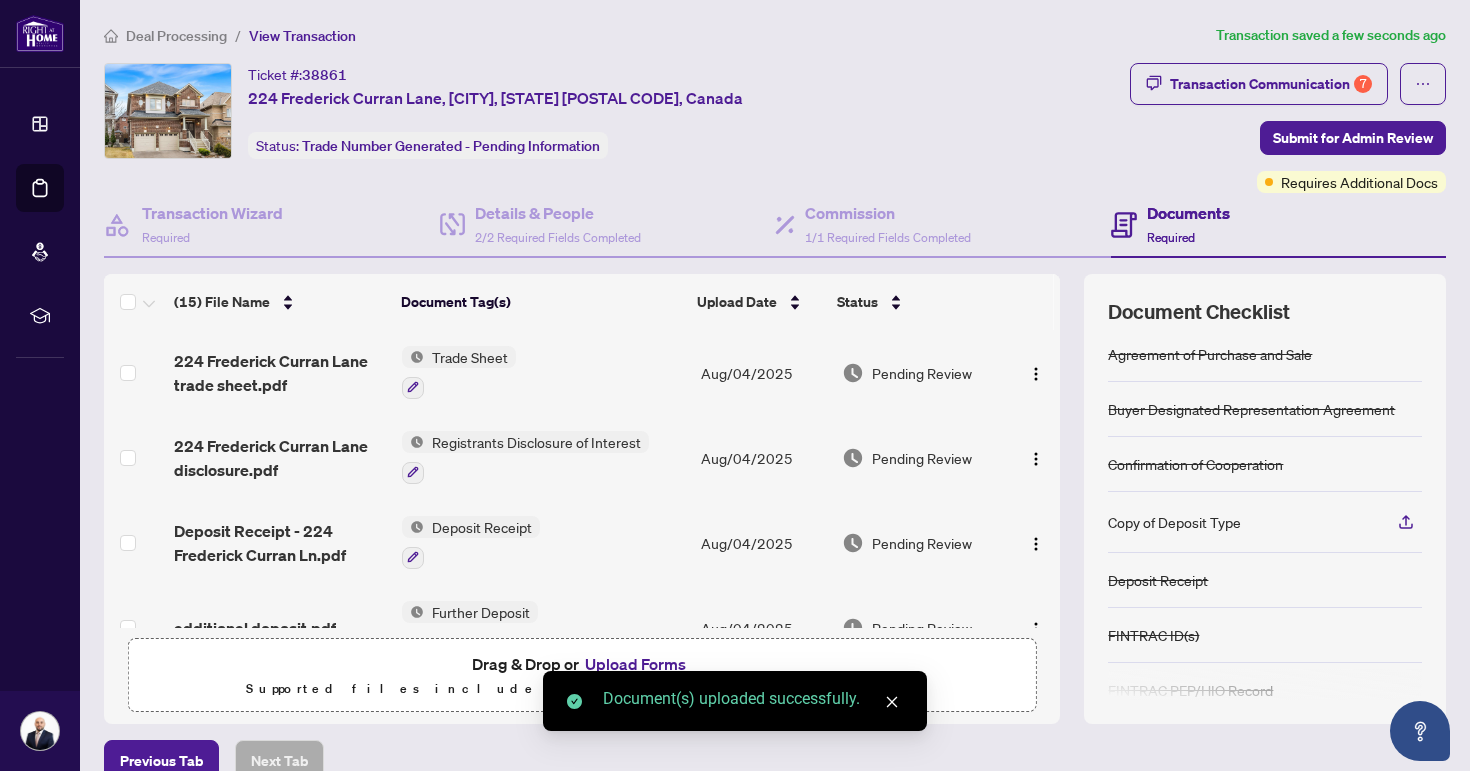 scroll, scrollTop: 58, scrollLeft: 0, axis: vertical 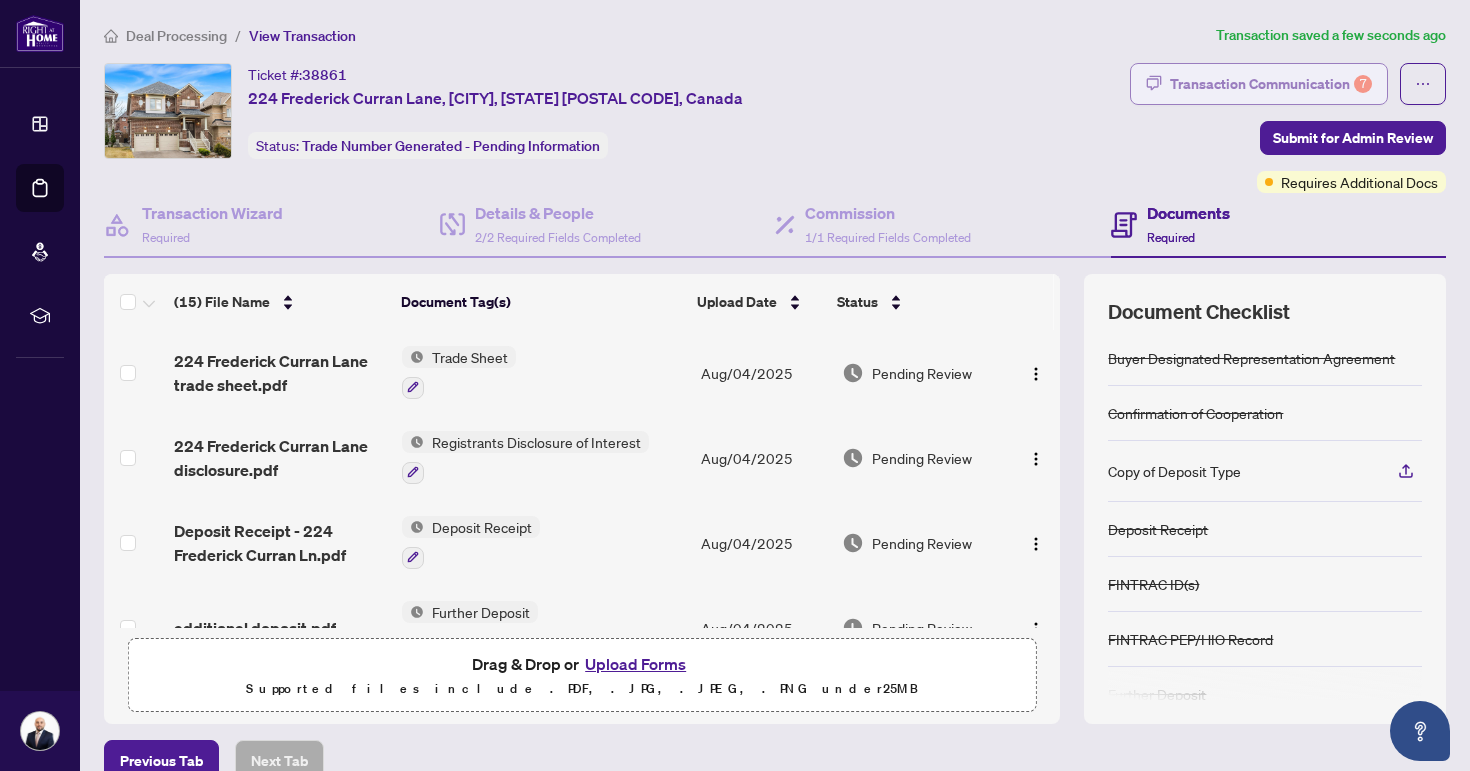 click on "Transaction Communication 7" at bounding box center (1271, 84) 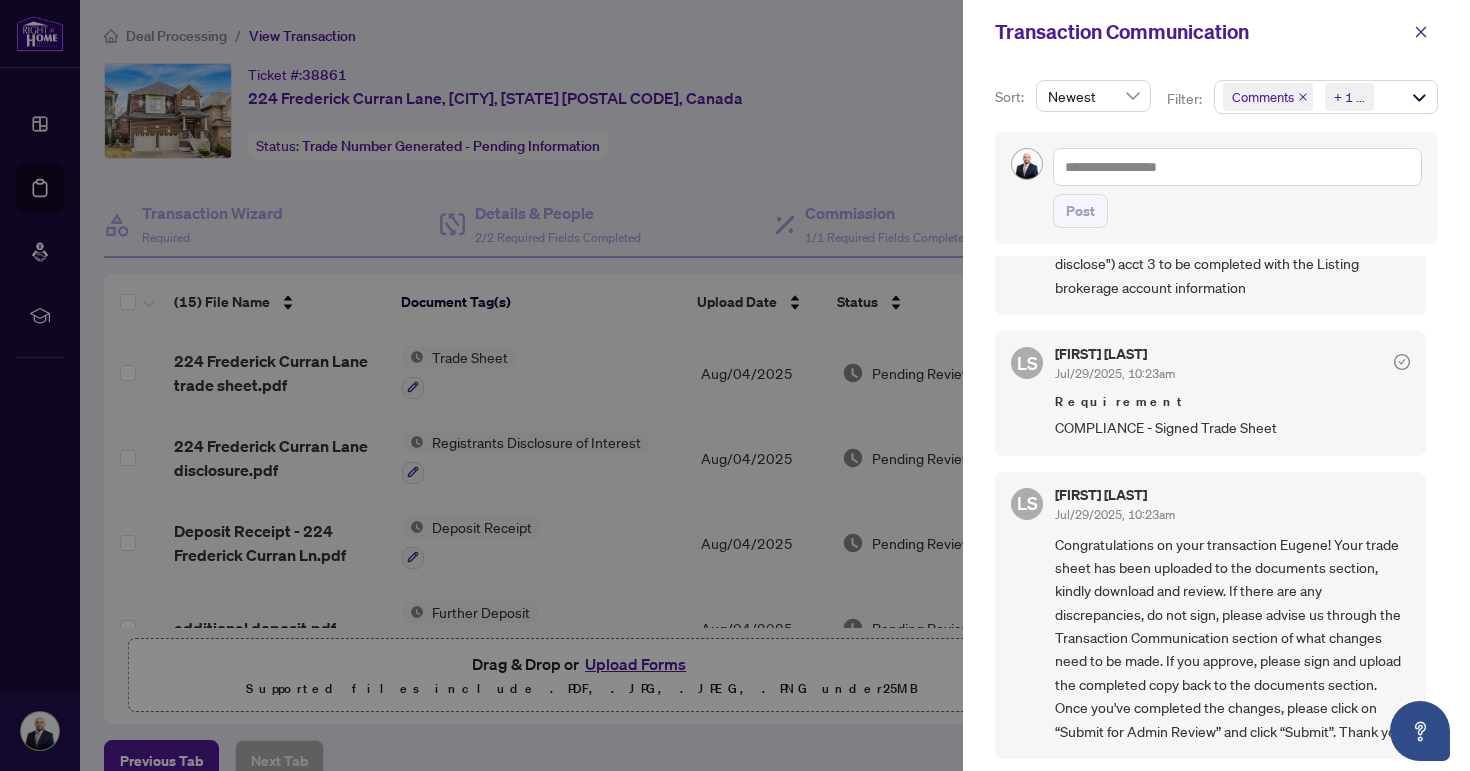 scroll, scrollTop: 1049, scrollLeft: 0, axis: vertical 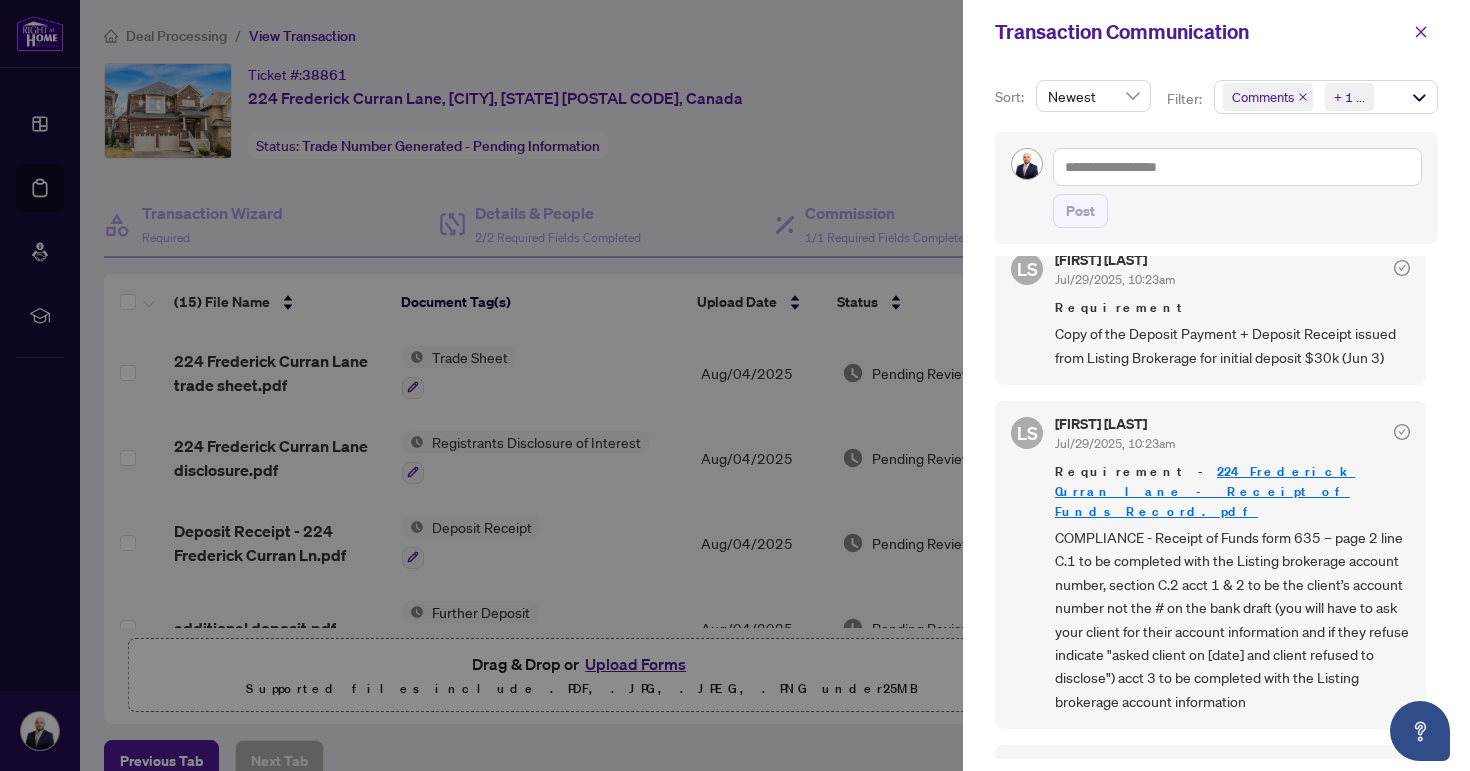 click on "224 Frederick Curran lane - Receipt of Funds Record.pdf" at bounding box center [1205, 491] 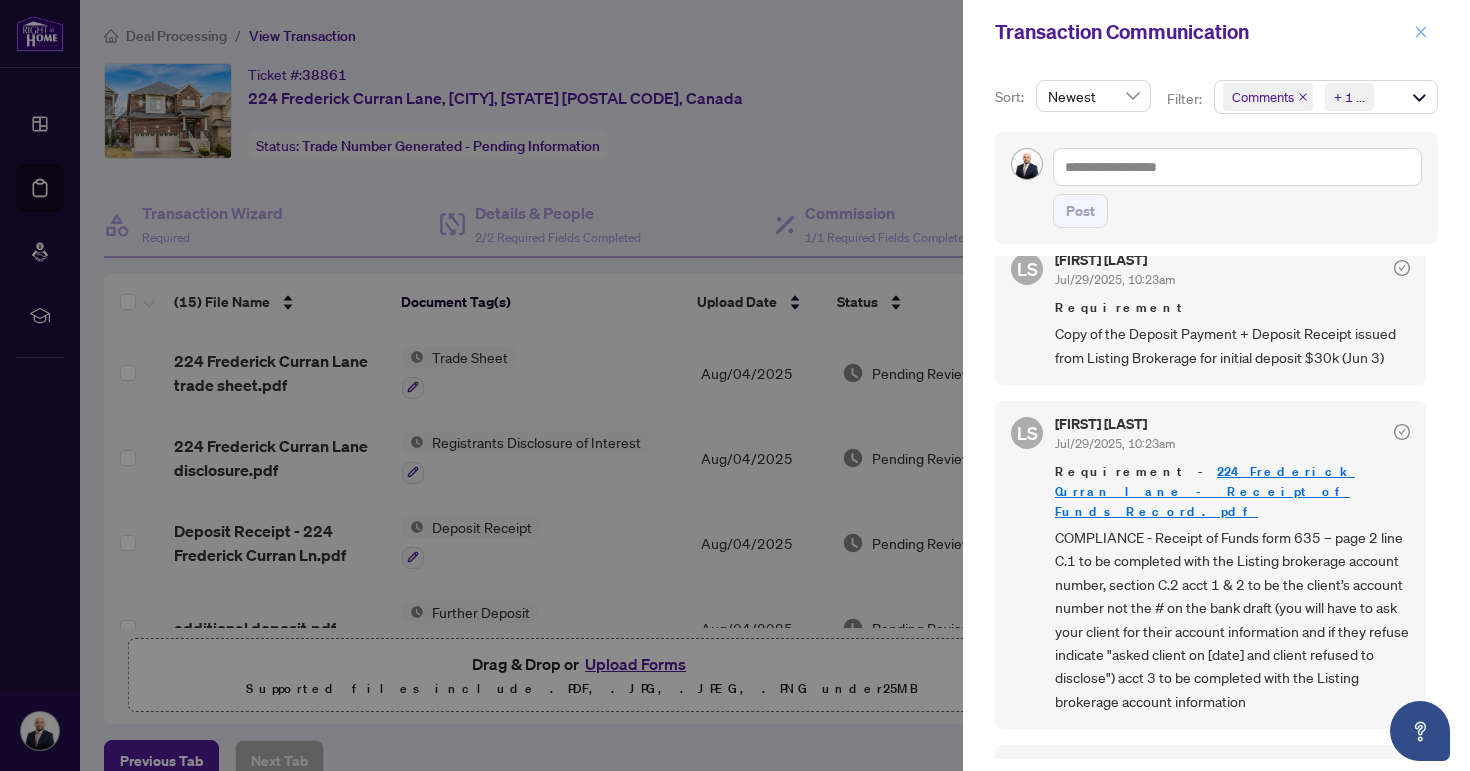 click 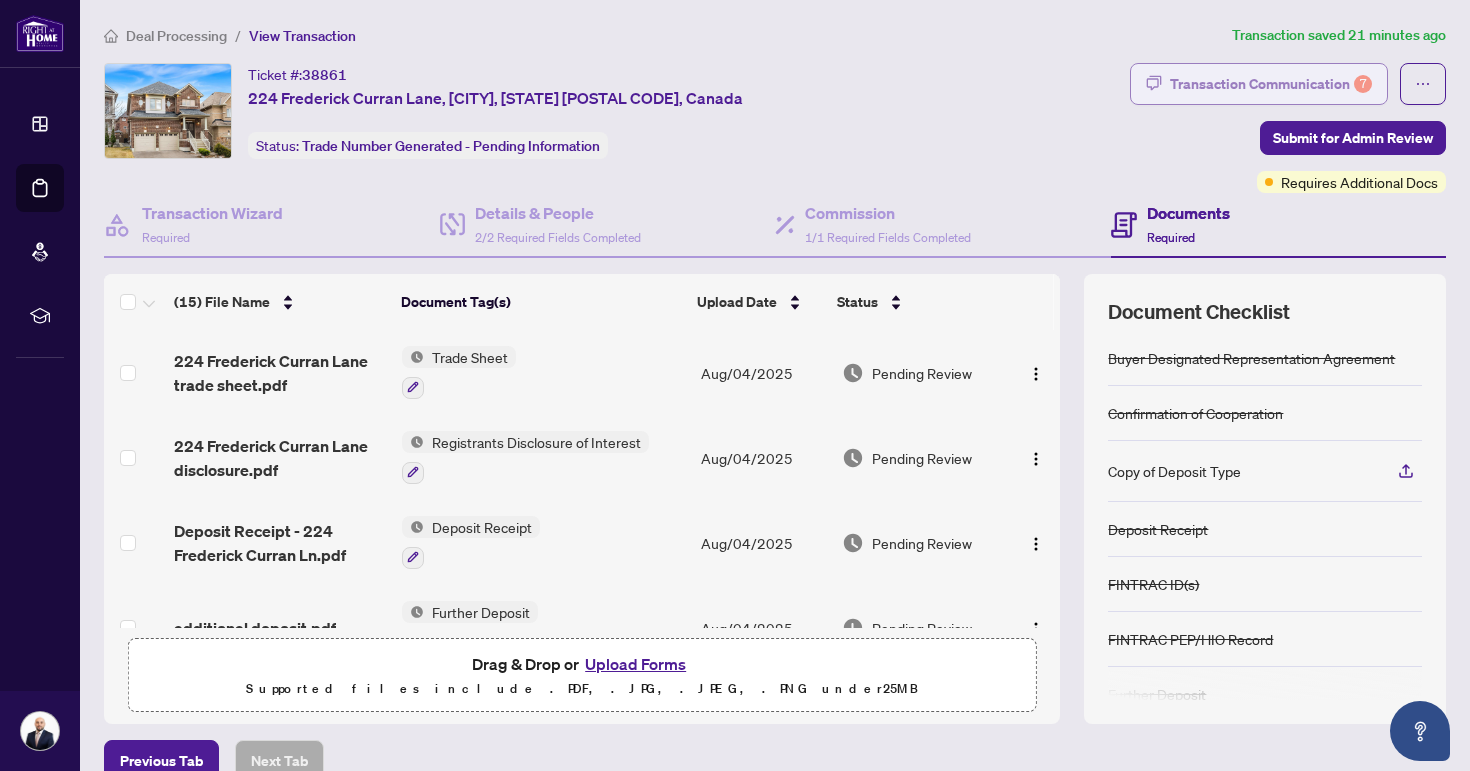 click on "Transaction Communication 7" at bounding box center (1271, 84) 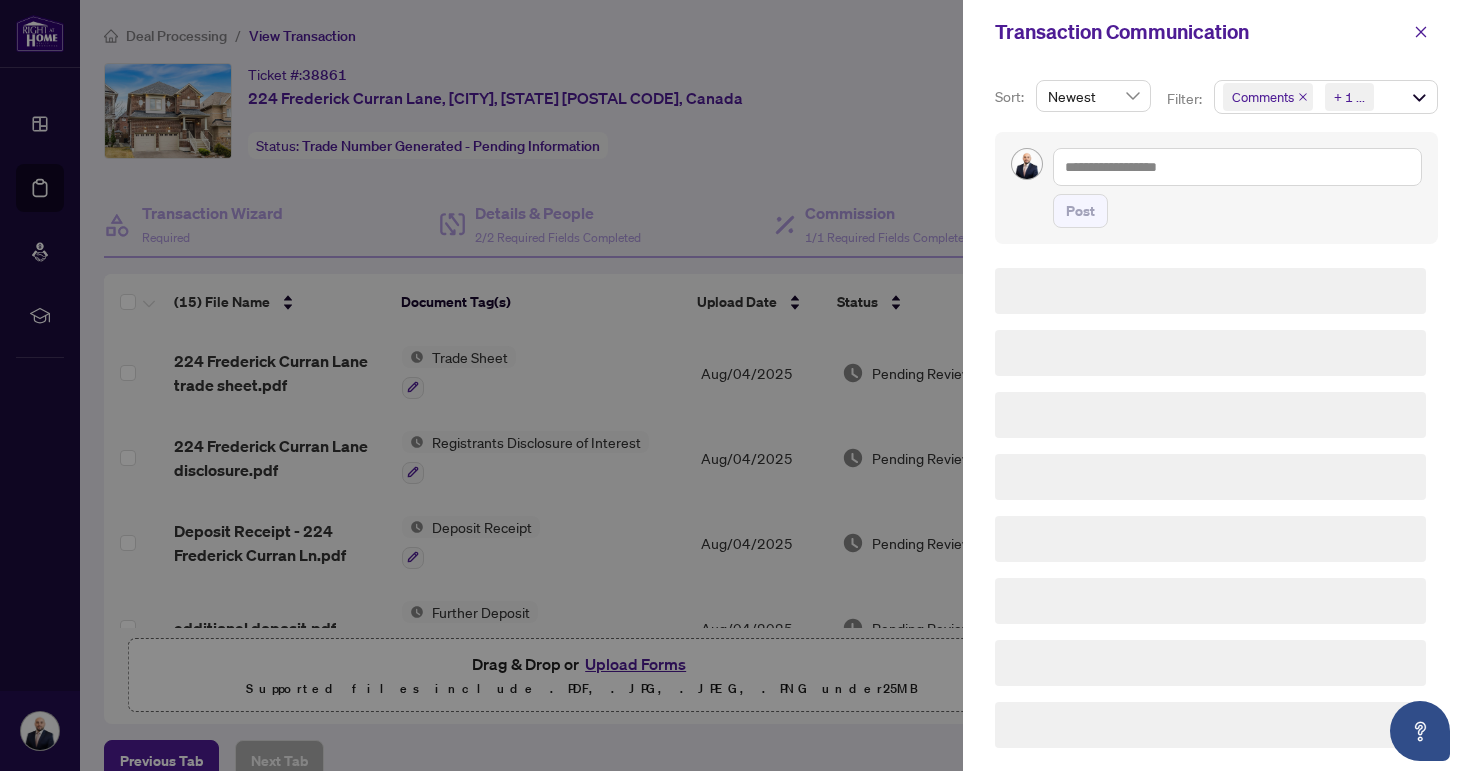 scroll, scrollTop: 0, scrollLeft: 0, axis: both 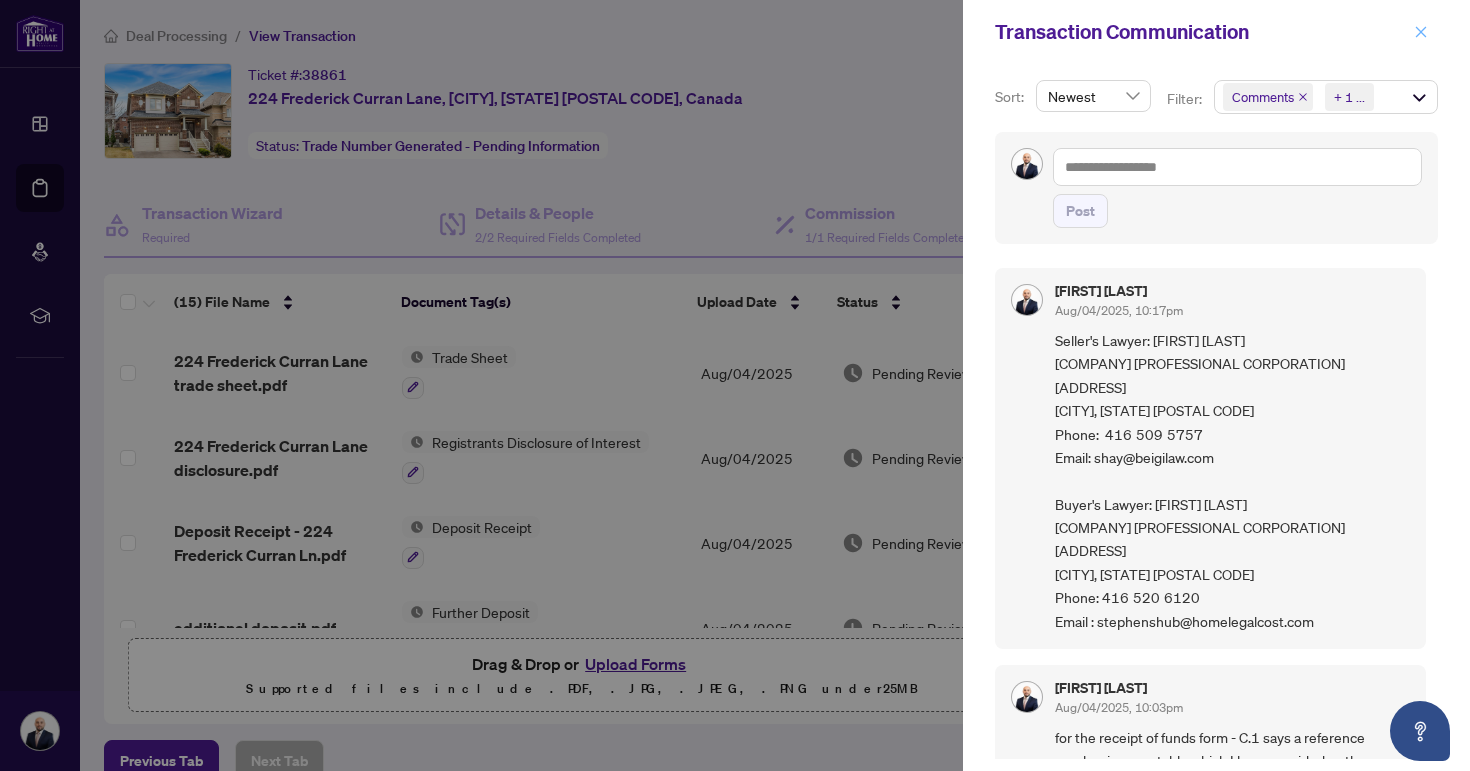 click 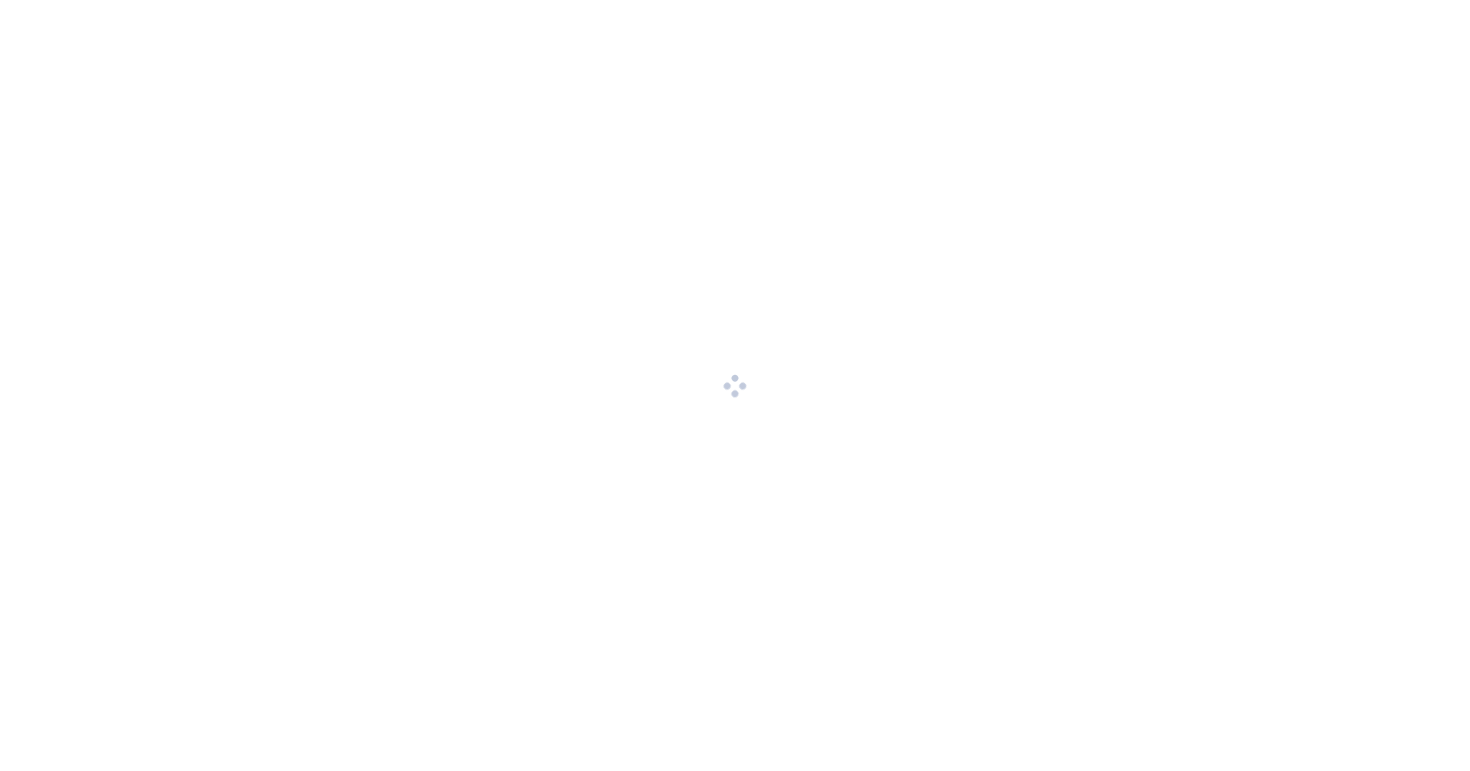 scroll, scrollTop: 0, scrollLeft: 0, axis: both 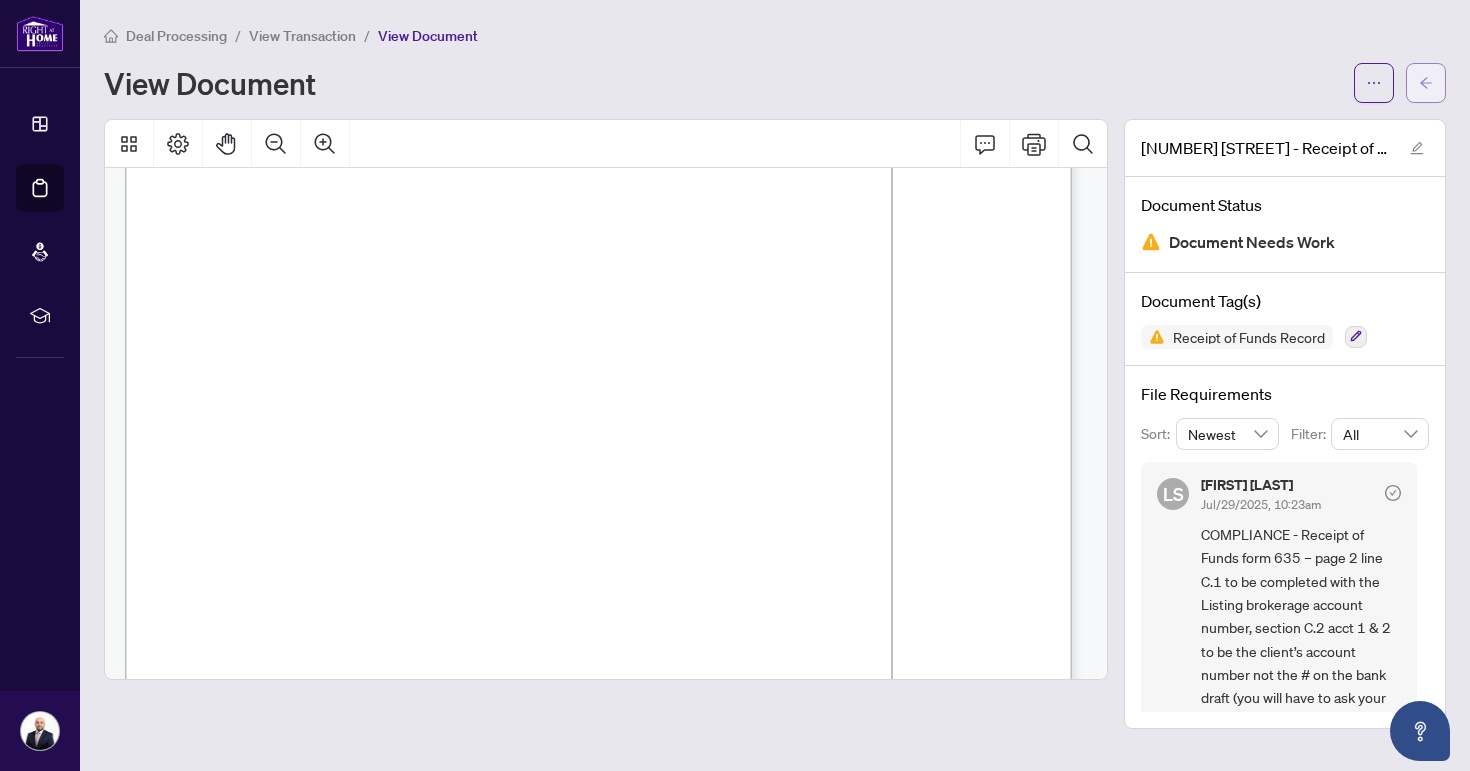 click 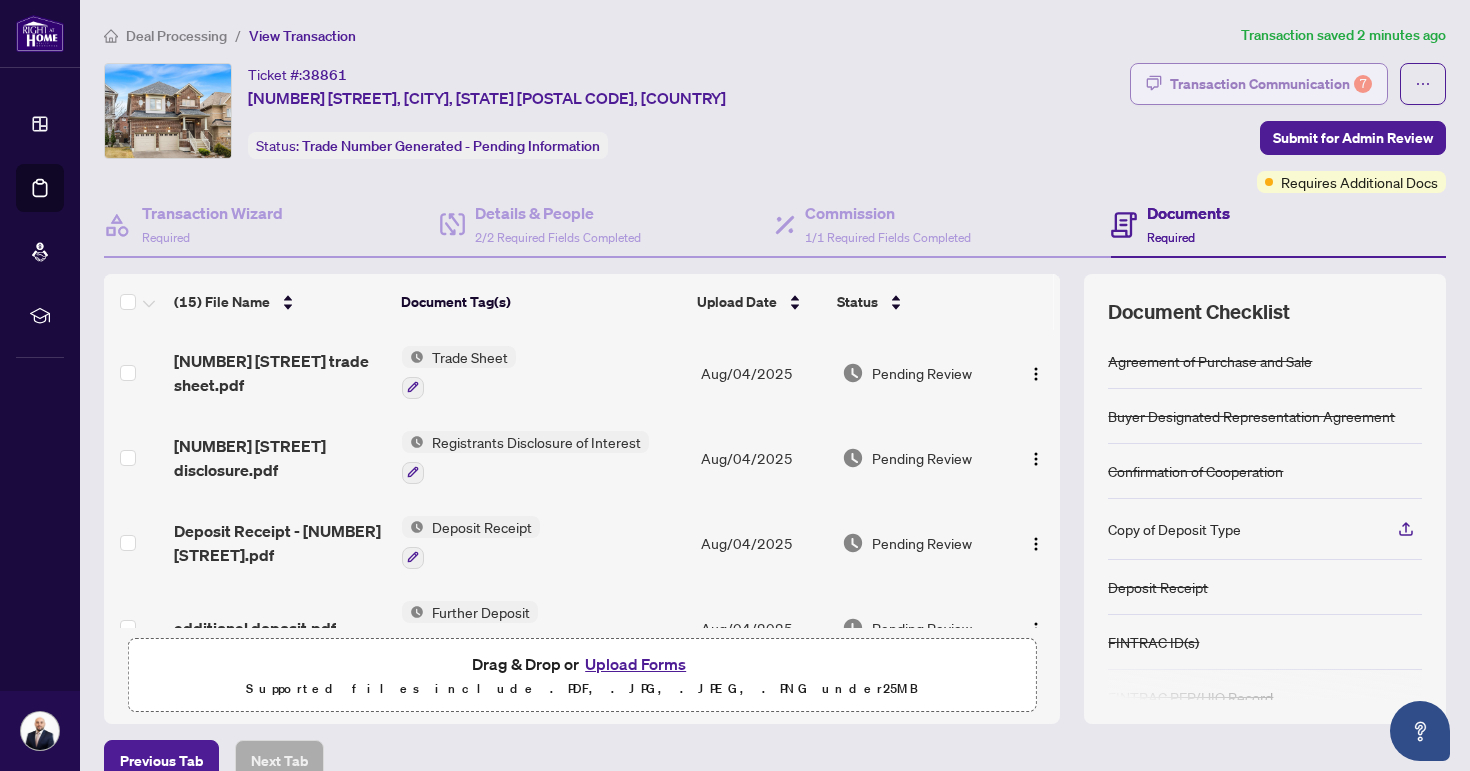 click on "Transaction Communication 7" at bounding box center (1271, 84) 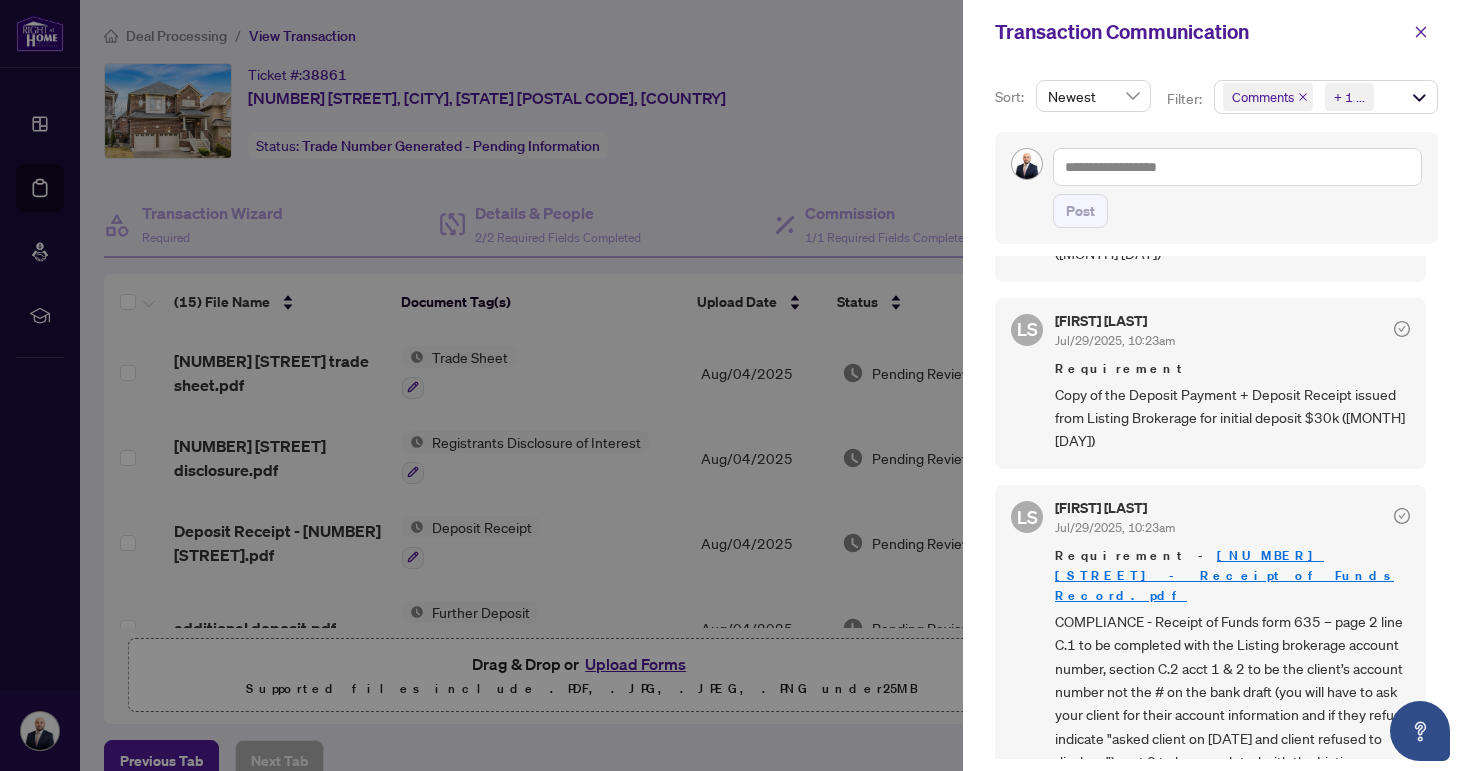 scroll, scrollTop: 703, scrollLeft: 0, axis: vertical 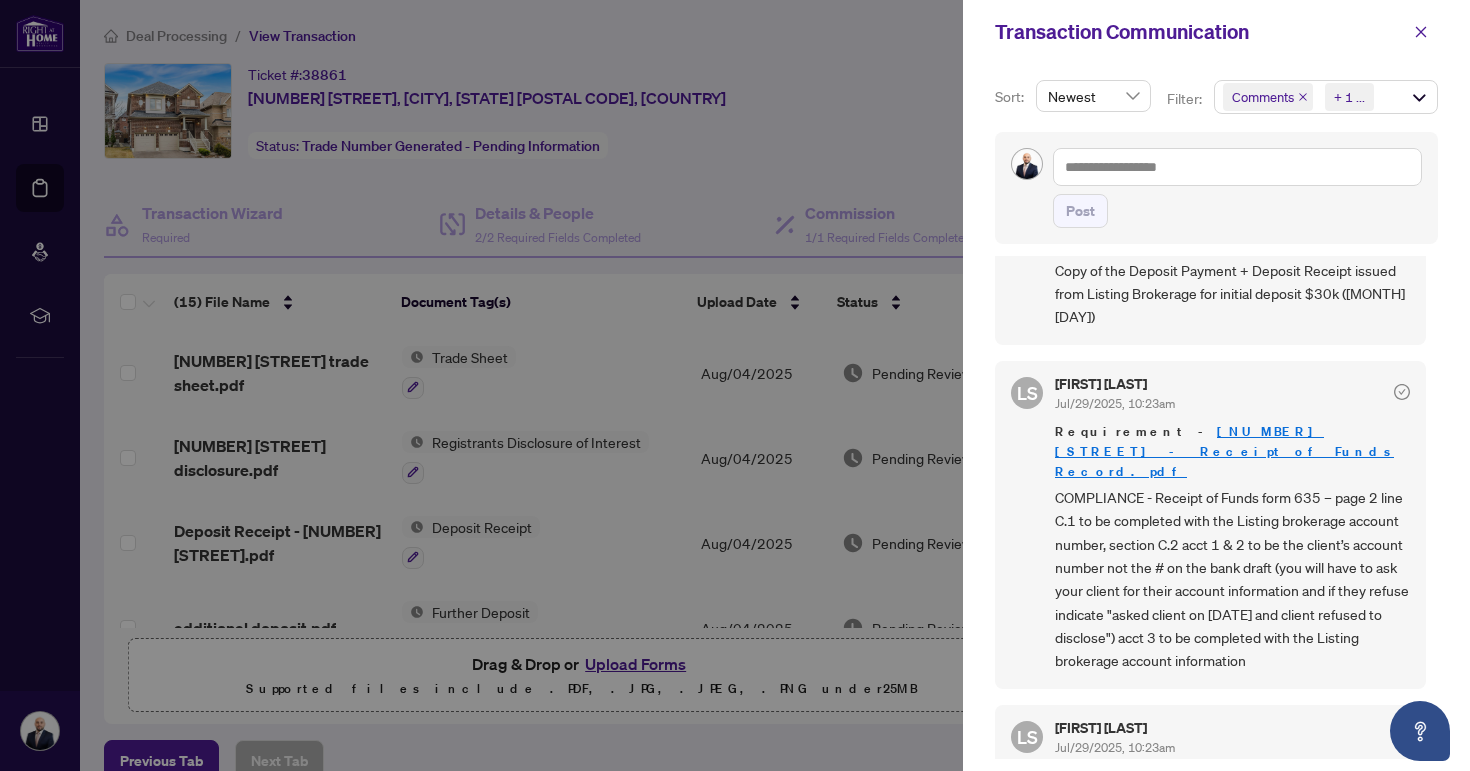 click on "COMPLIANCE - Receipt of Funds form 635 – page 2 line C.1 to be completed with the Listing brokerage account number, section C.2 acct 1 & 2 to be the client’s account number not the # on the bank draft (you will have to ask your client for their account information and if they refuse indicate "asked client on [date] and client refused to disclose") acct 3 to be completed with the Listing brokerage account information" at bounding box center (1232, 579) 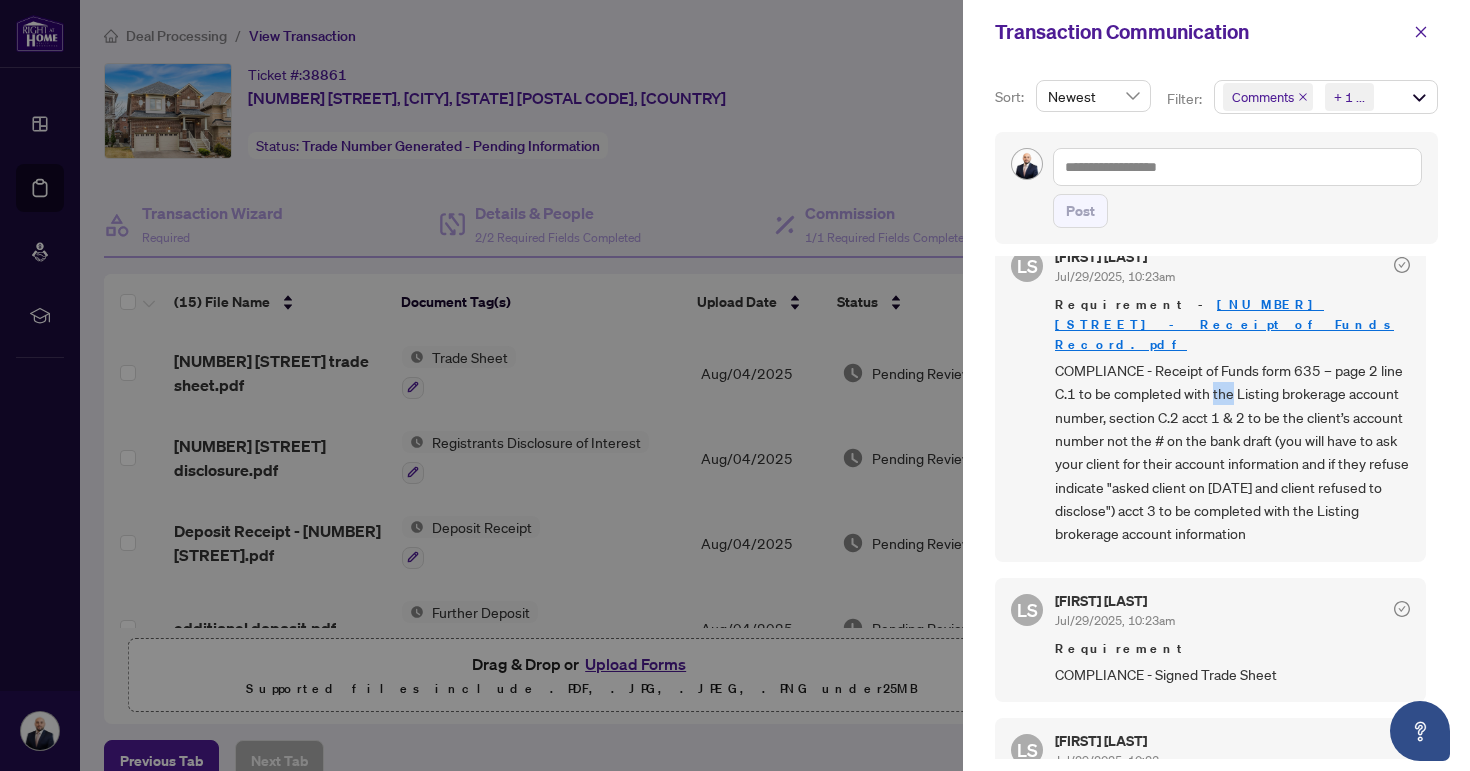 scroll, scrollTop: 833, scrollLeft: 0, axis: vertical 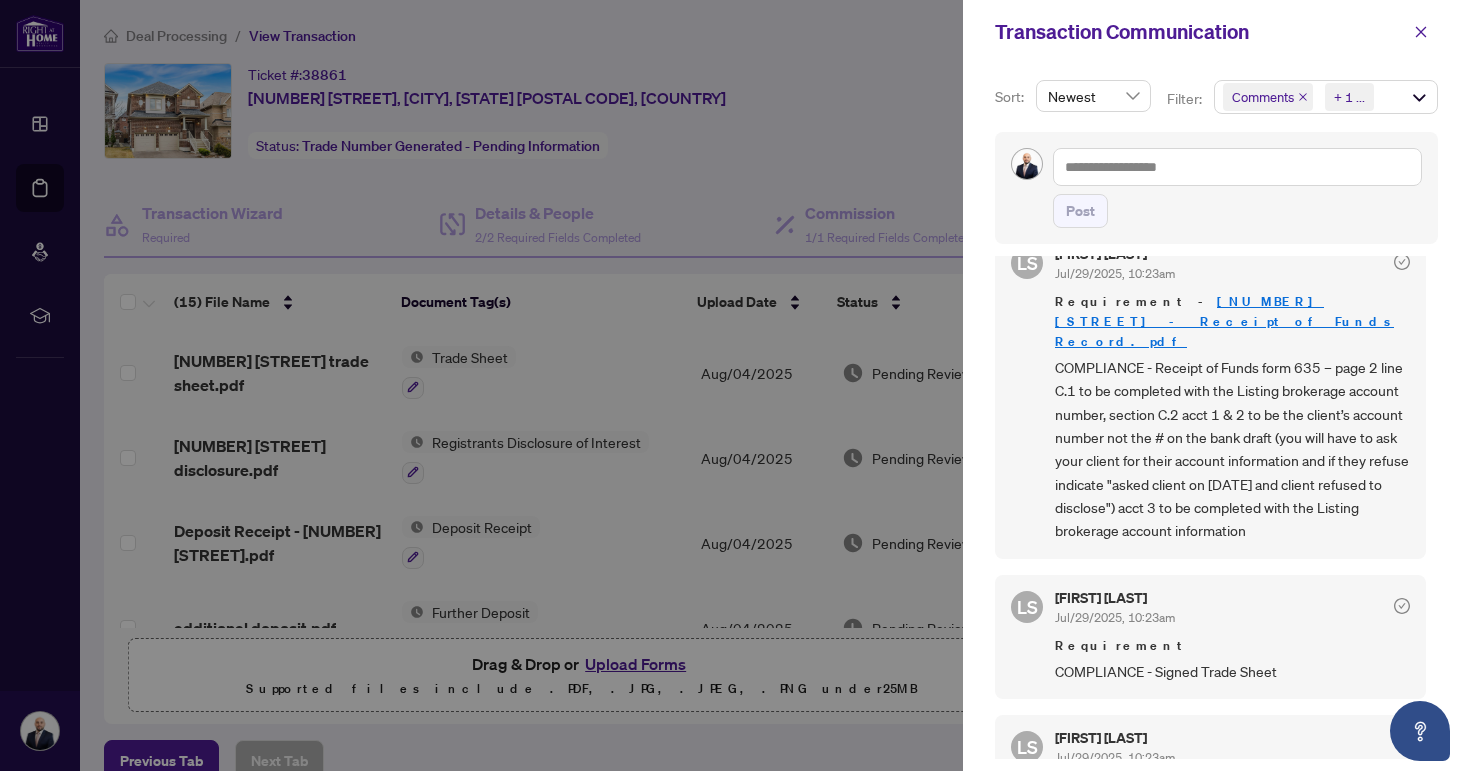 click on "COMPLIANCE - Receipt of Funds form 635 – page 2 line C.1 to be completed with the Listing brokerage account number, section C.2 acct 1 & 2 to be the client’s account number not the # on the bank draft (you will have to ask your client for their account information and if they refuse indicate "asked client on [date] and client refused to disclose") acct 3 to be completed with the Listing brokerage account information" at bounding box center (1232, 449) 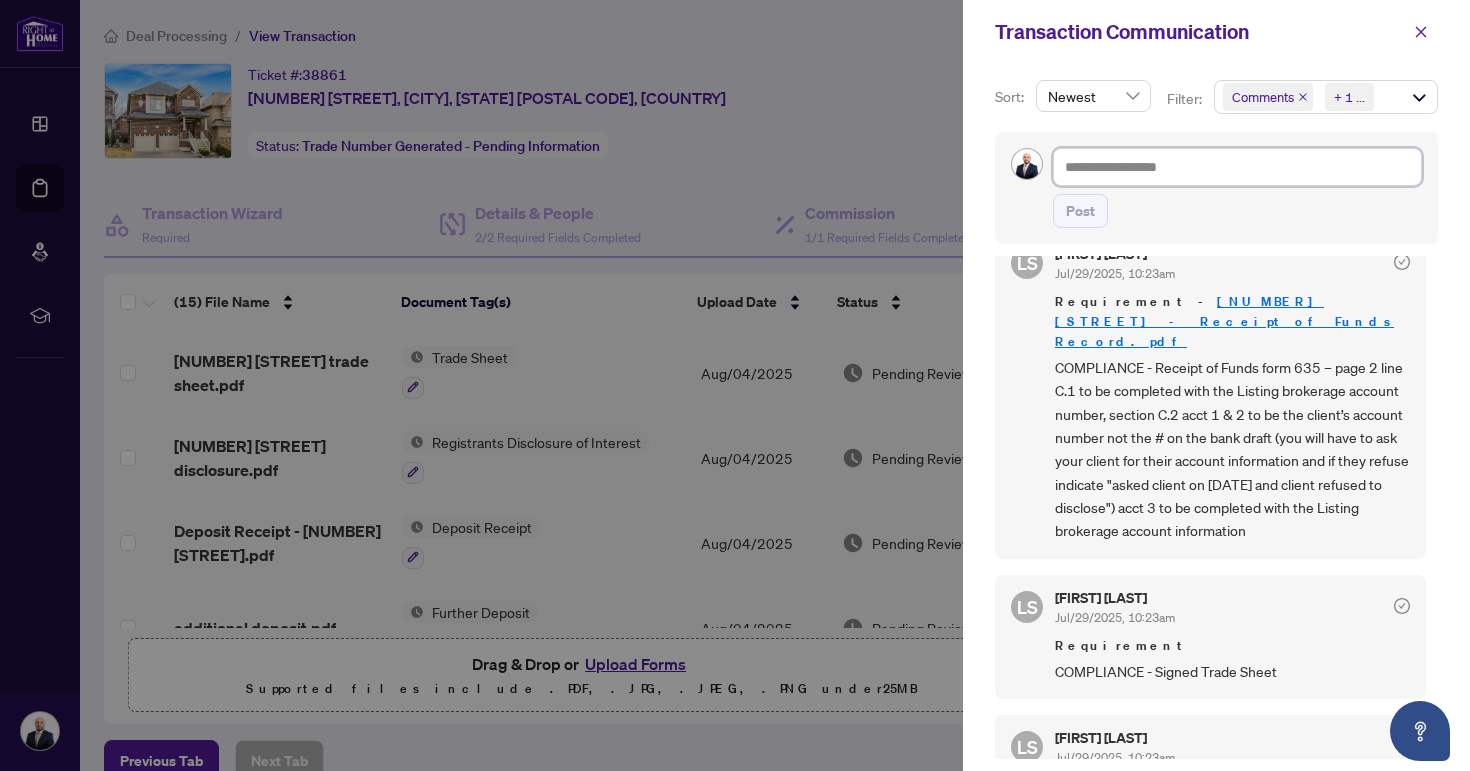 click at bounding box center [1237, 167] 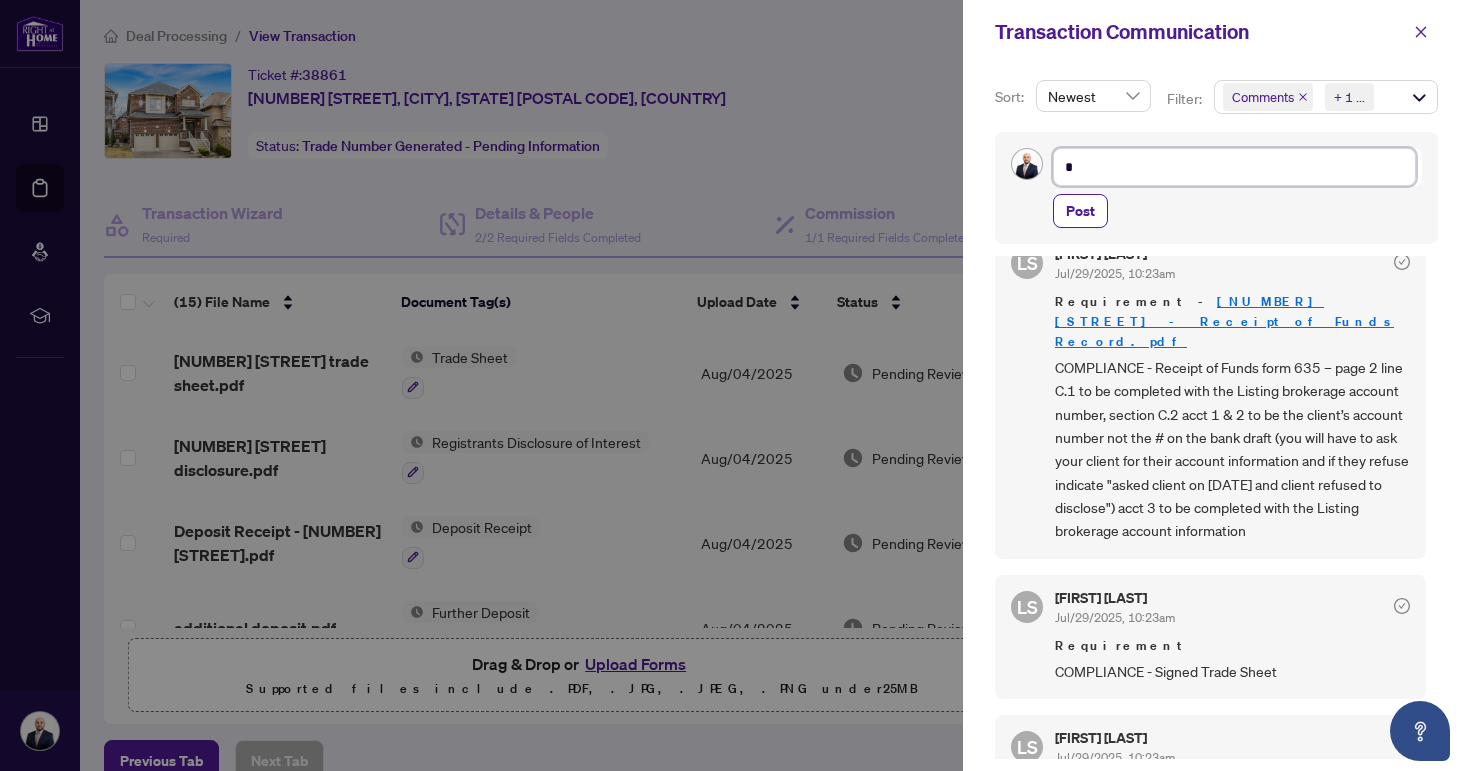 type on "**" 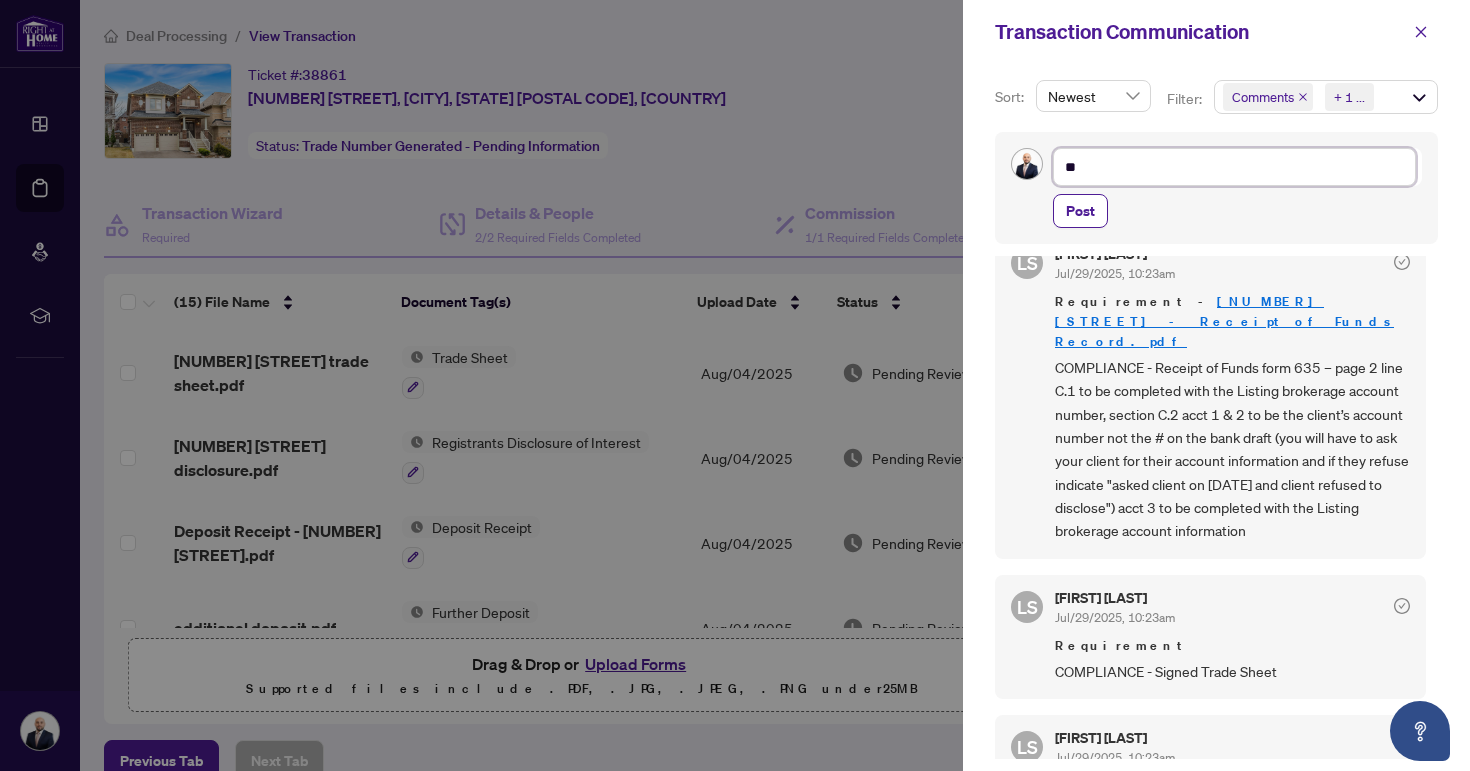 type on "***" 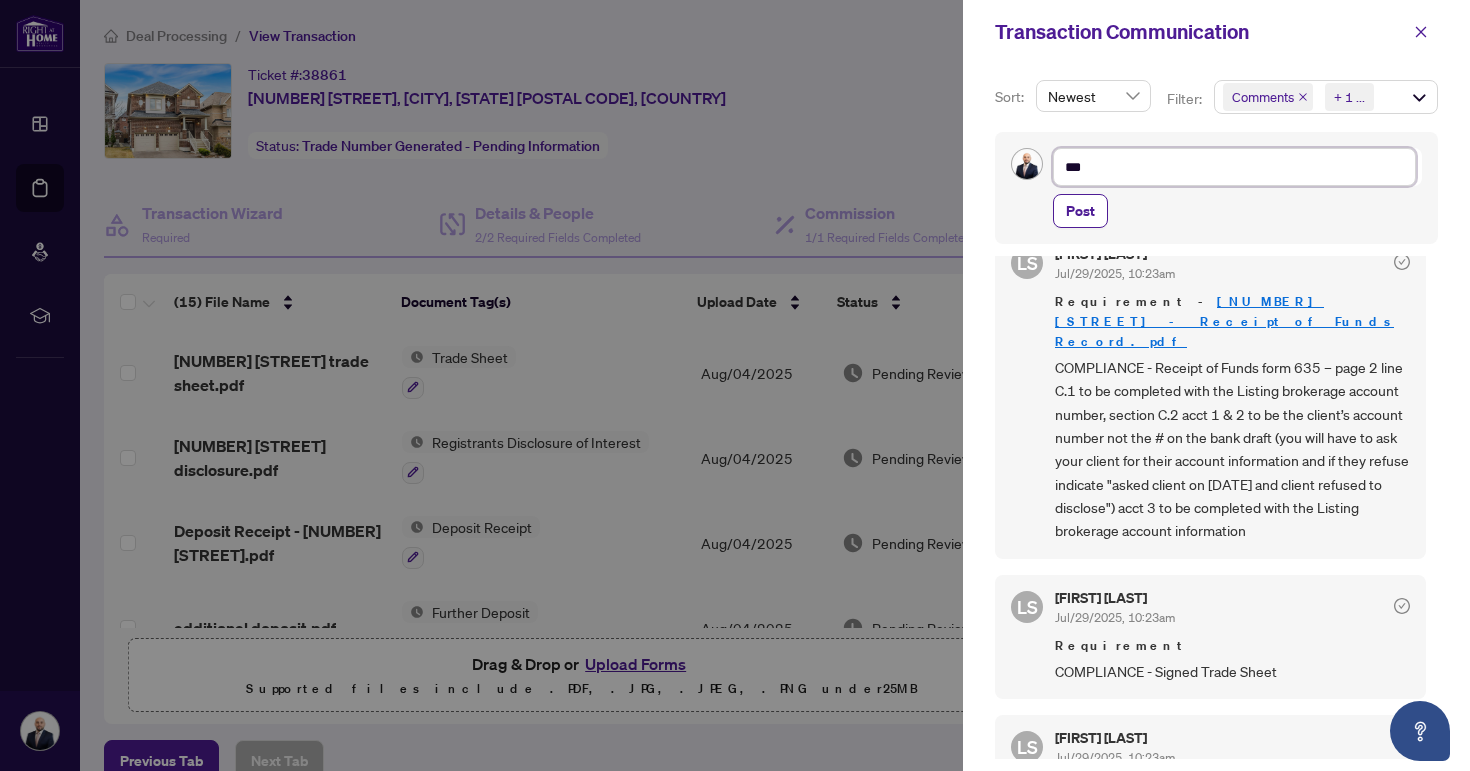 type on "***" 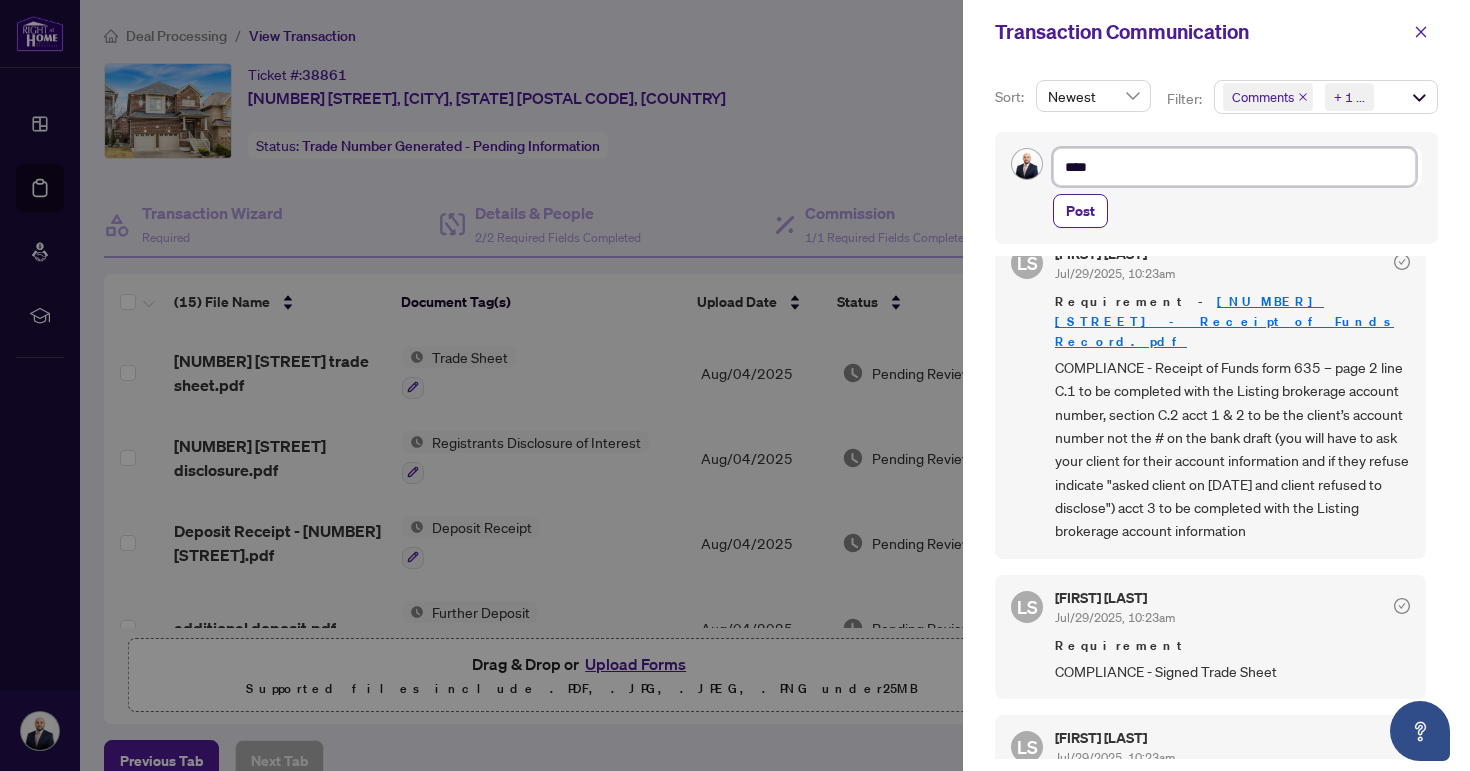 type on "*****" 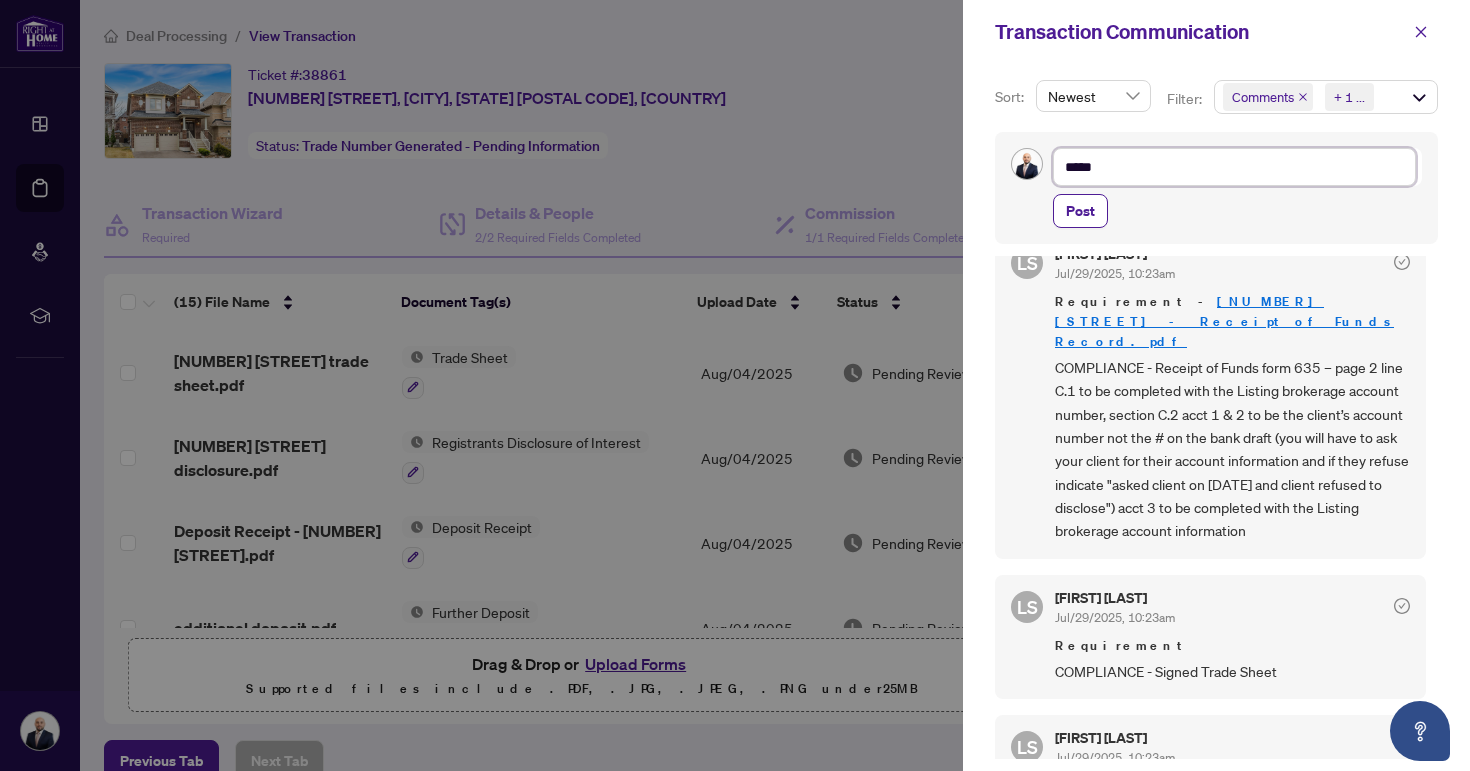 type on "******" 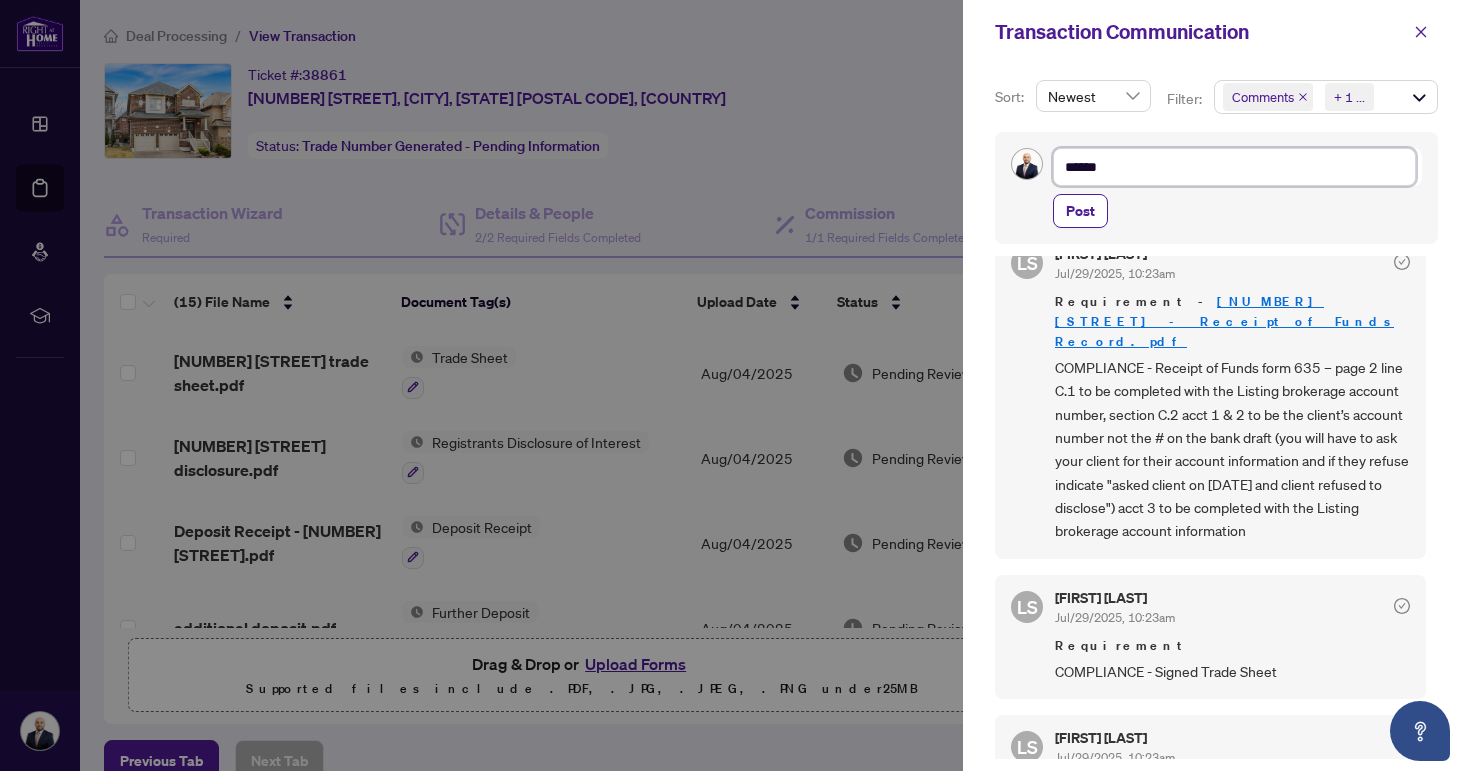 type on "*******" 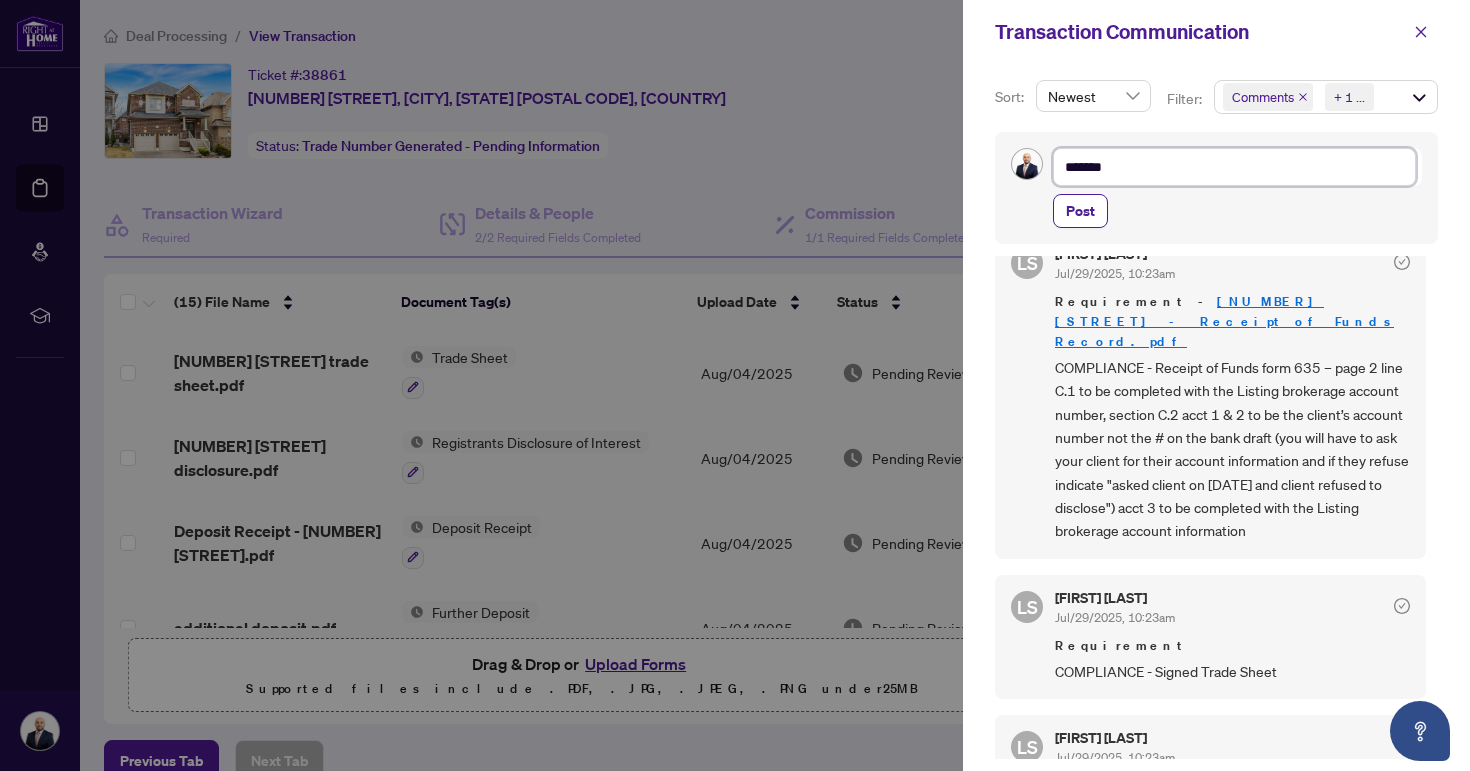 type on "*******" 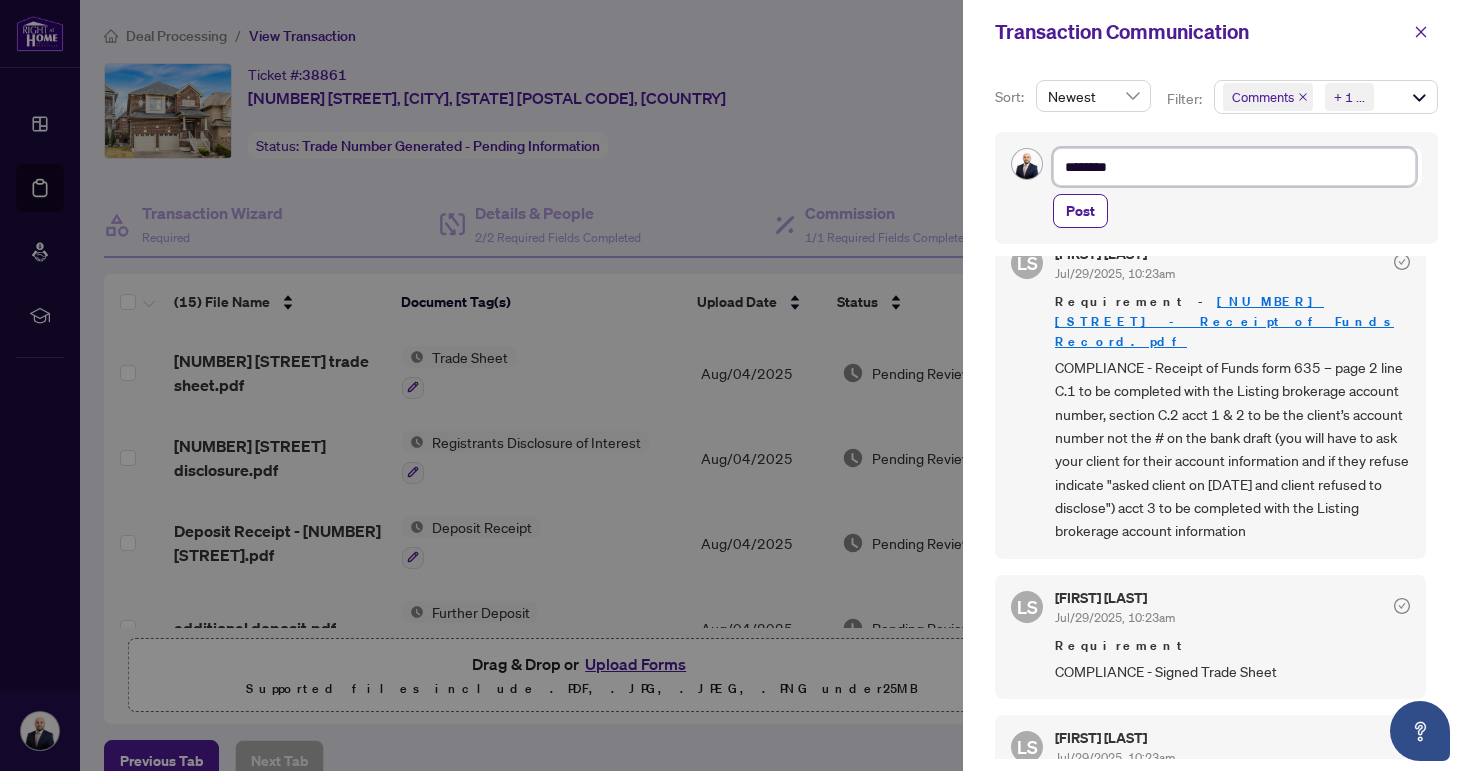 type on "*********" 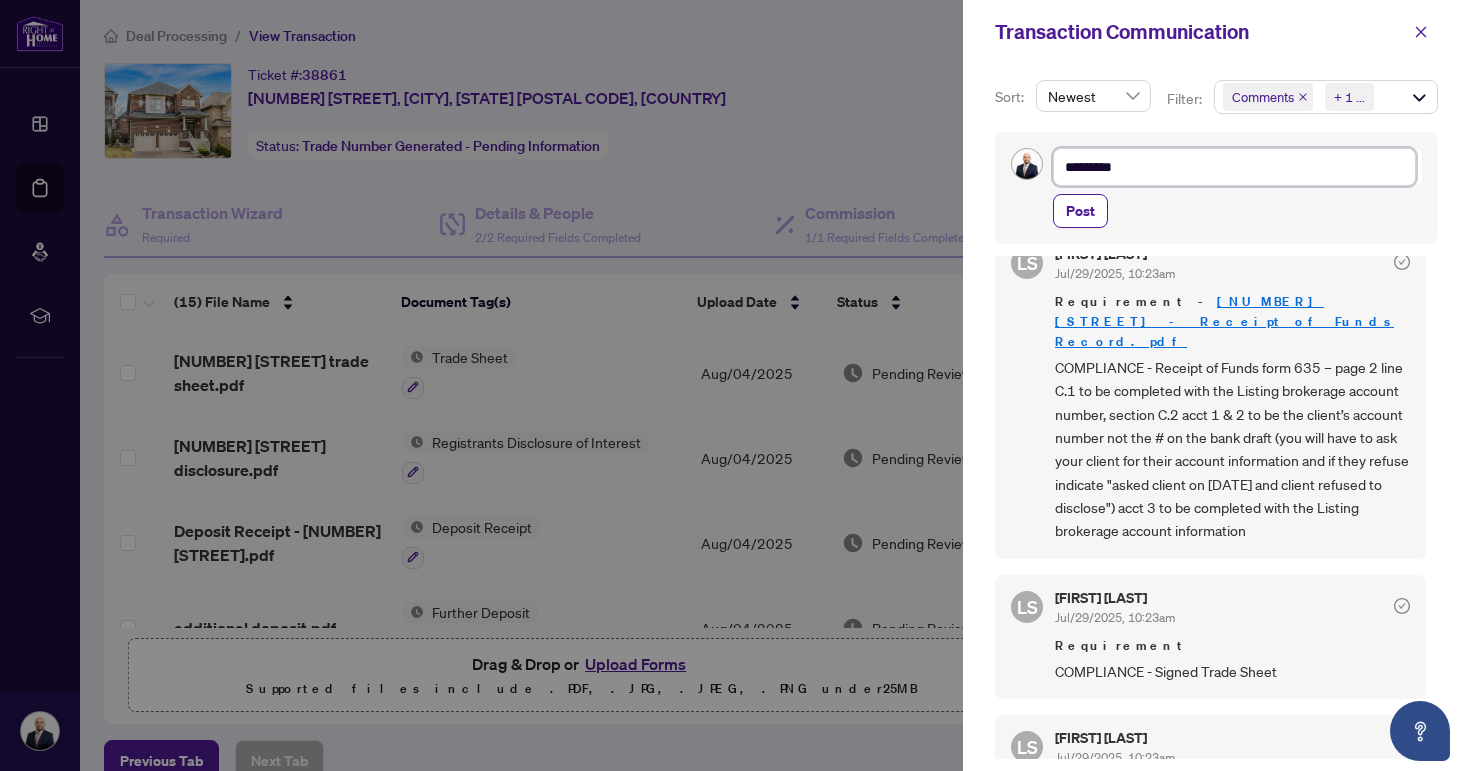 type on "**********" 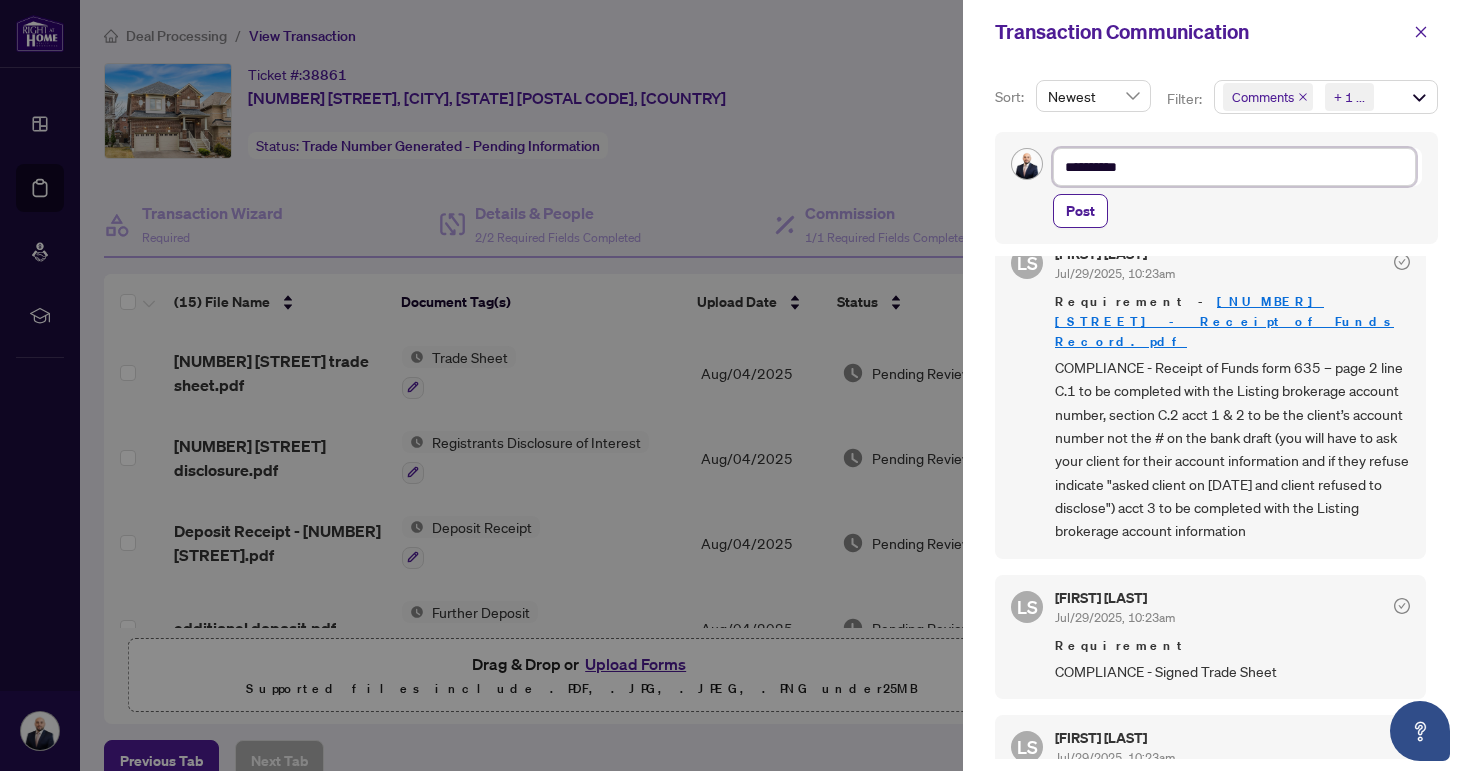 type on "**********" 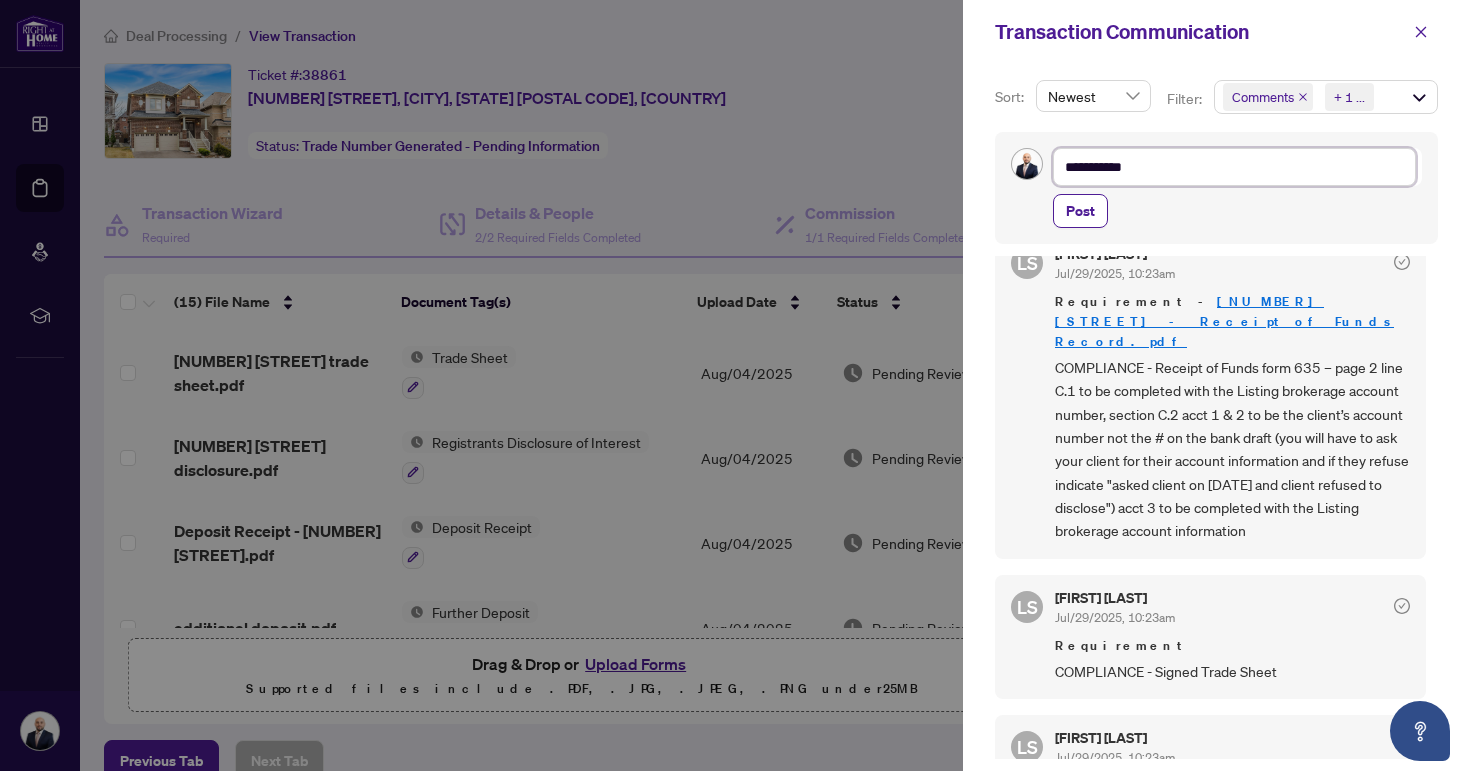 type on "**********" 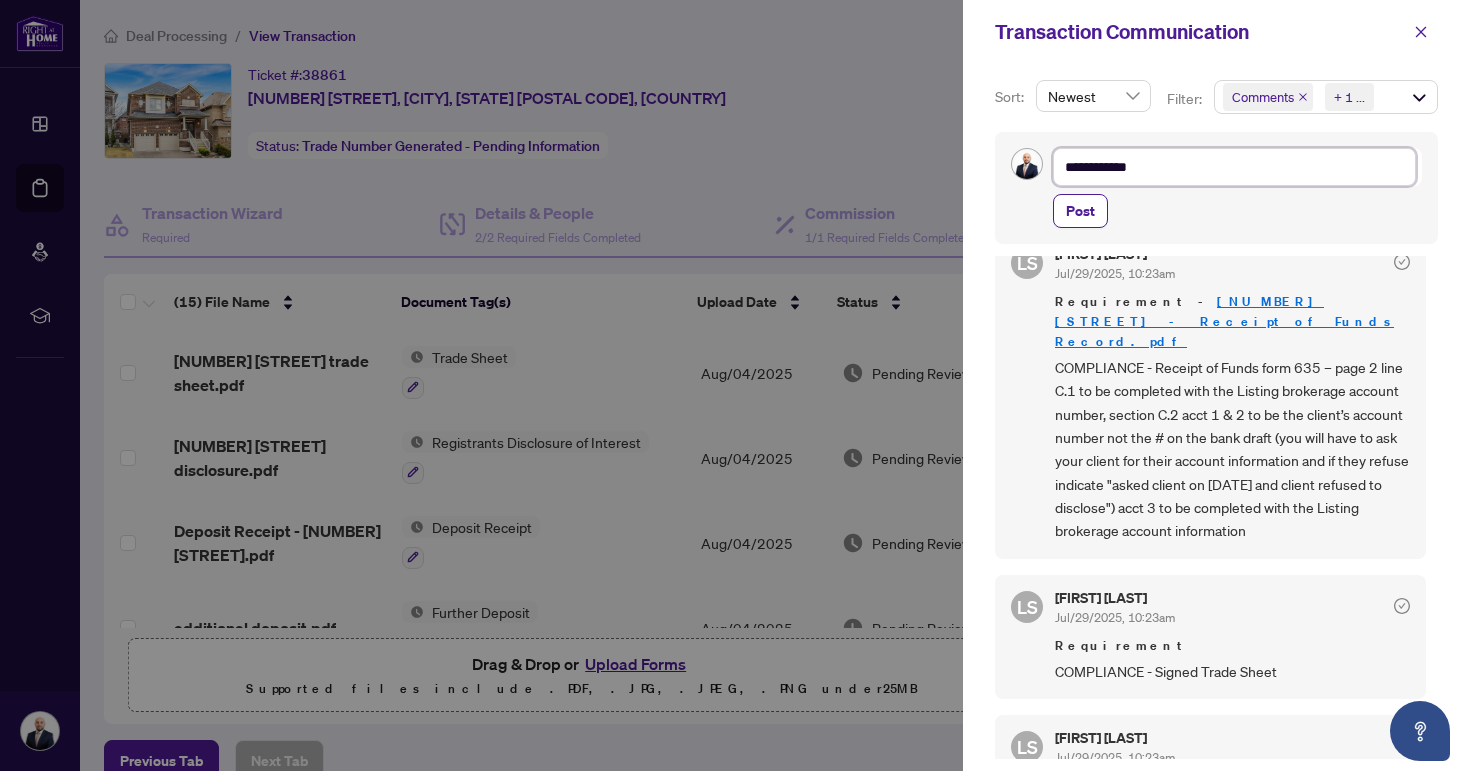 type on "**********" 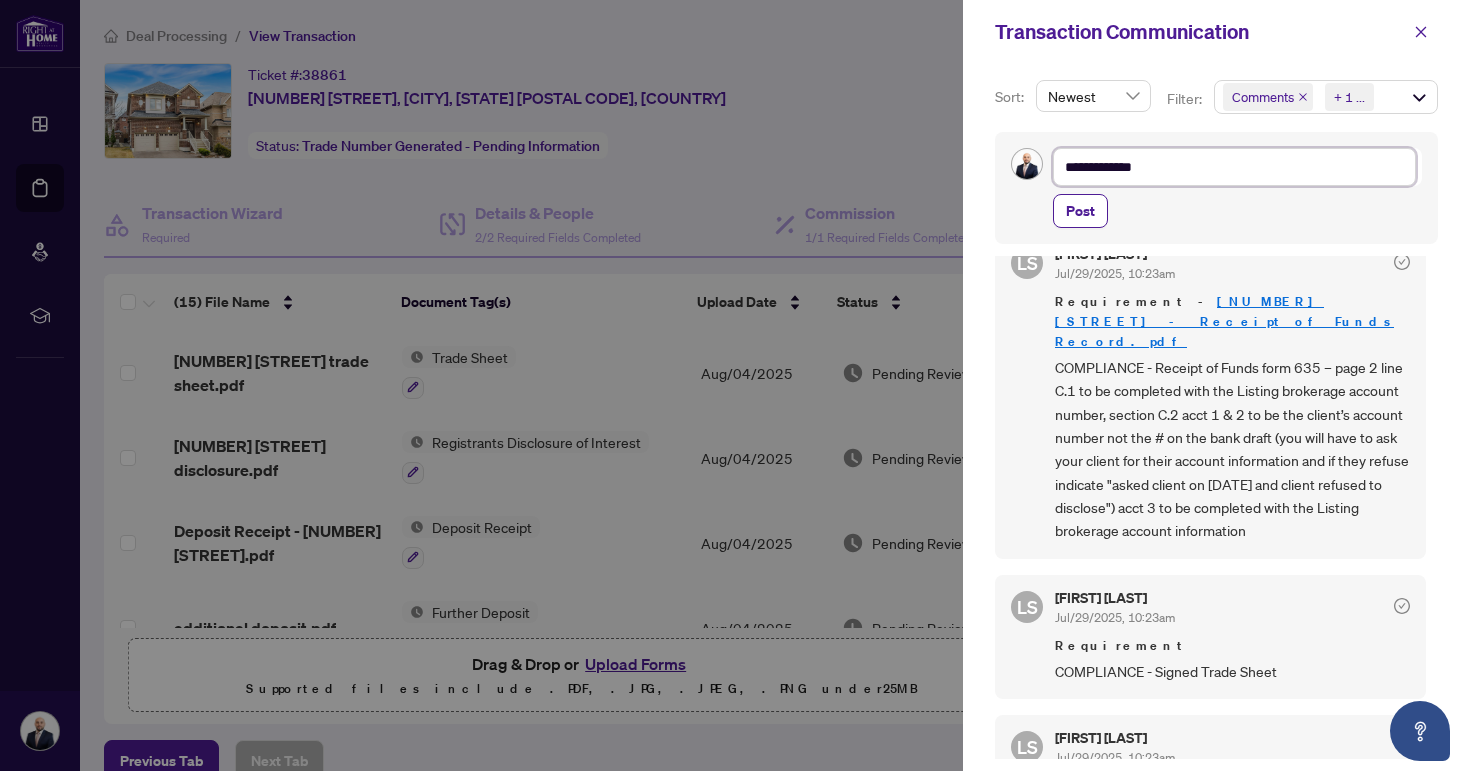 type on "**********" 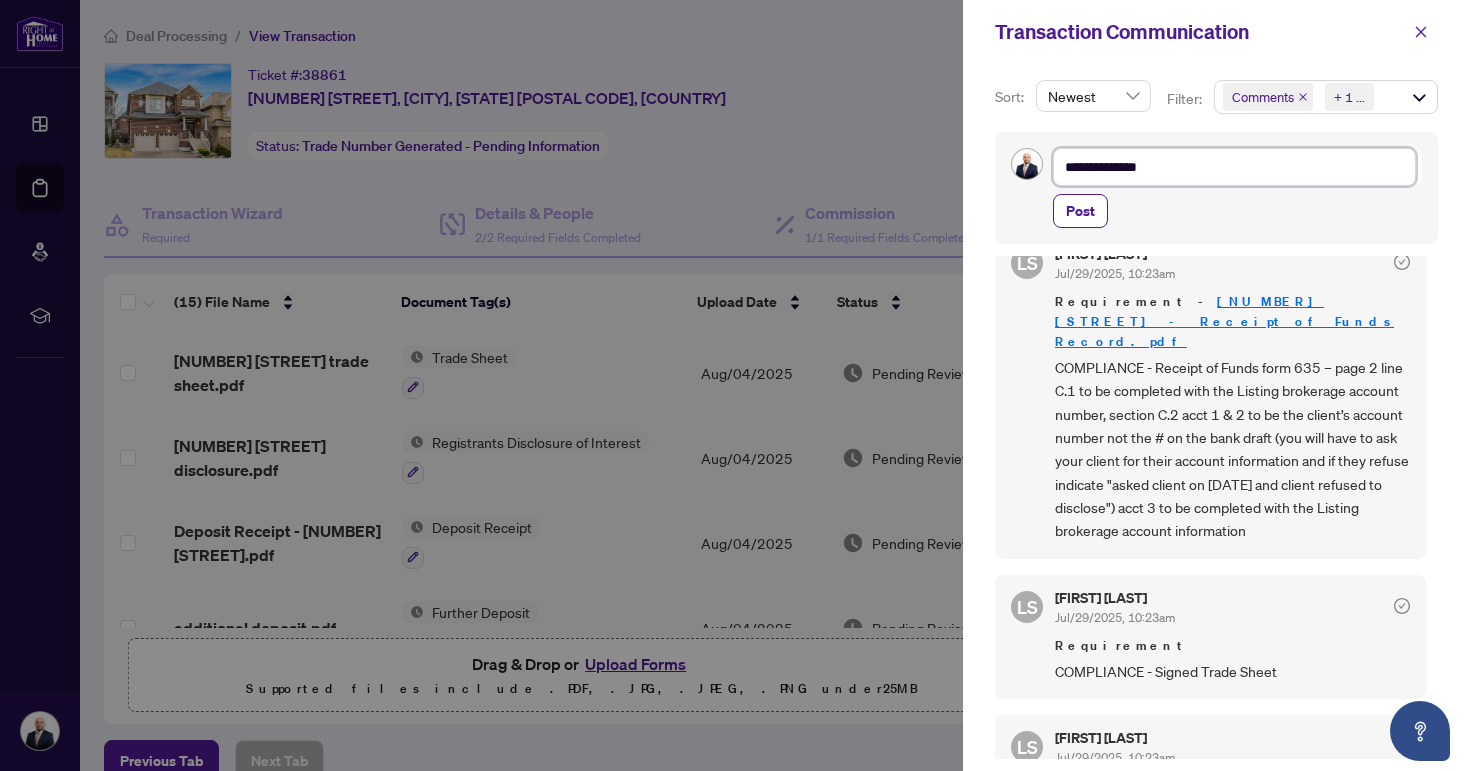 type on "**********" 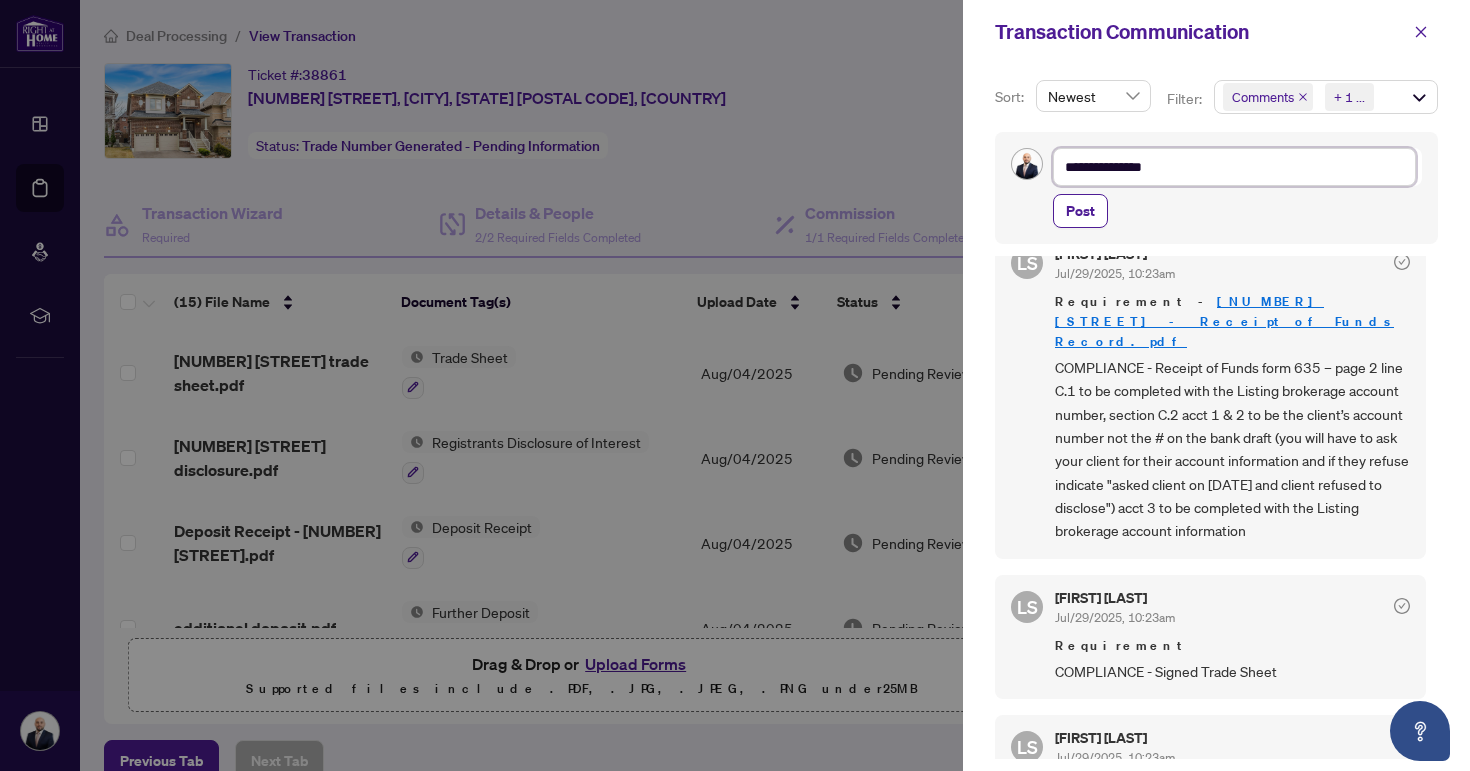 type on "**********" 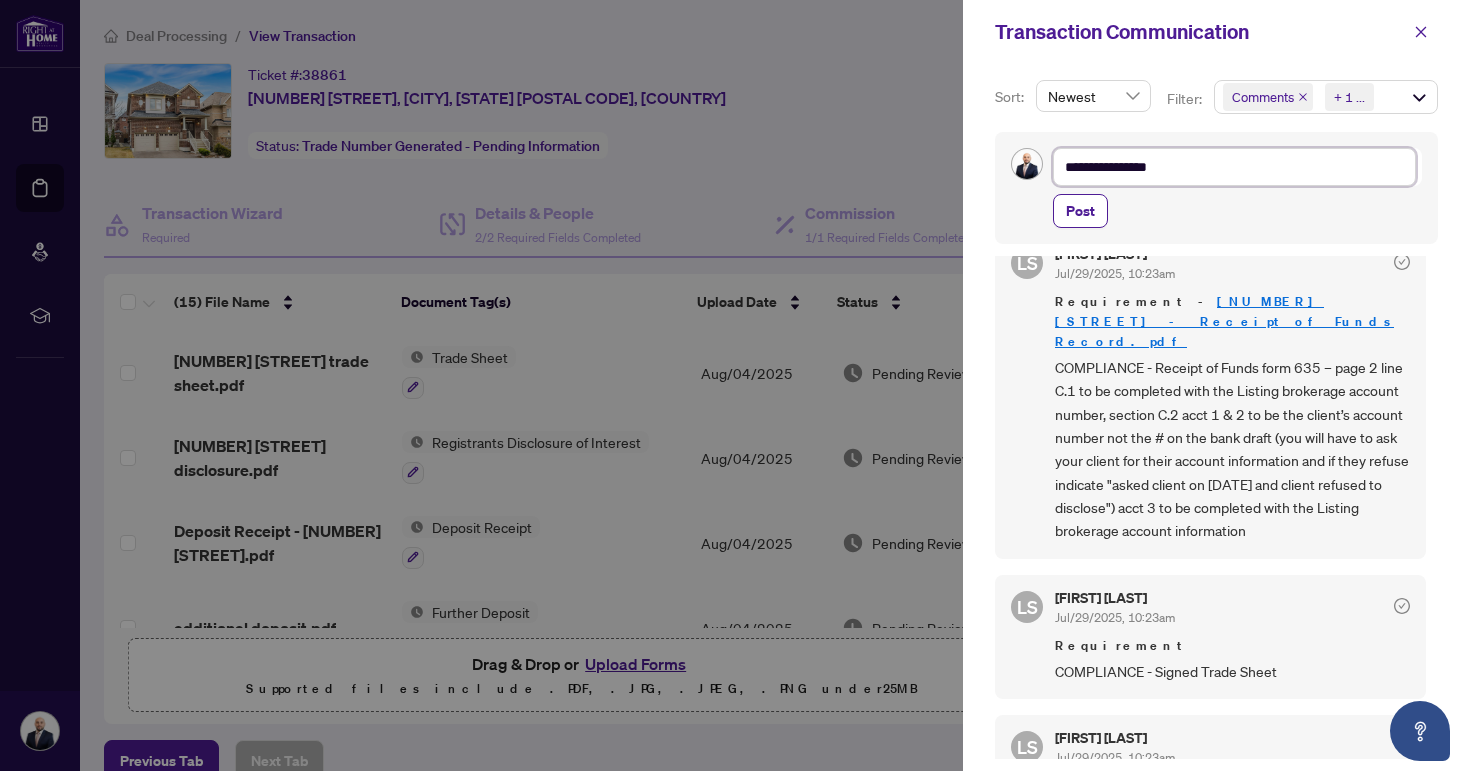 type on "**********" 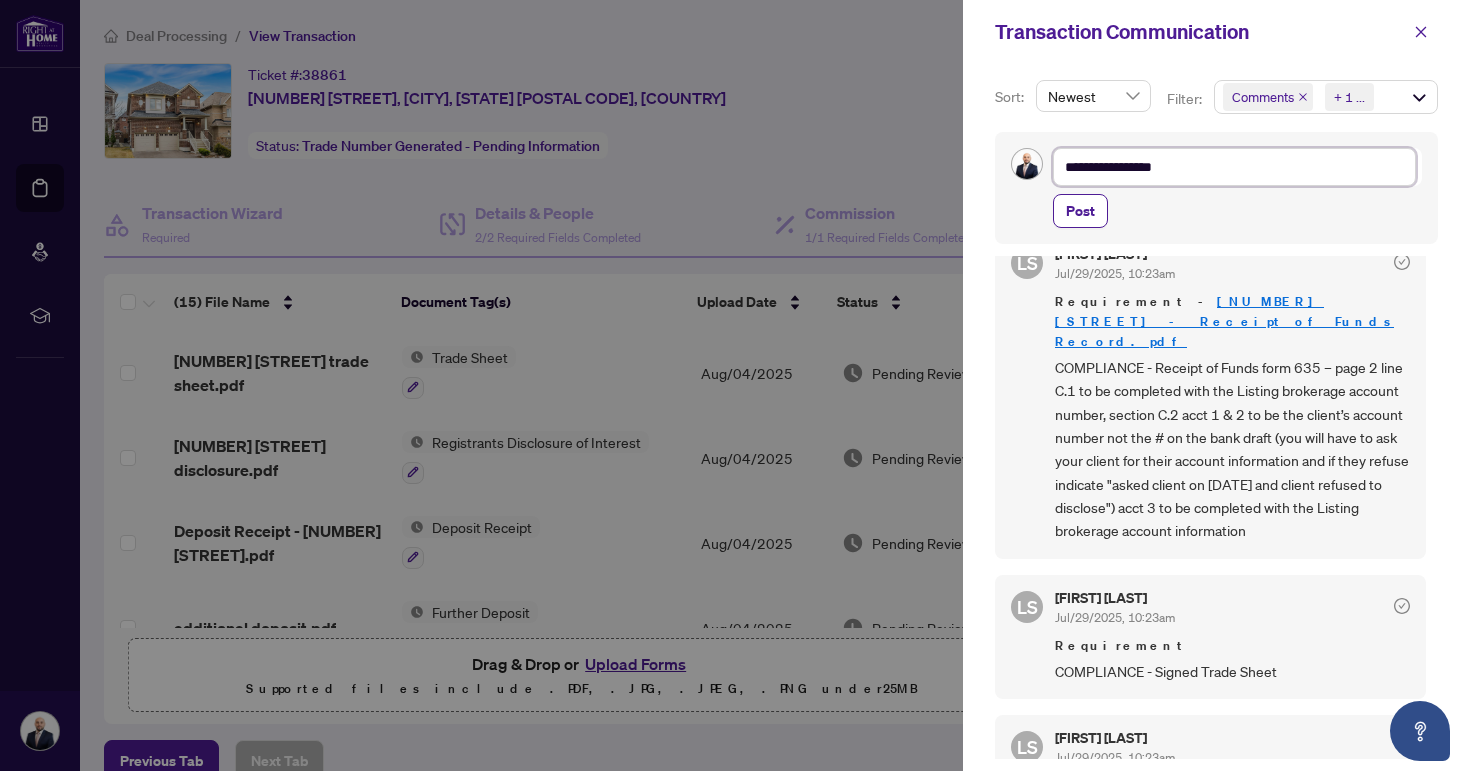 type on "**********" 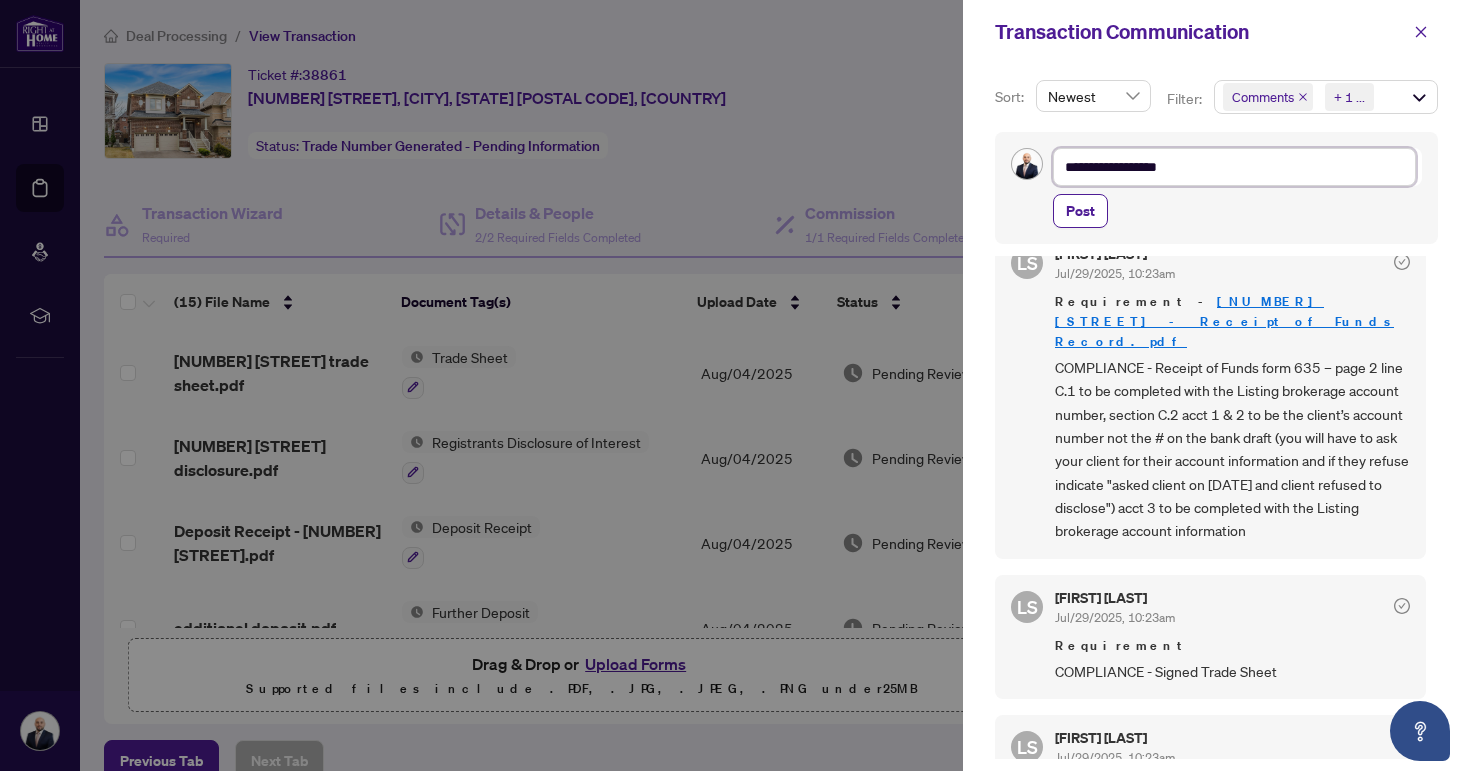type on "**********" 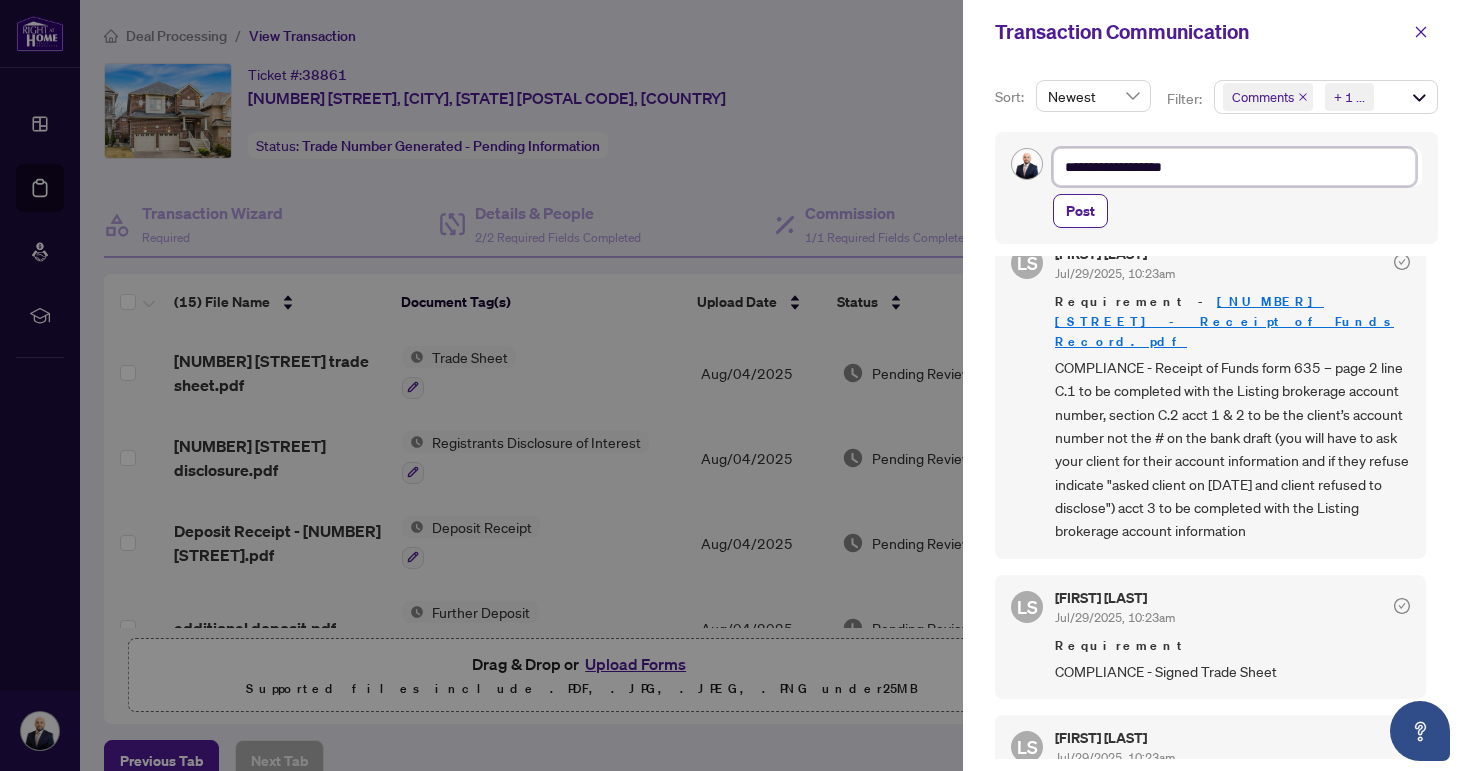 type on "**********" 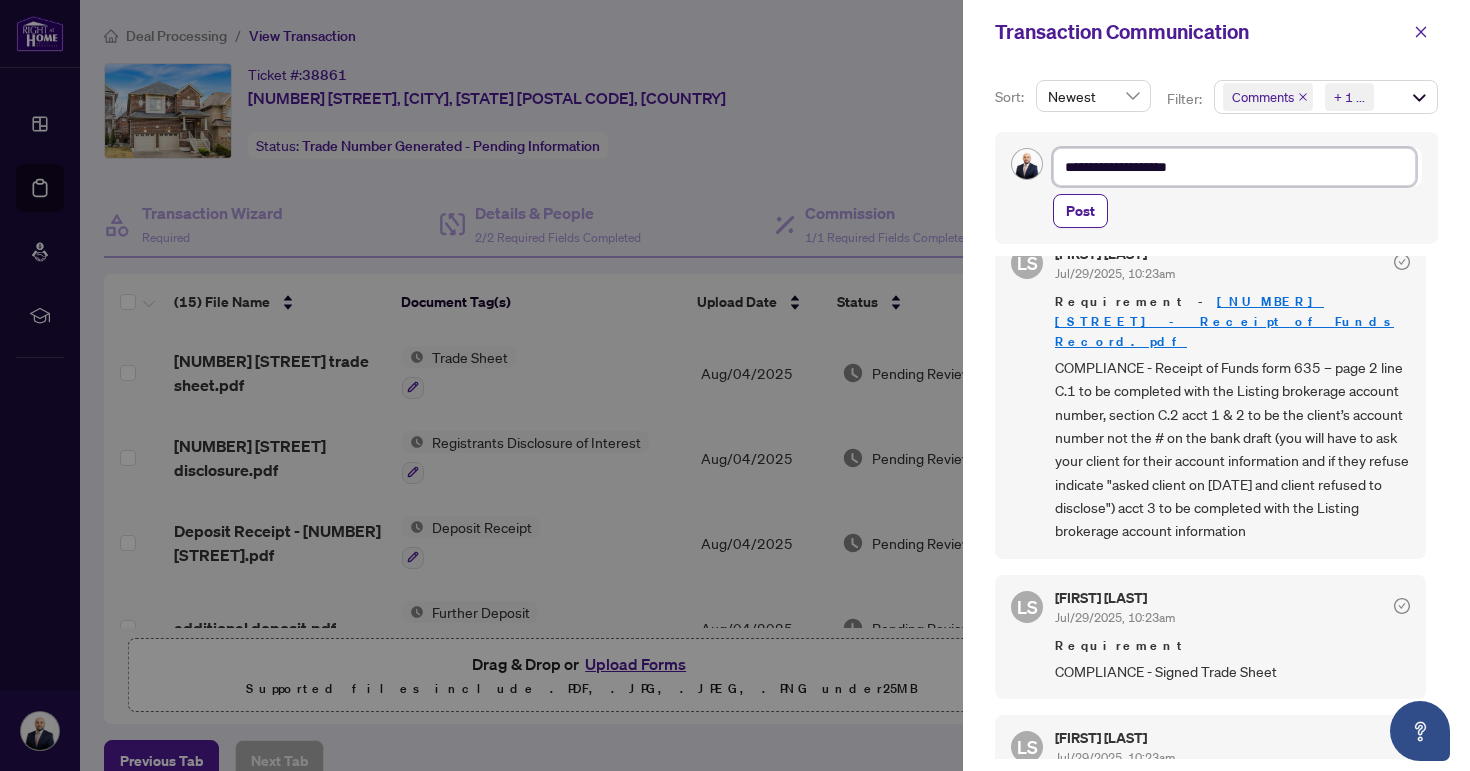 type on "**********" 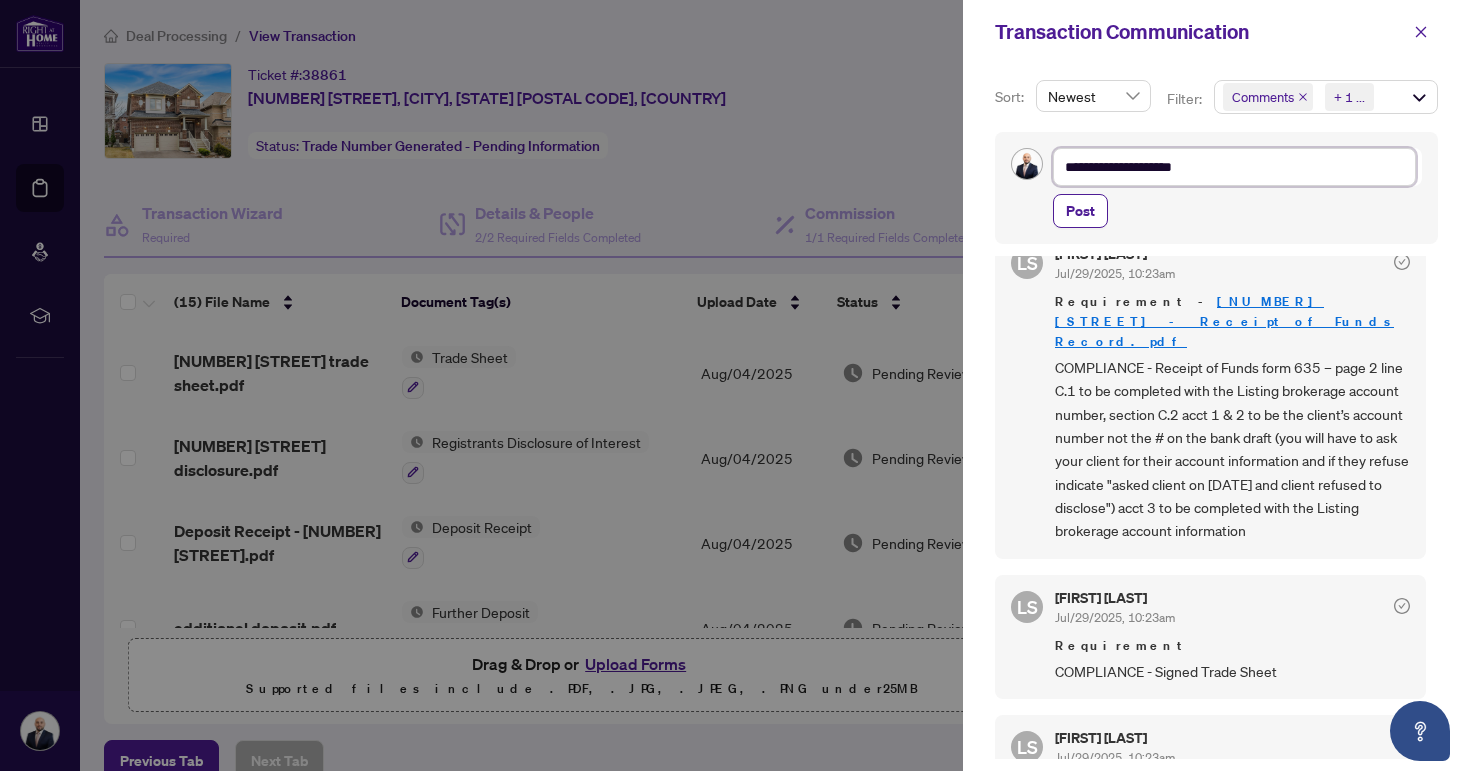type on "**********" 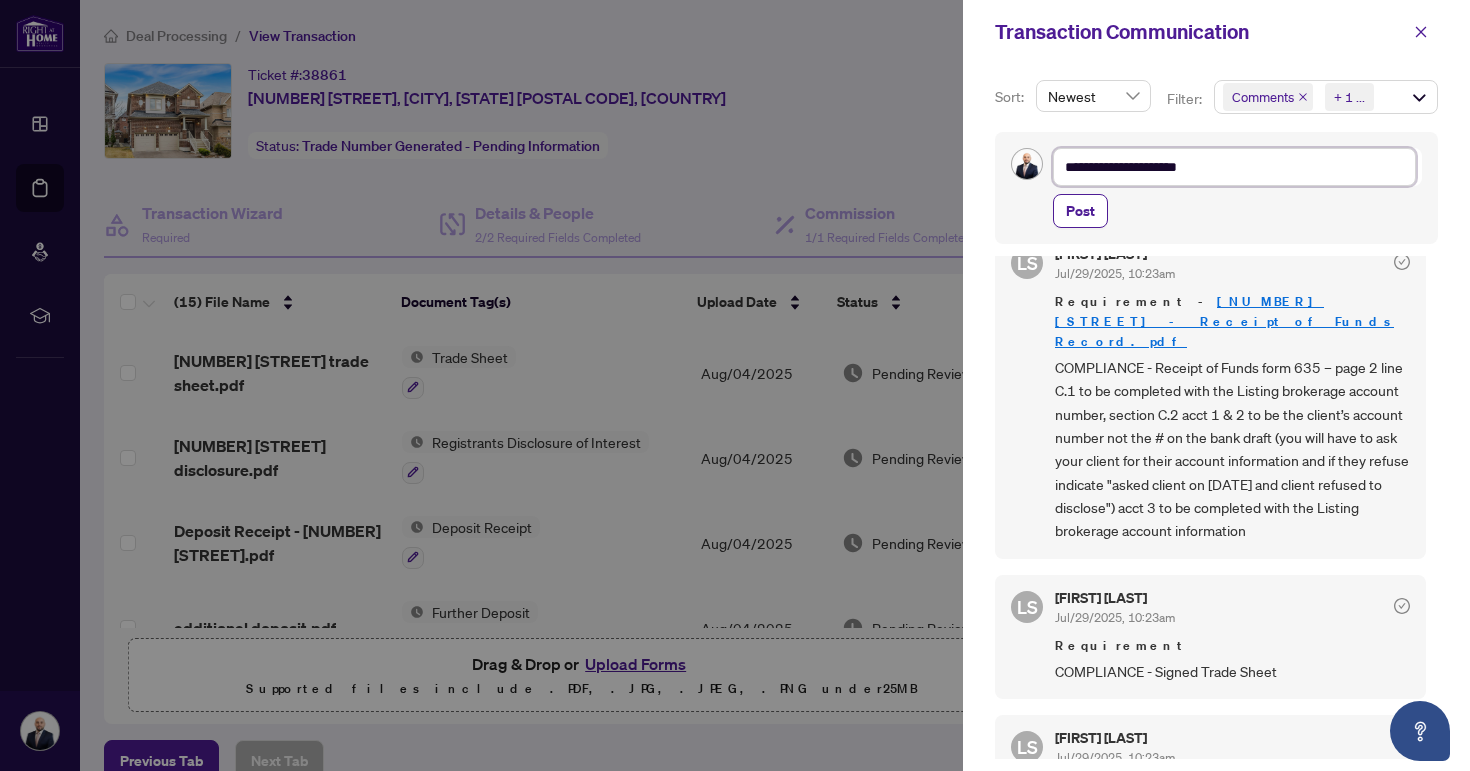 type on "**********" 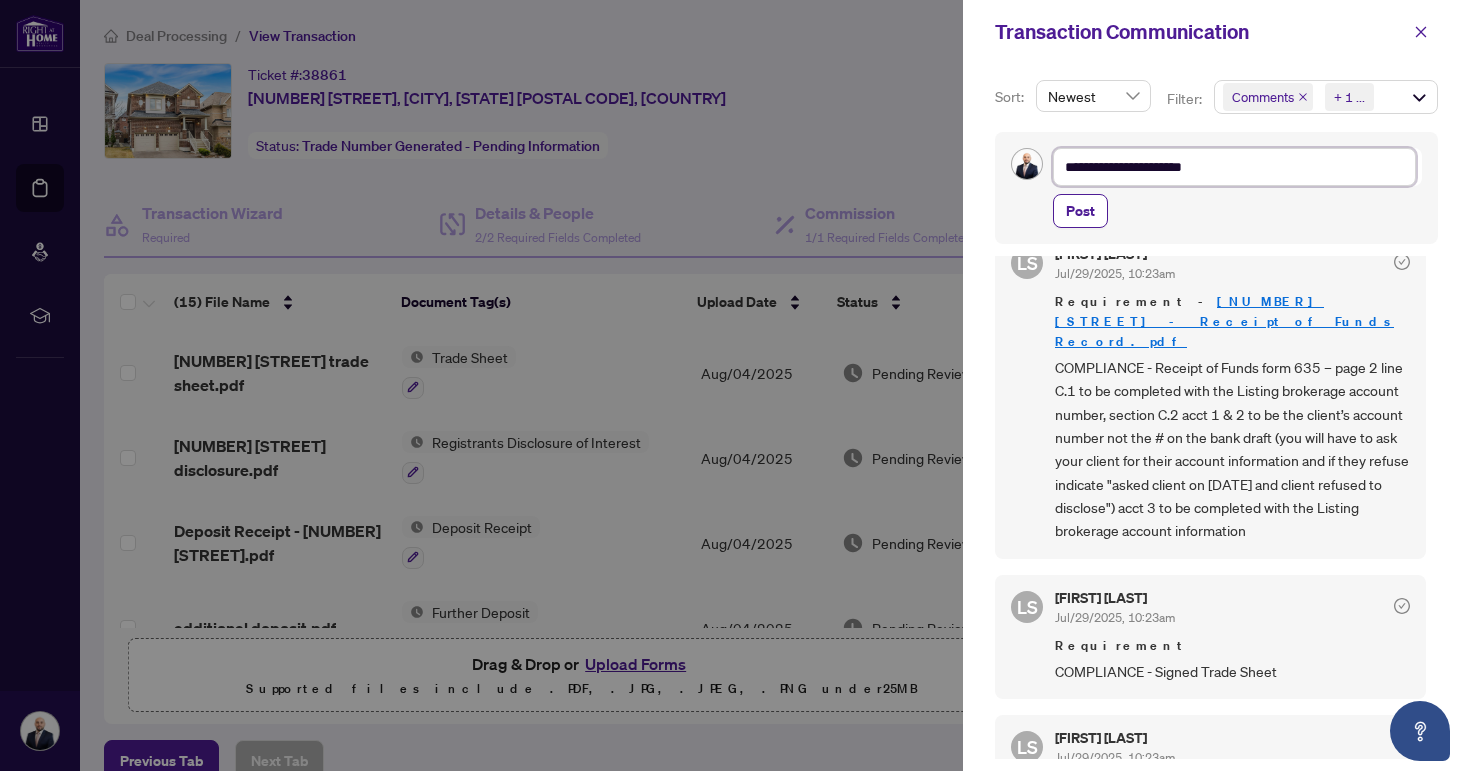 type on "**********" 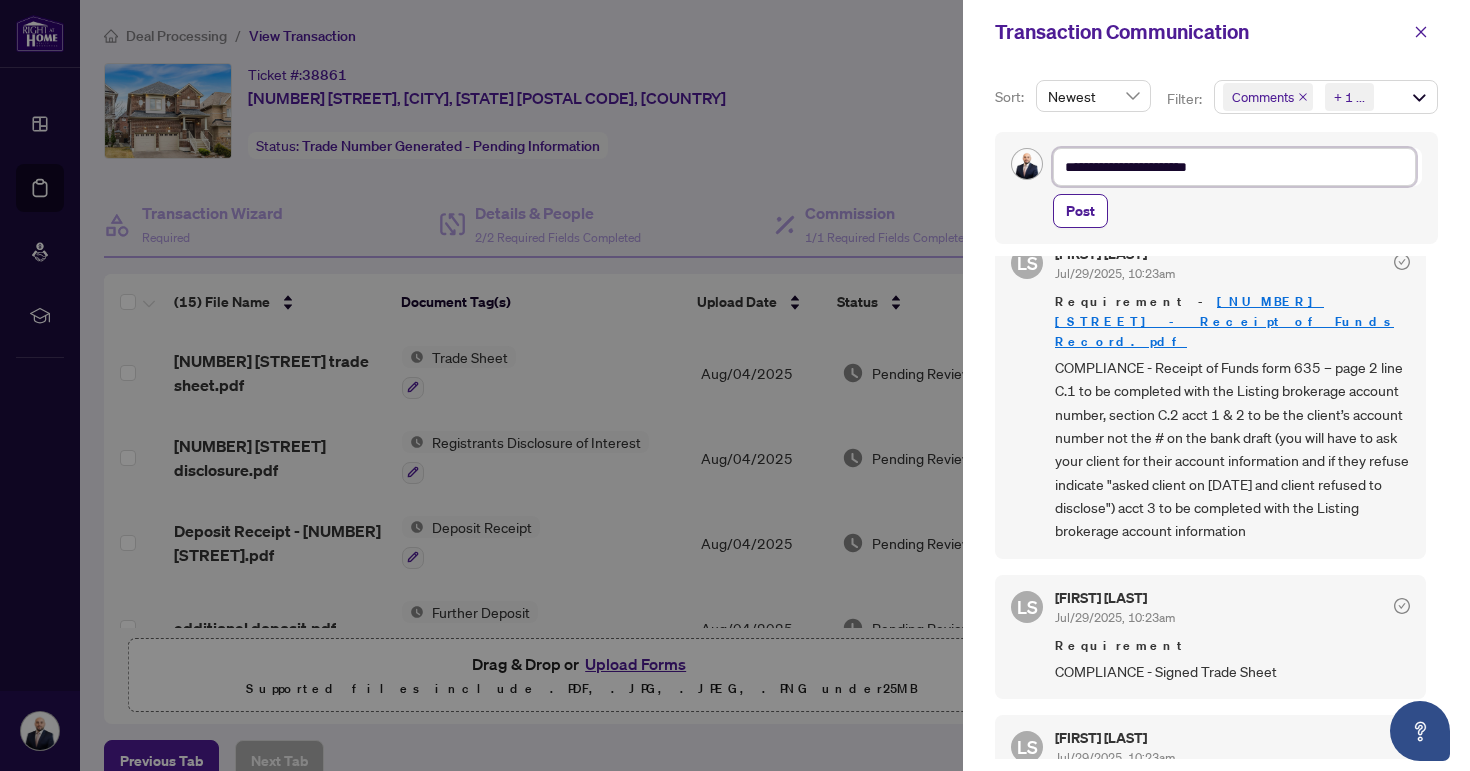 type on "**********" 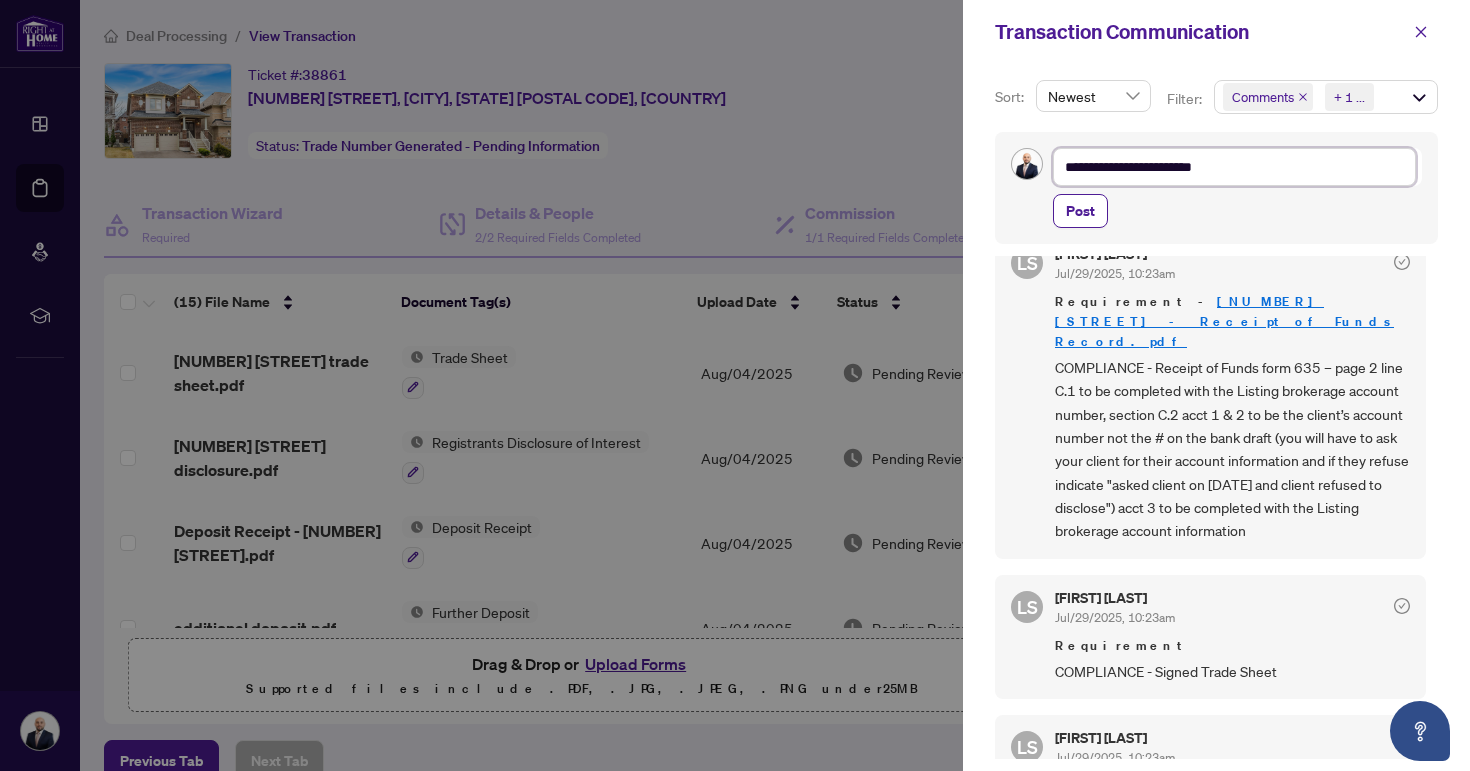 type on "**********" 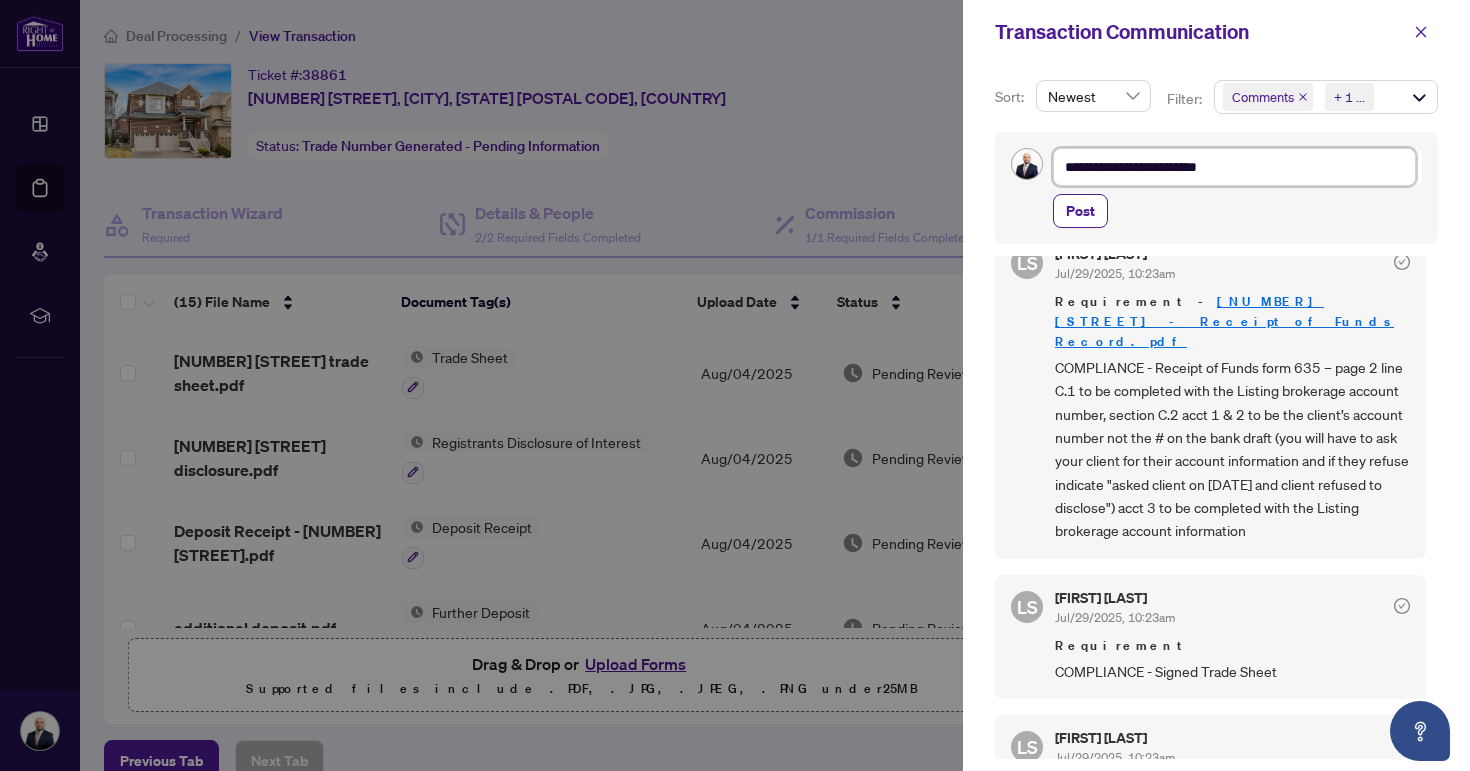 type on "**********" 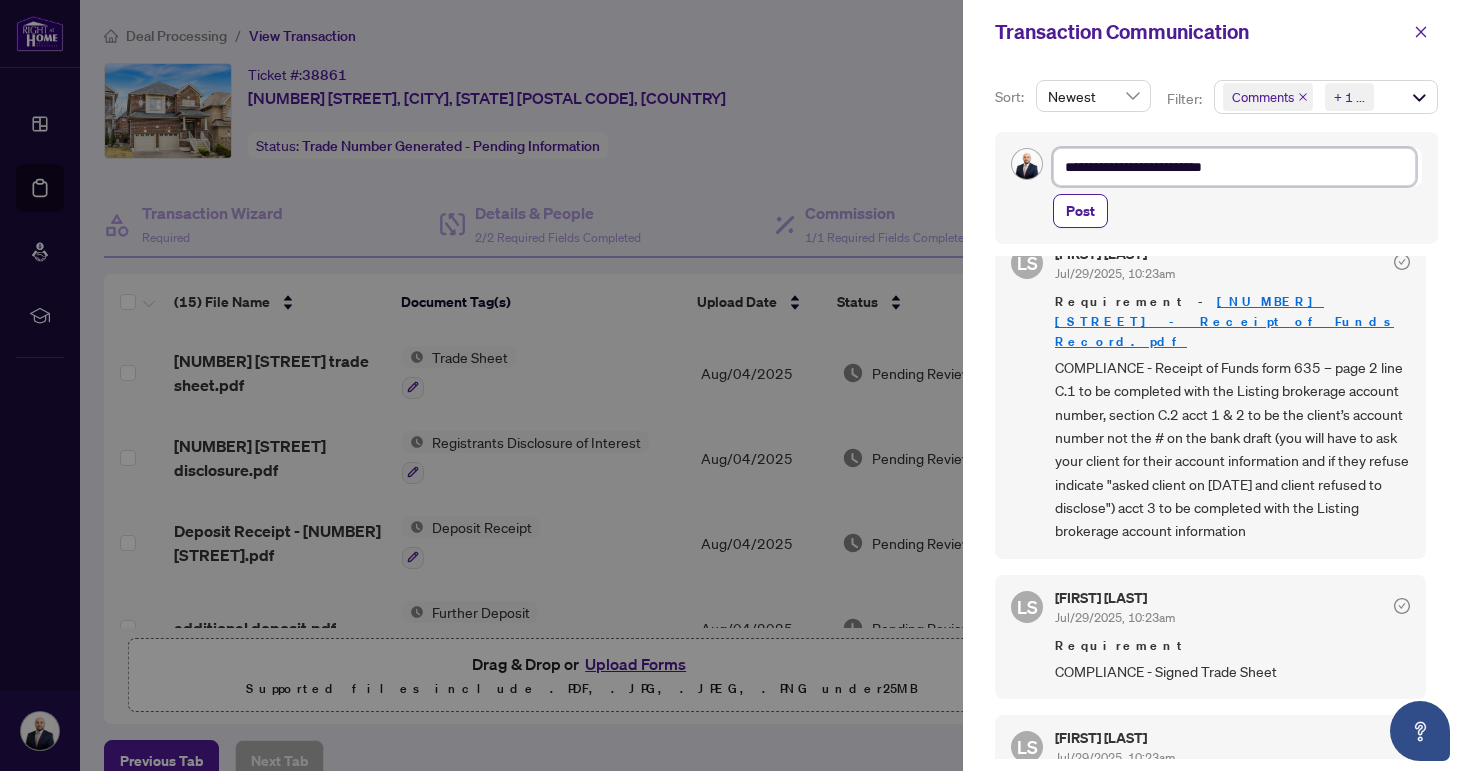 type on "**********" 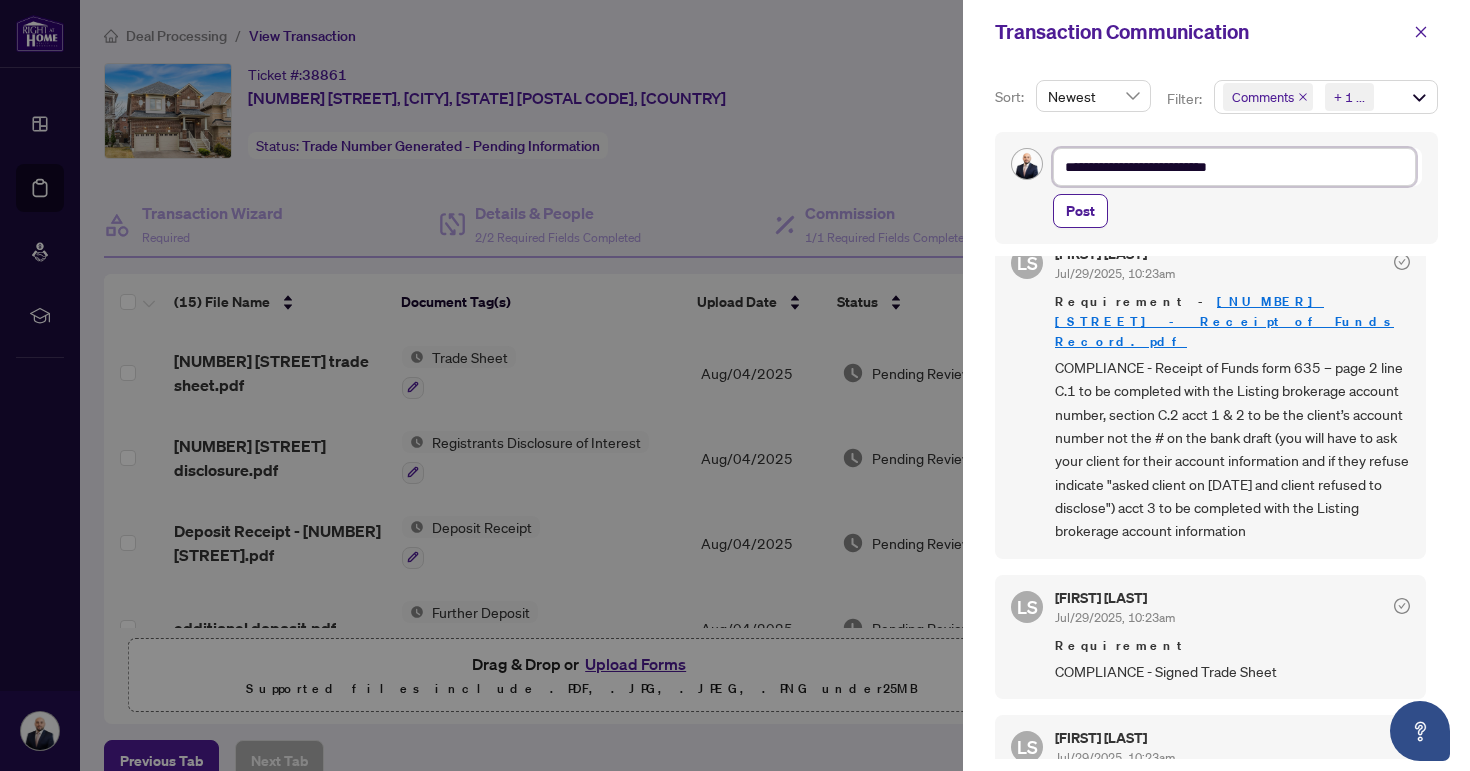 type on "**********" 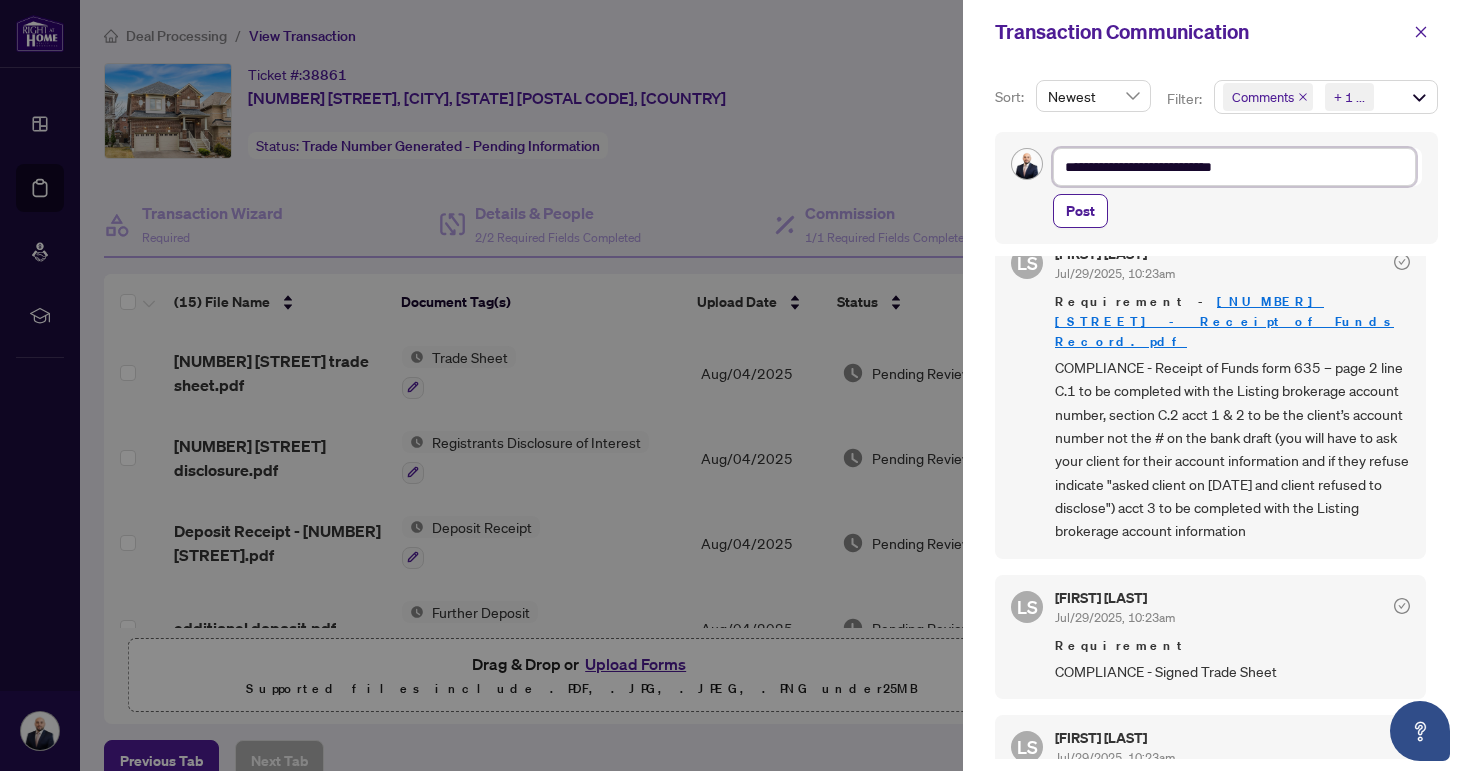 type on "**********" 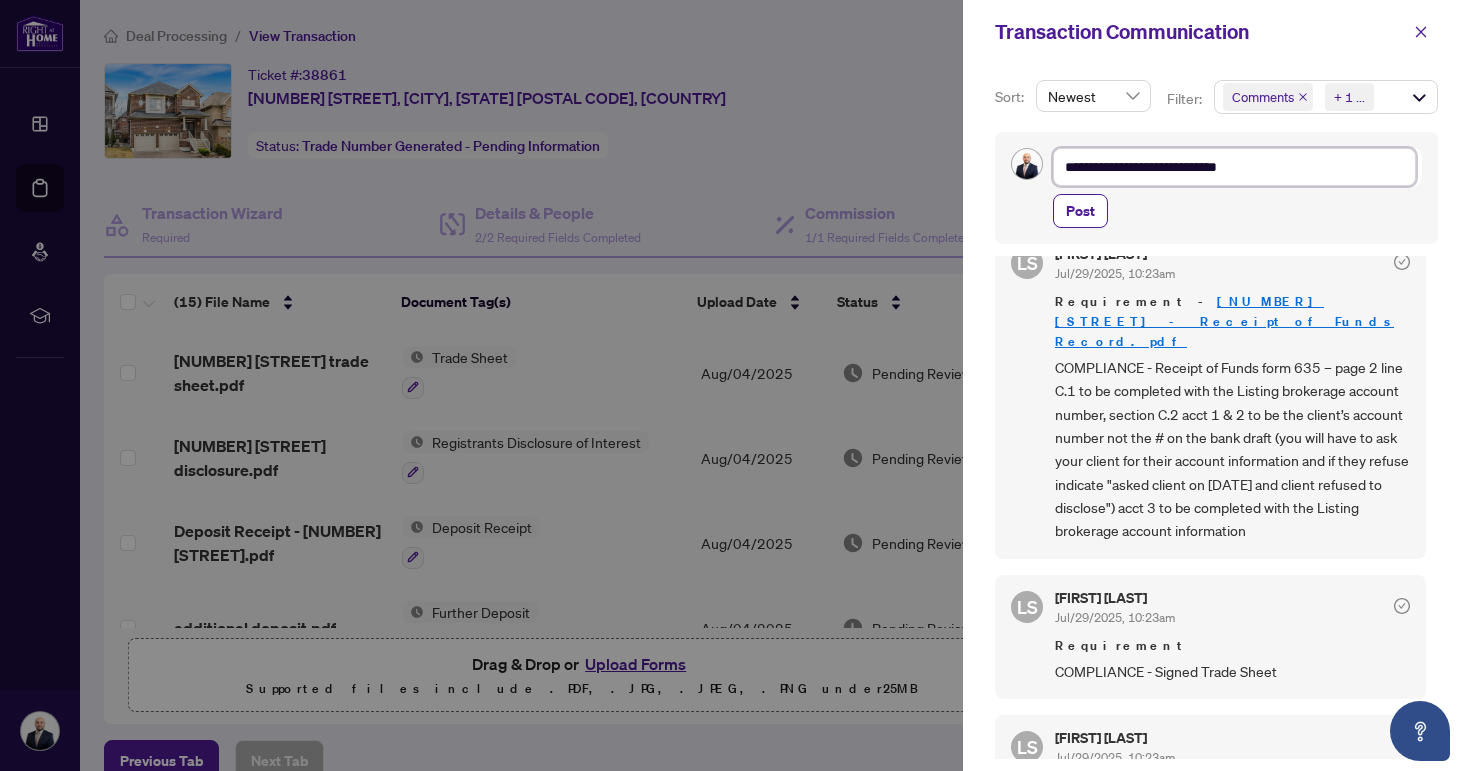 type on "**********" 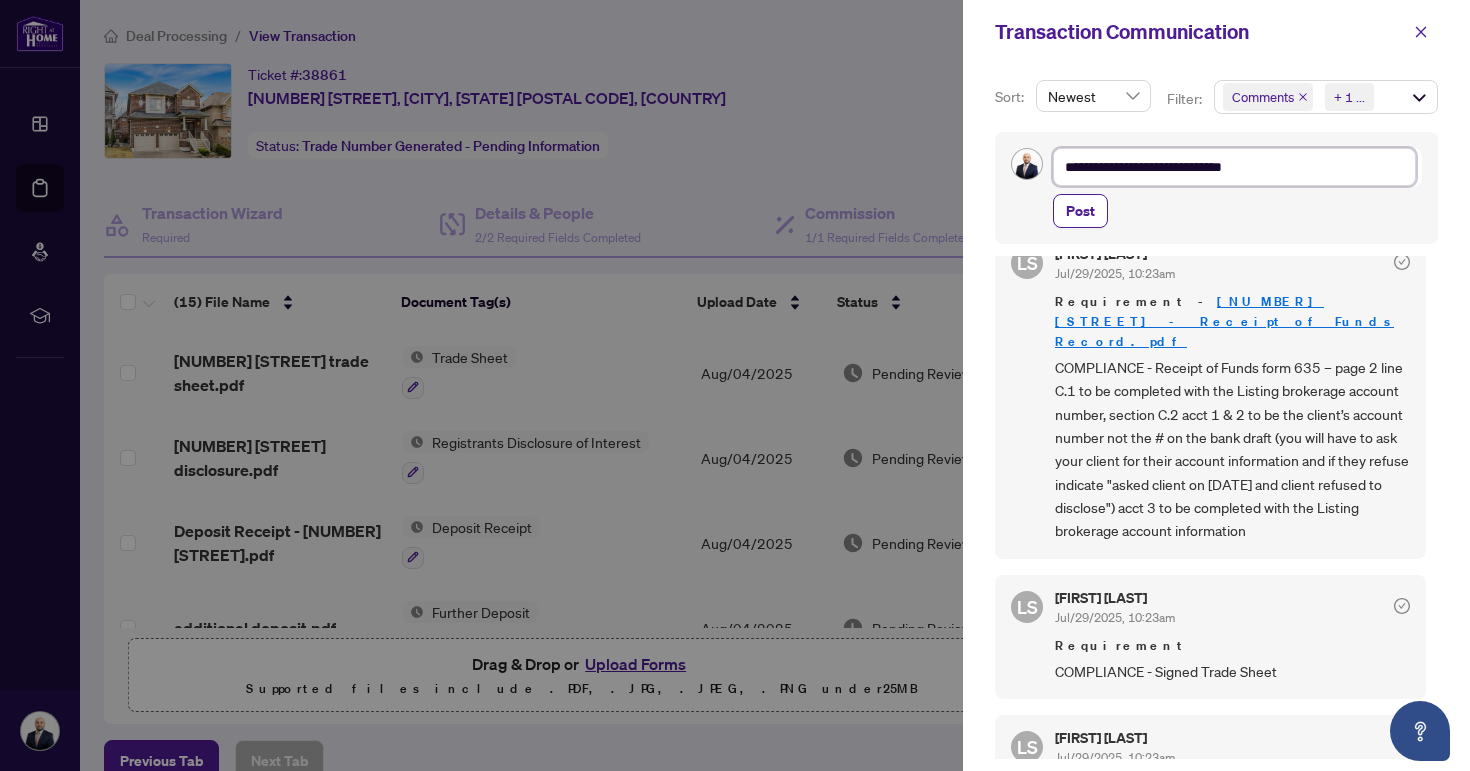 type on "**********" 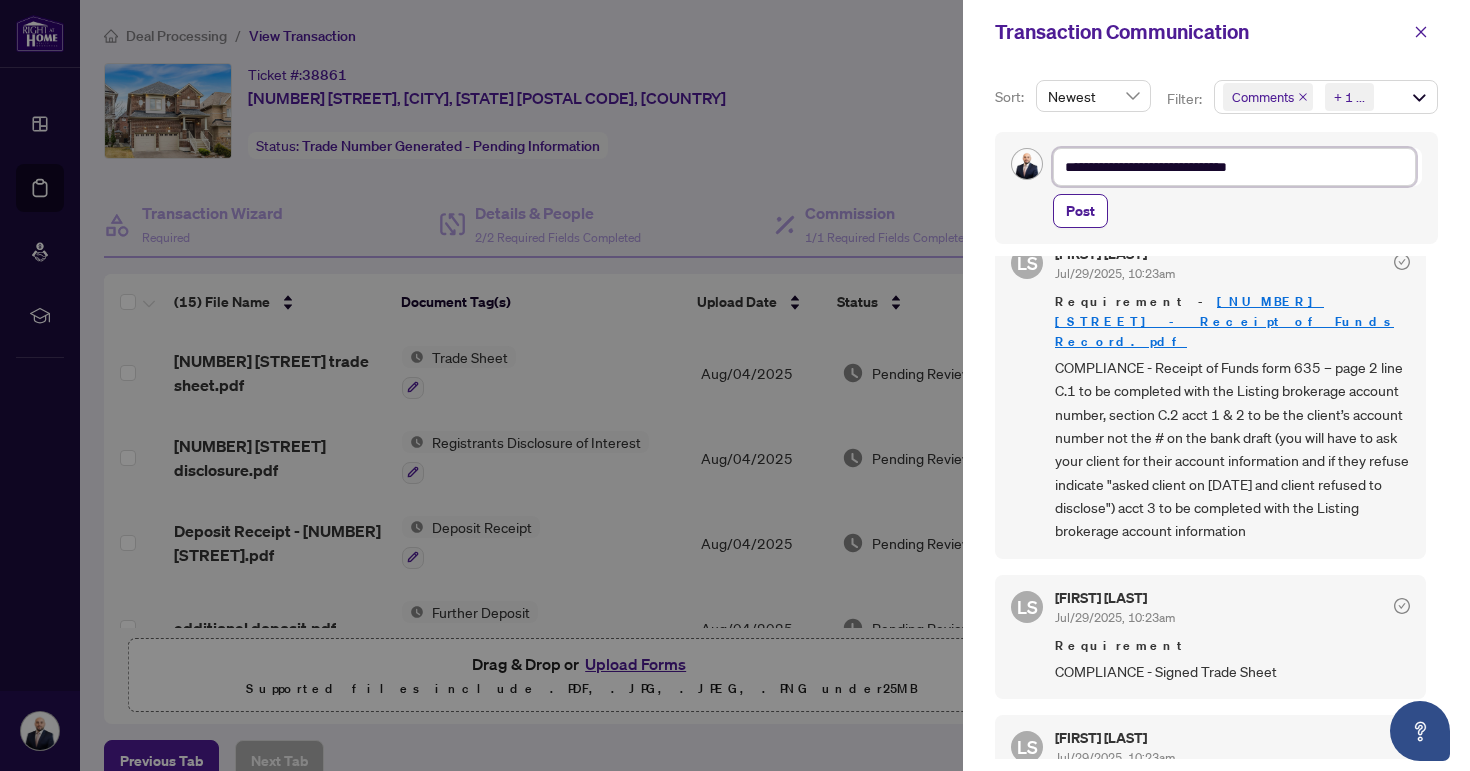 type on "**********" 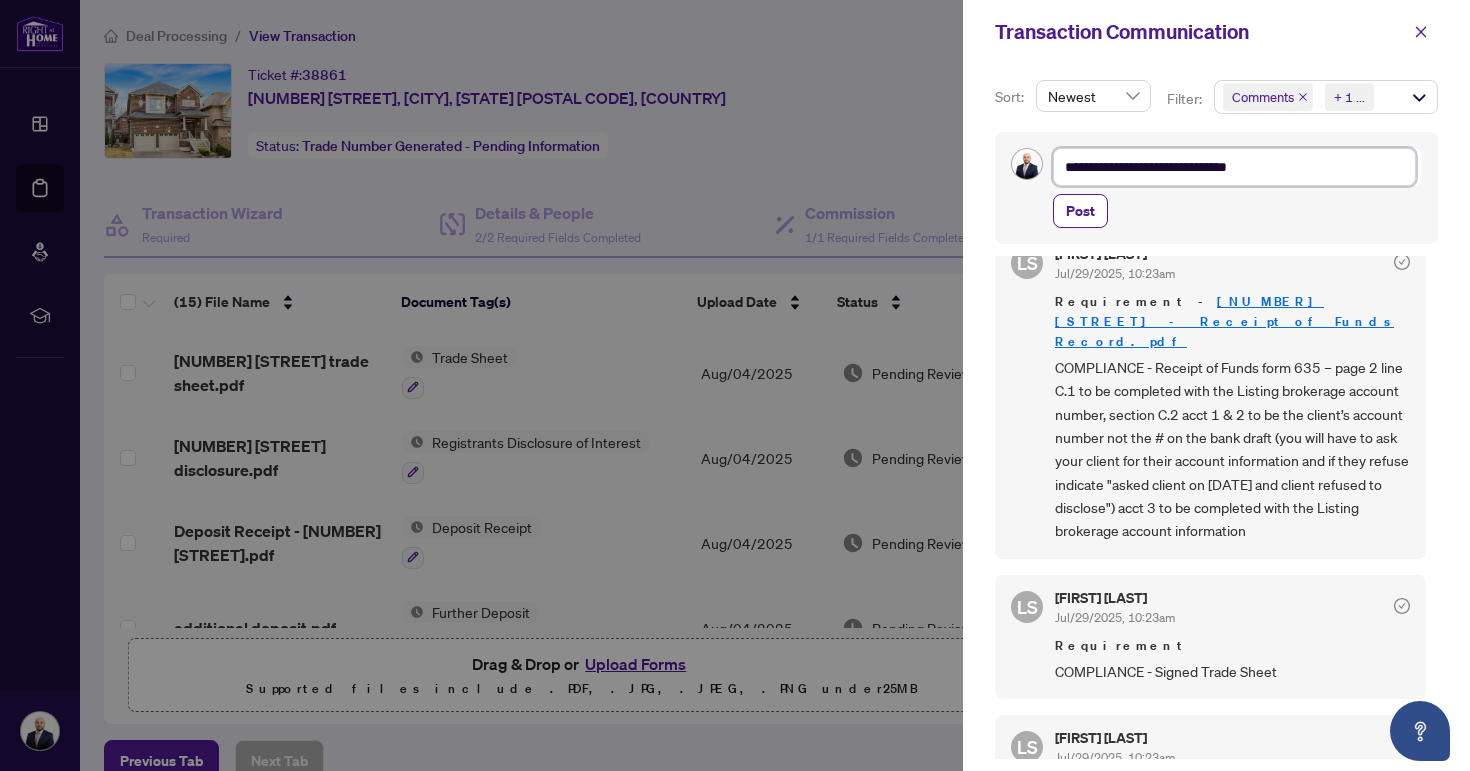 type on "**********" 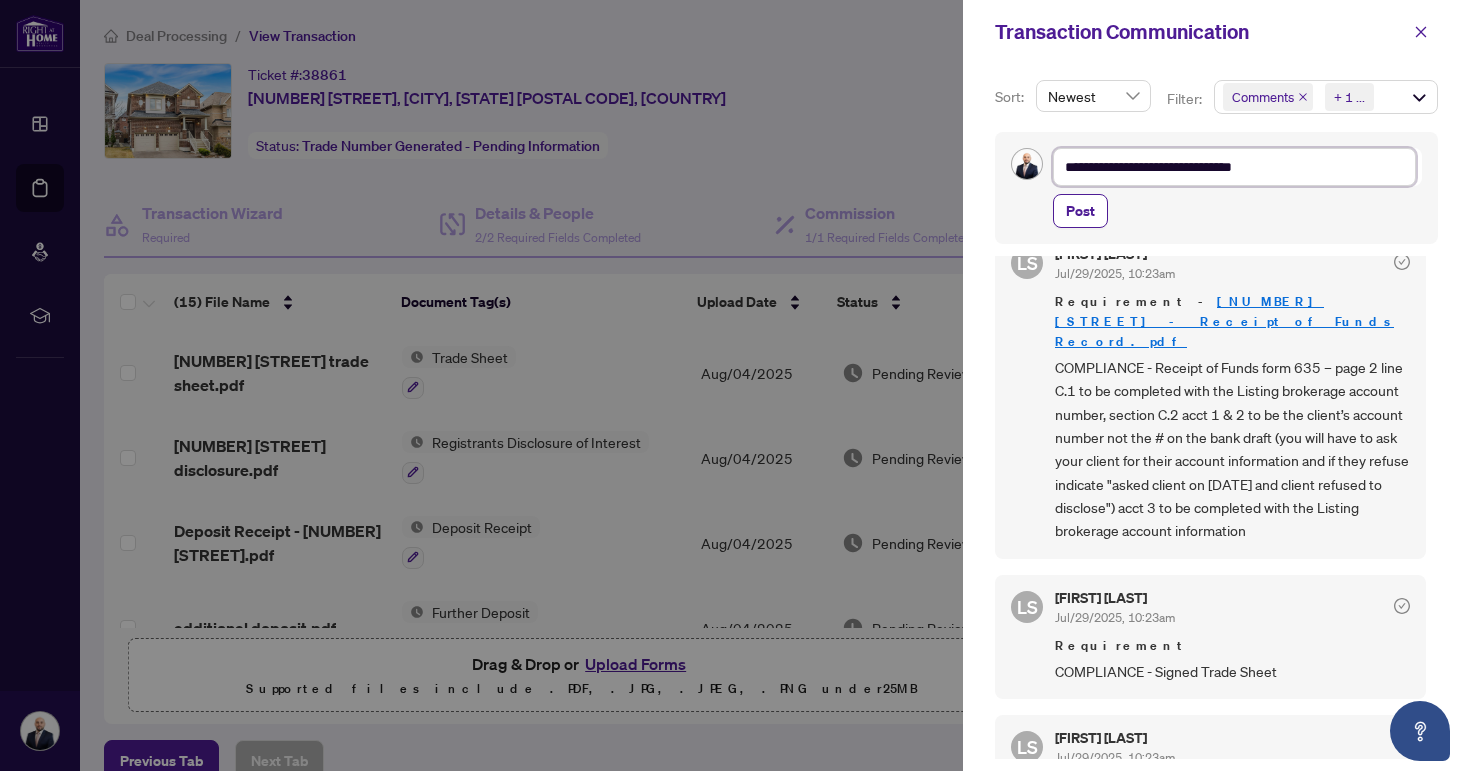 type on "**********" 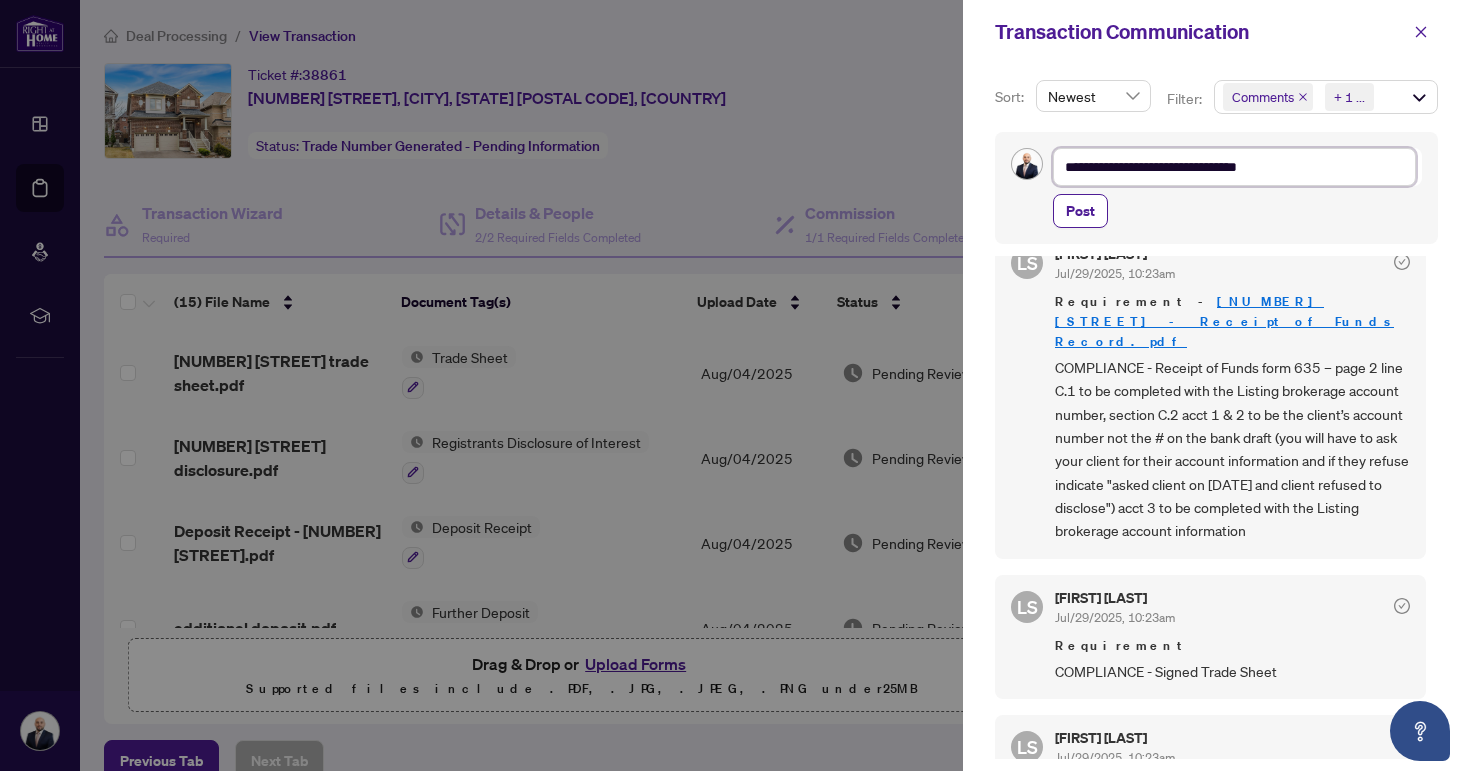 type on "**********" 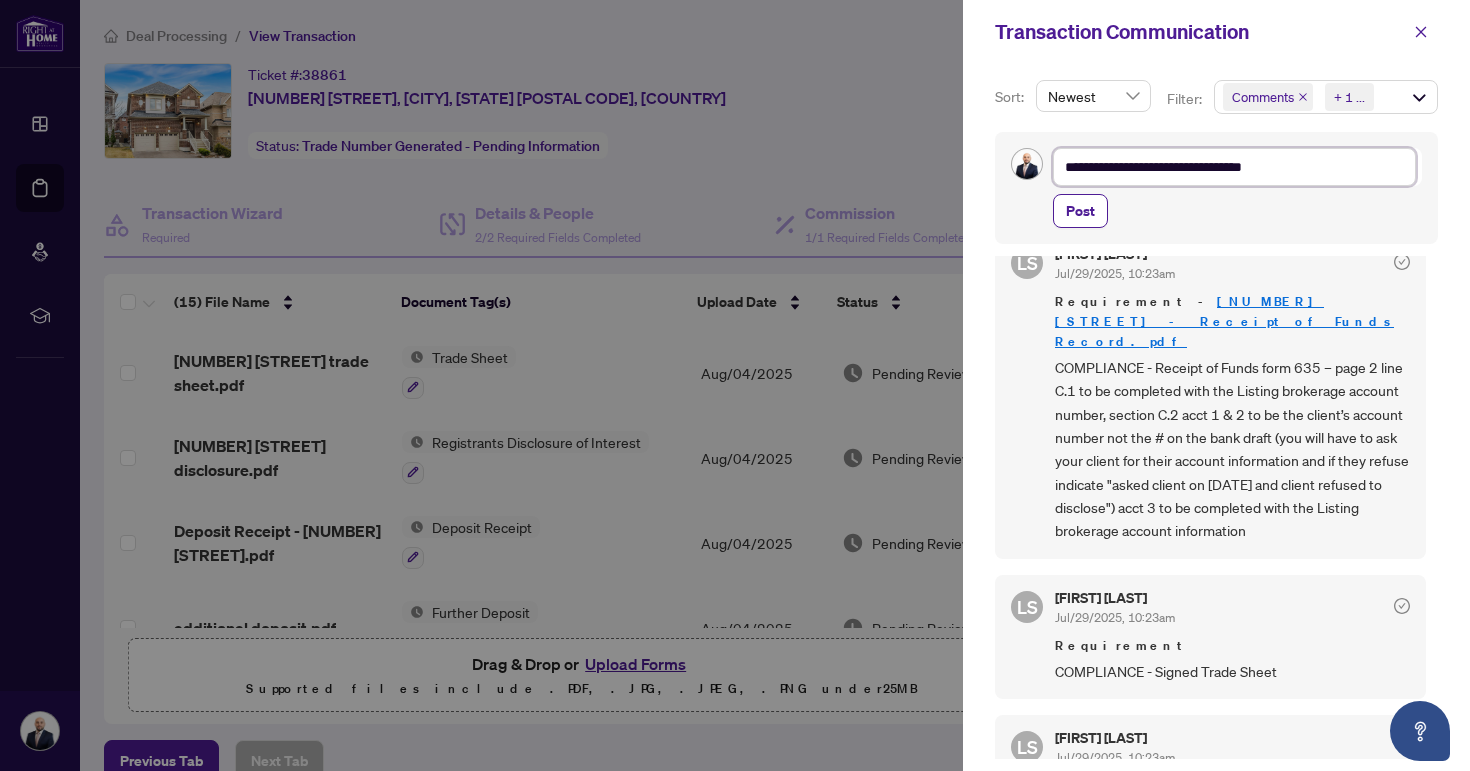 type on "**********" 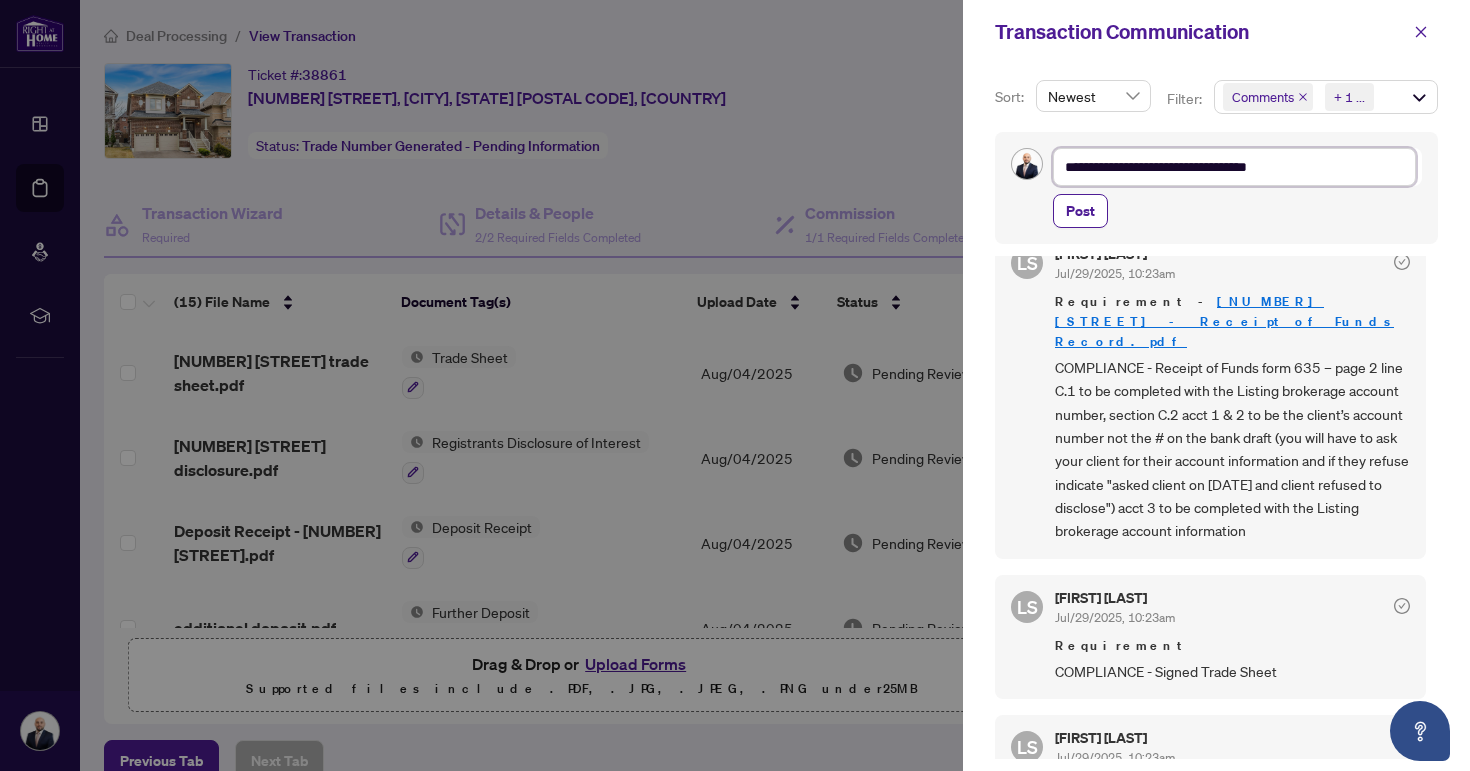 type on "**********" 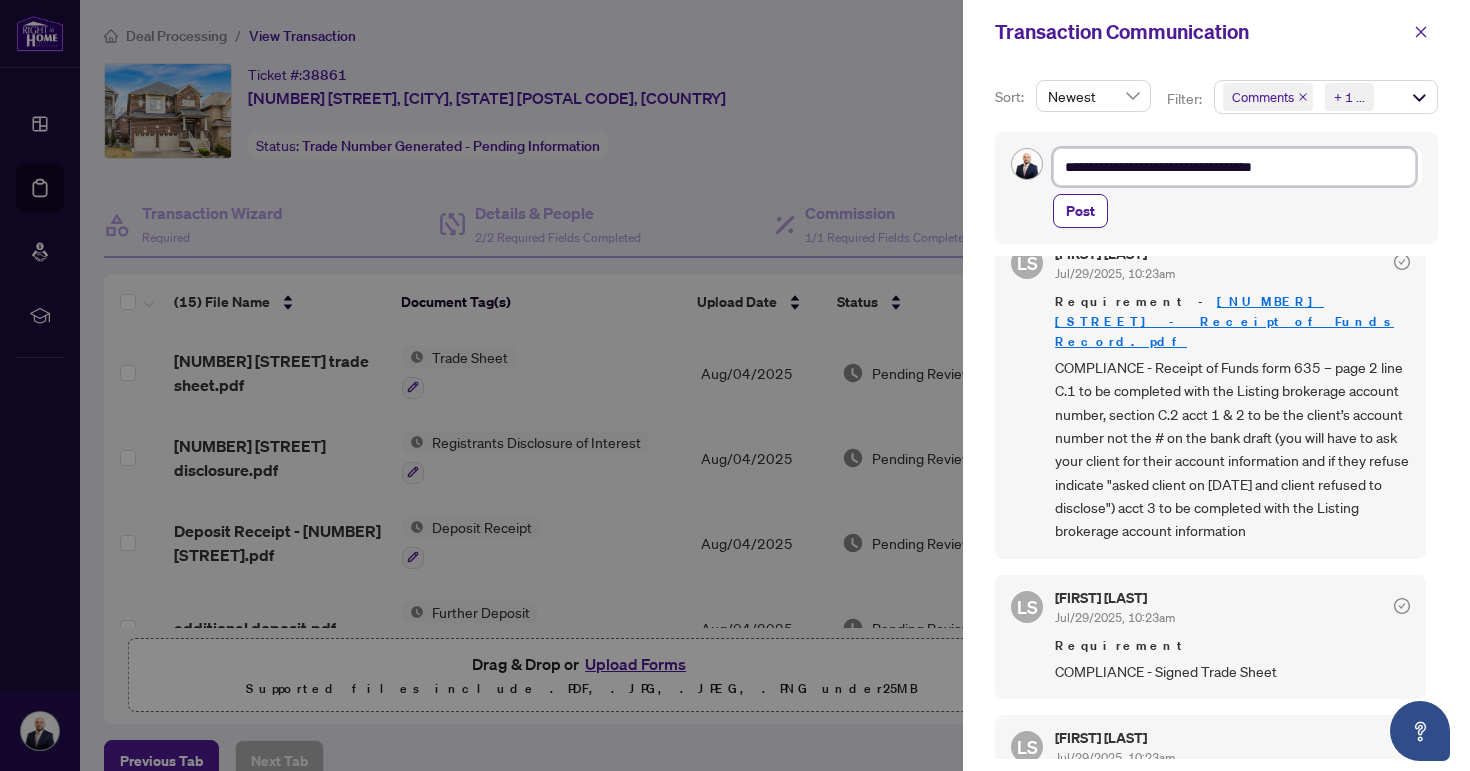 type on "**********" 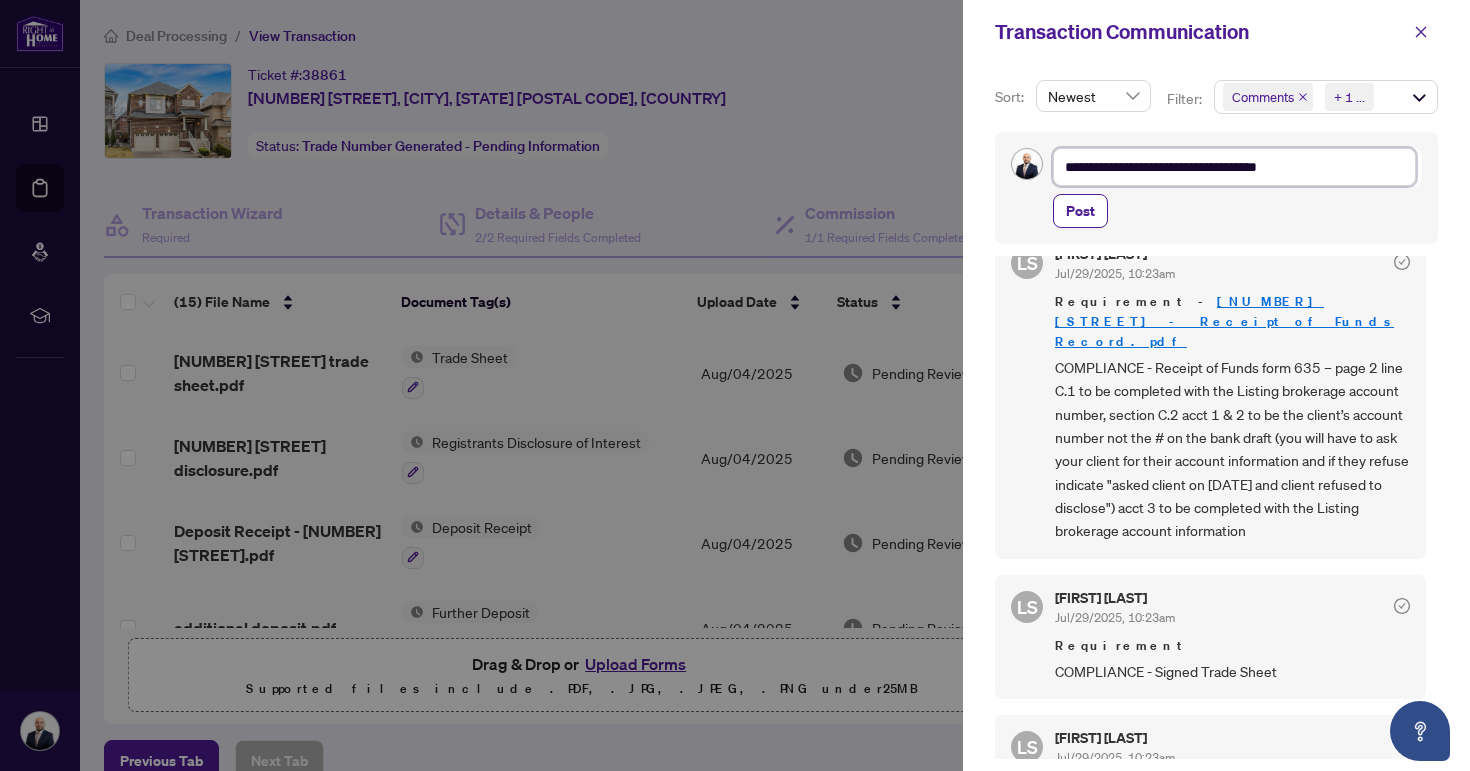 type on "**********" 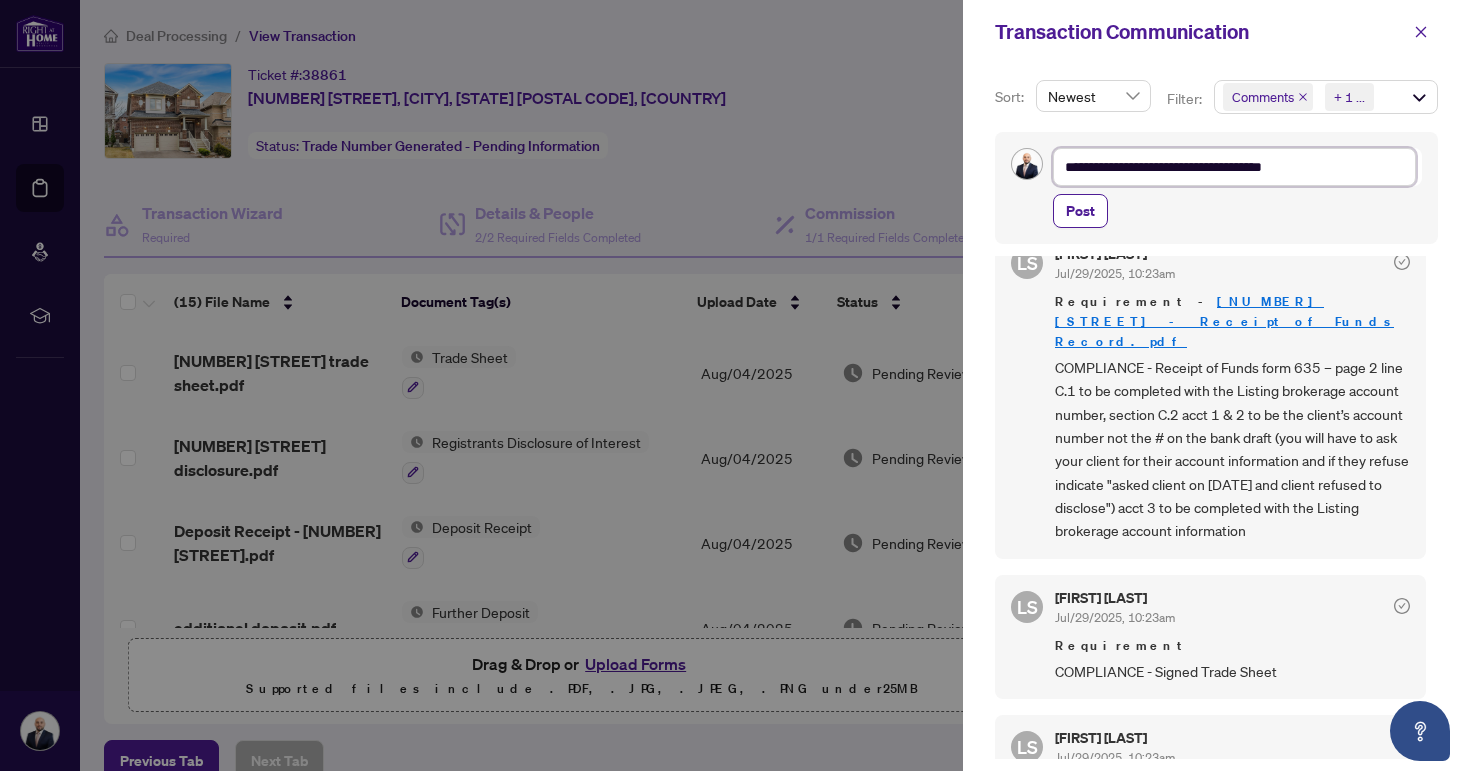 type on "**********" 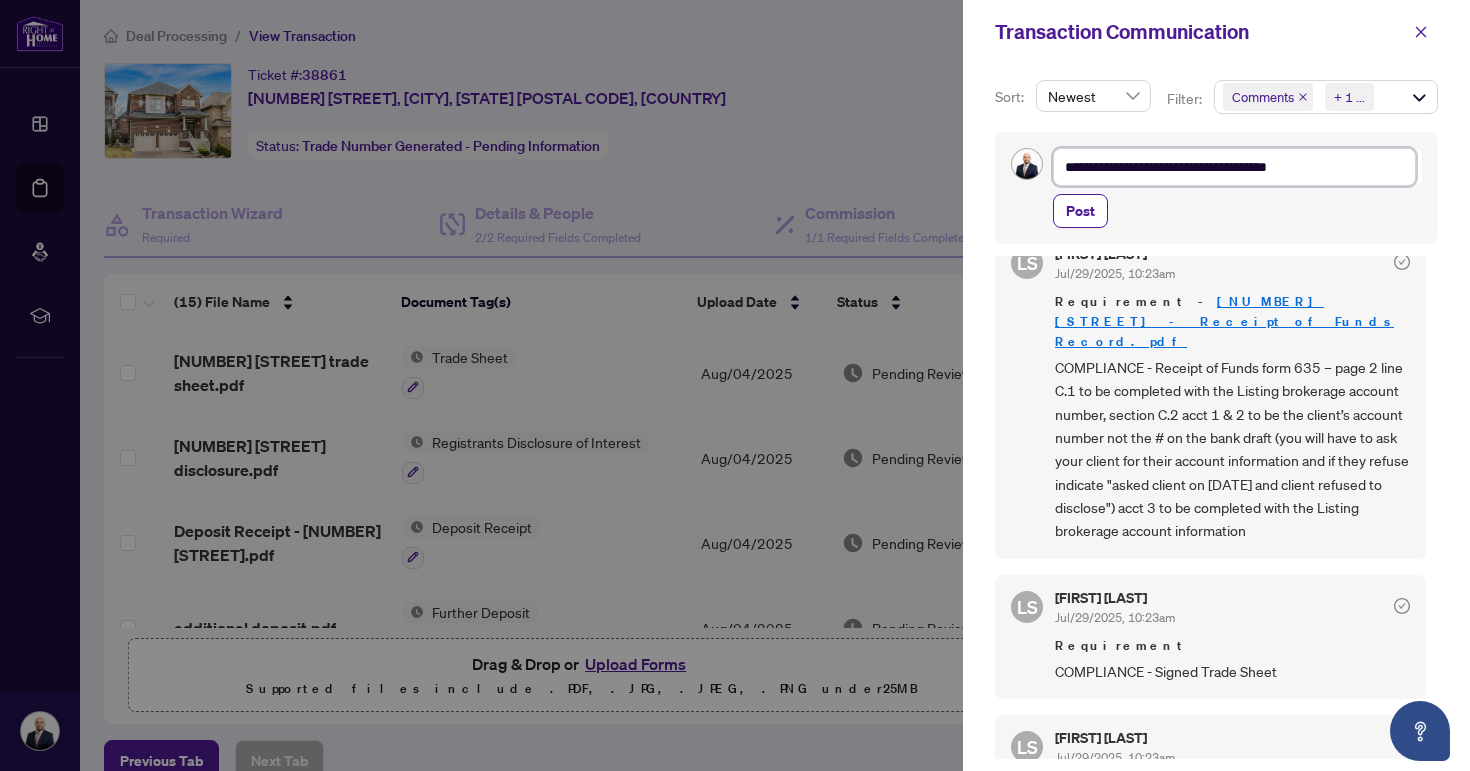 type on "**********" 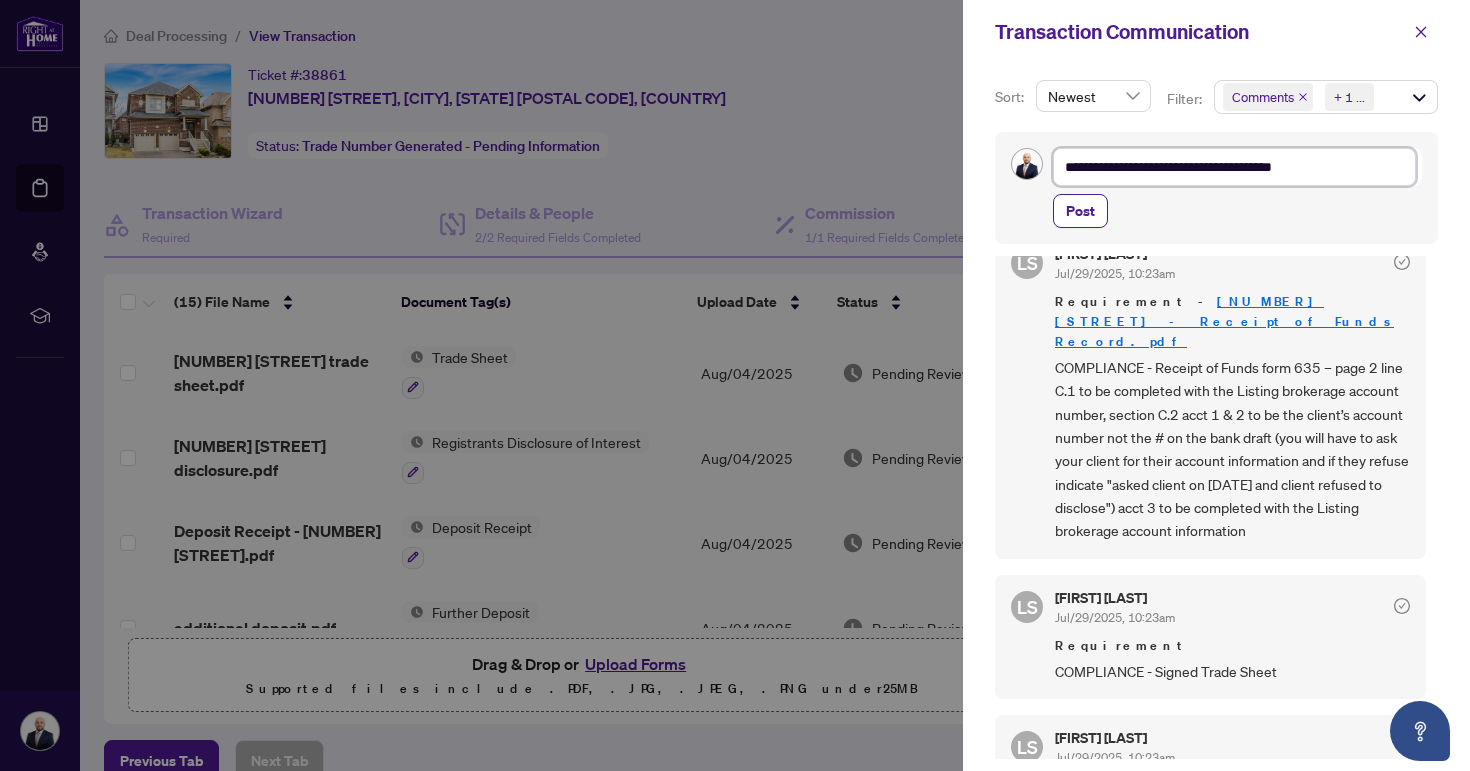 type on "**********" 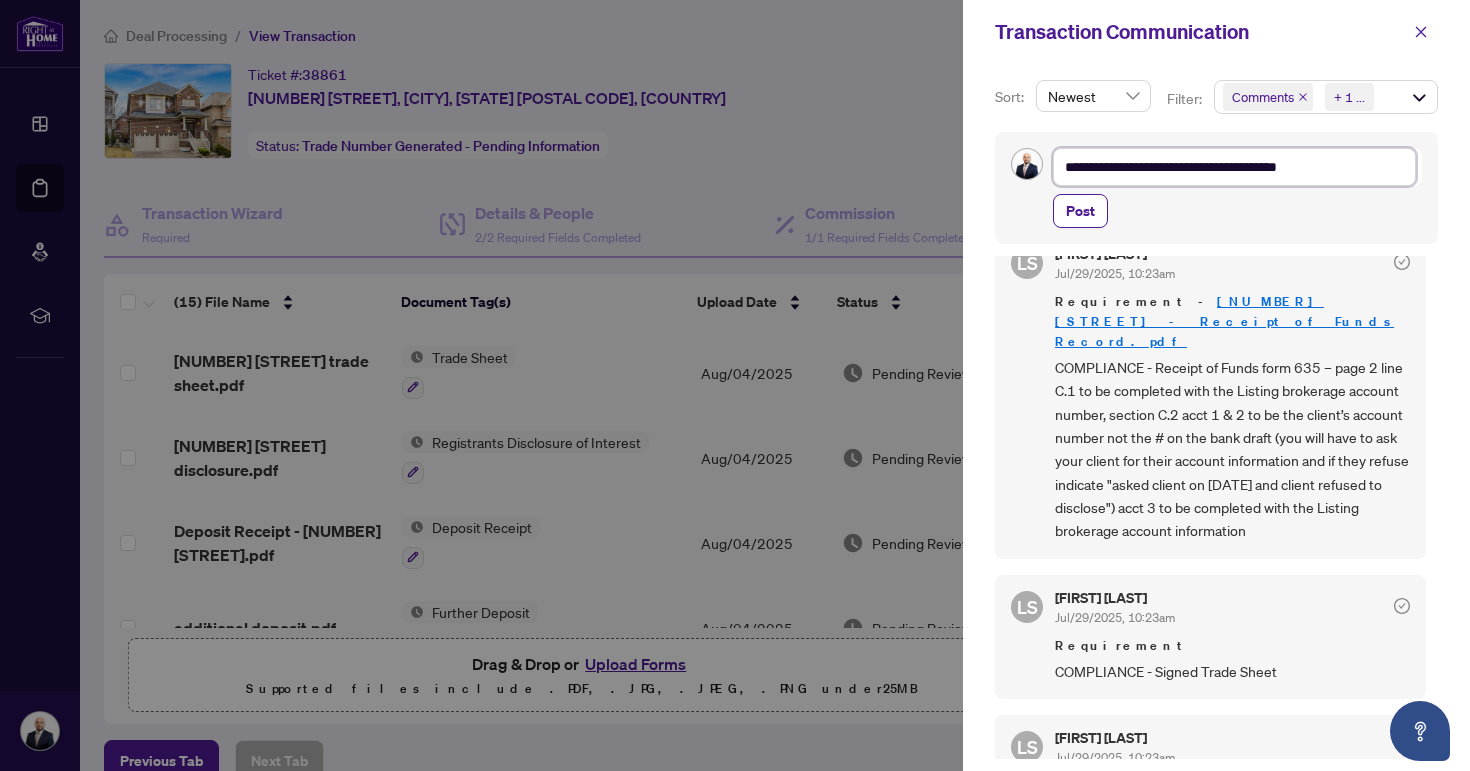 type on "**********" 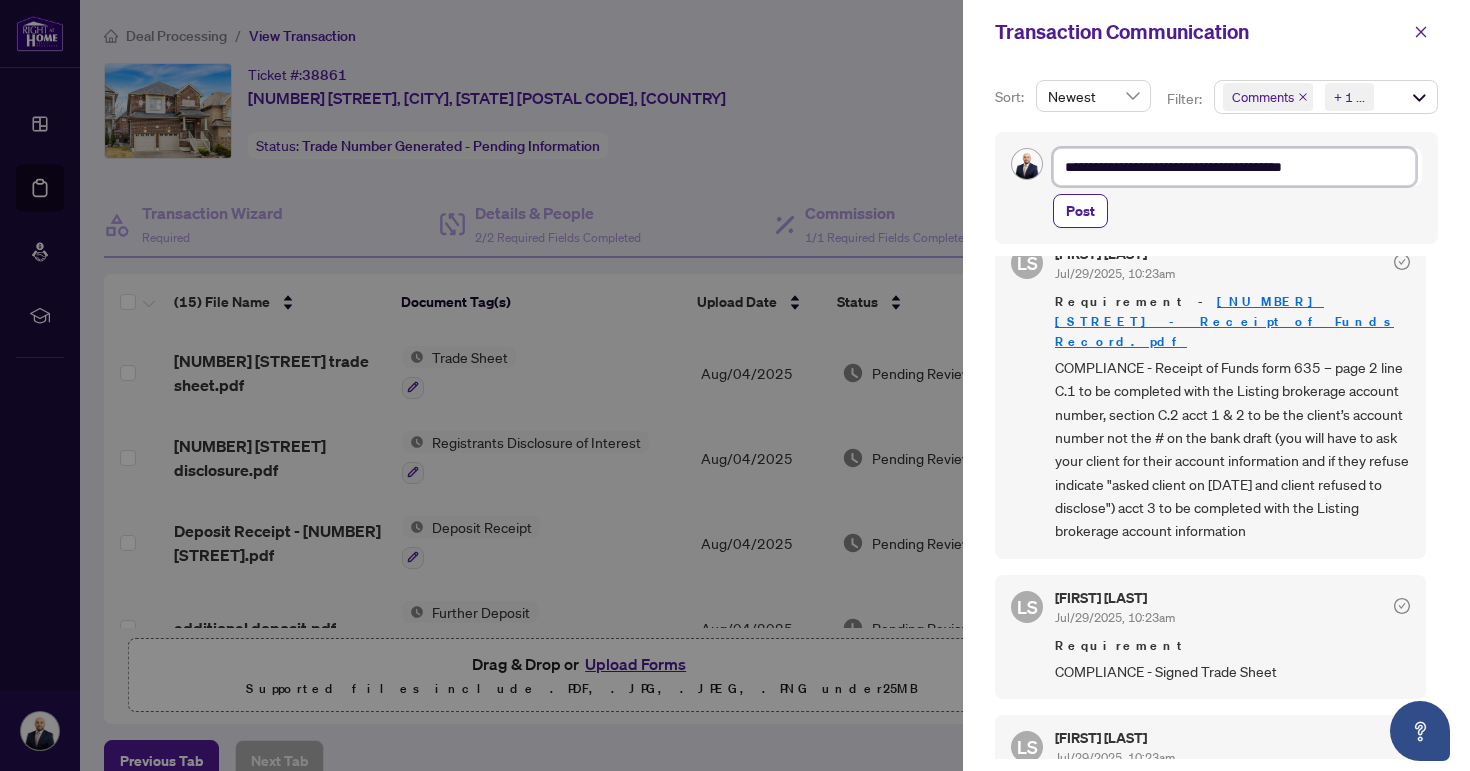 type on "**********" 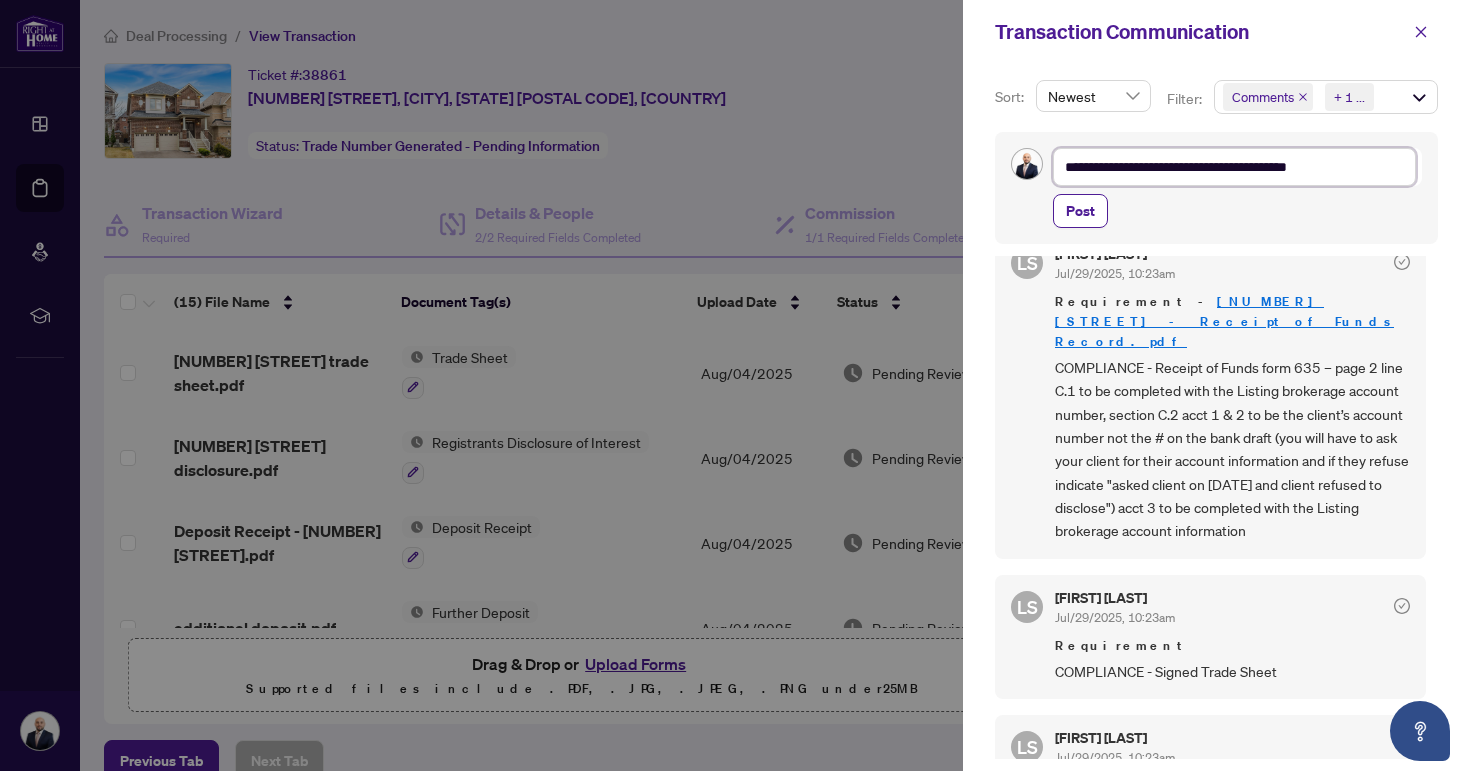 type on "**********" 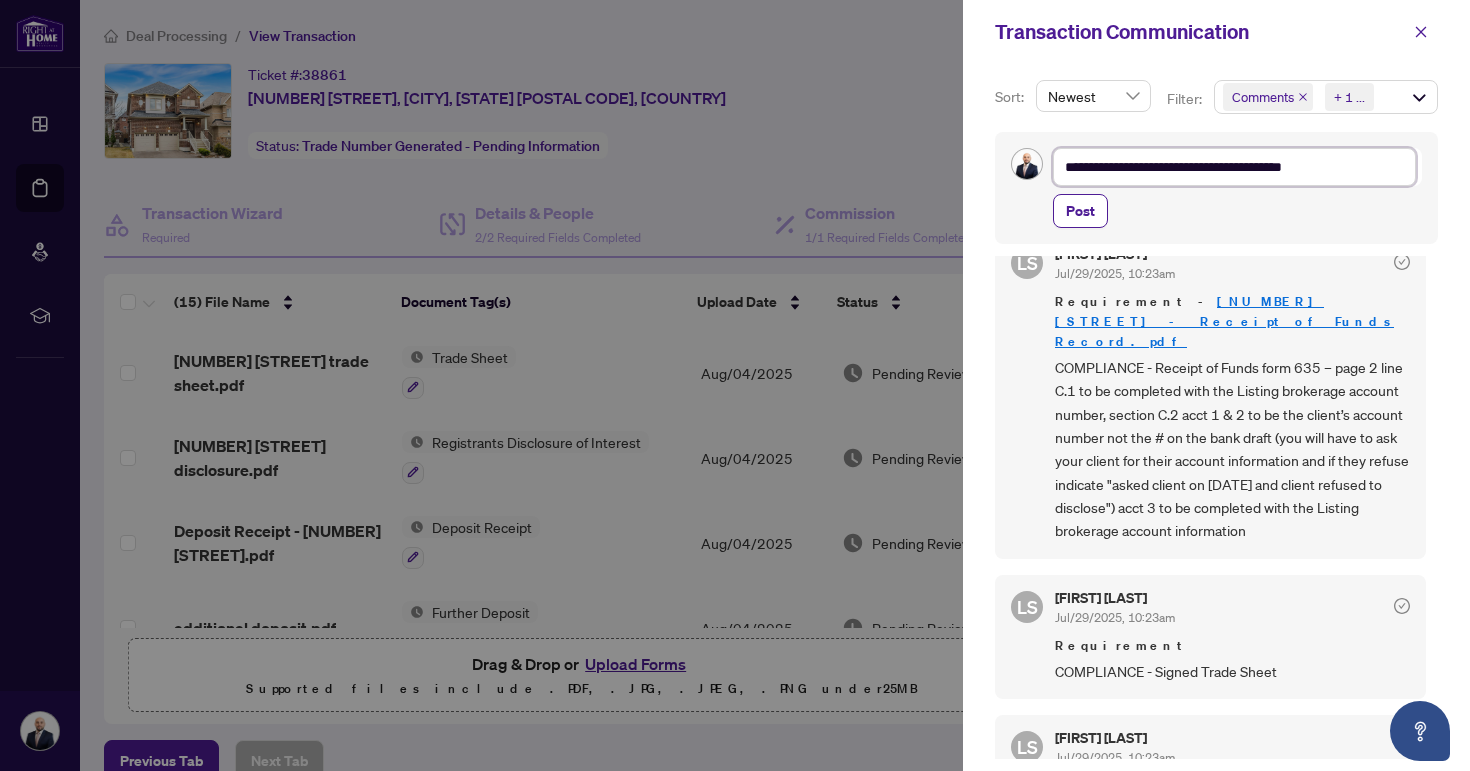 type on "**********" 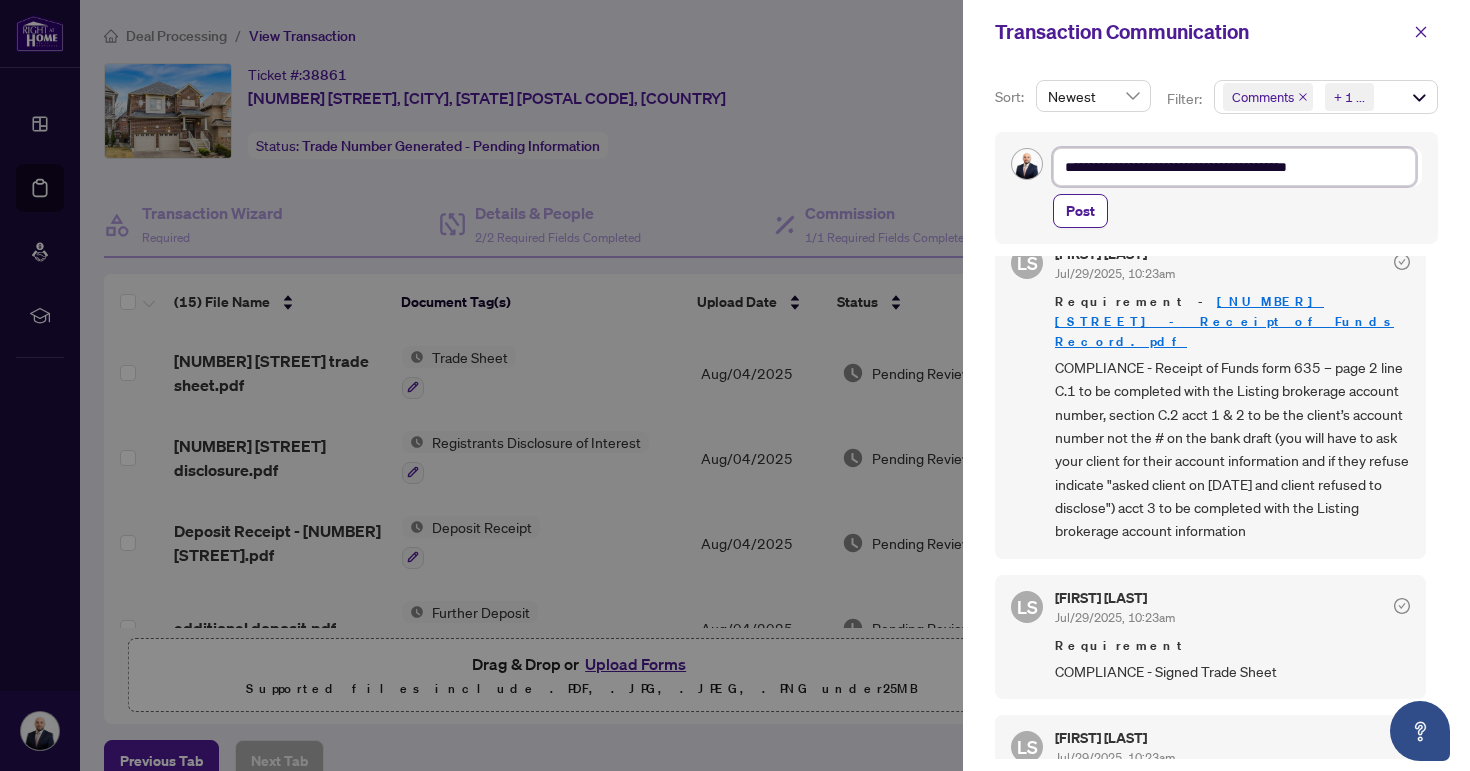 type on "**********" 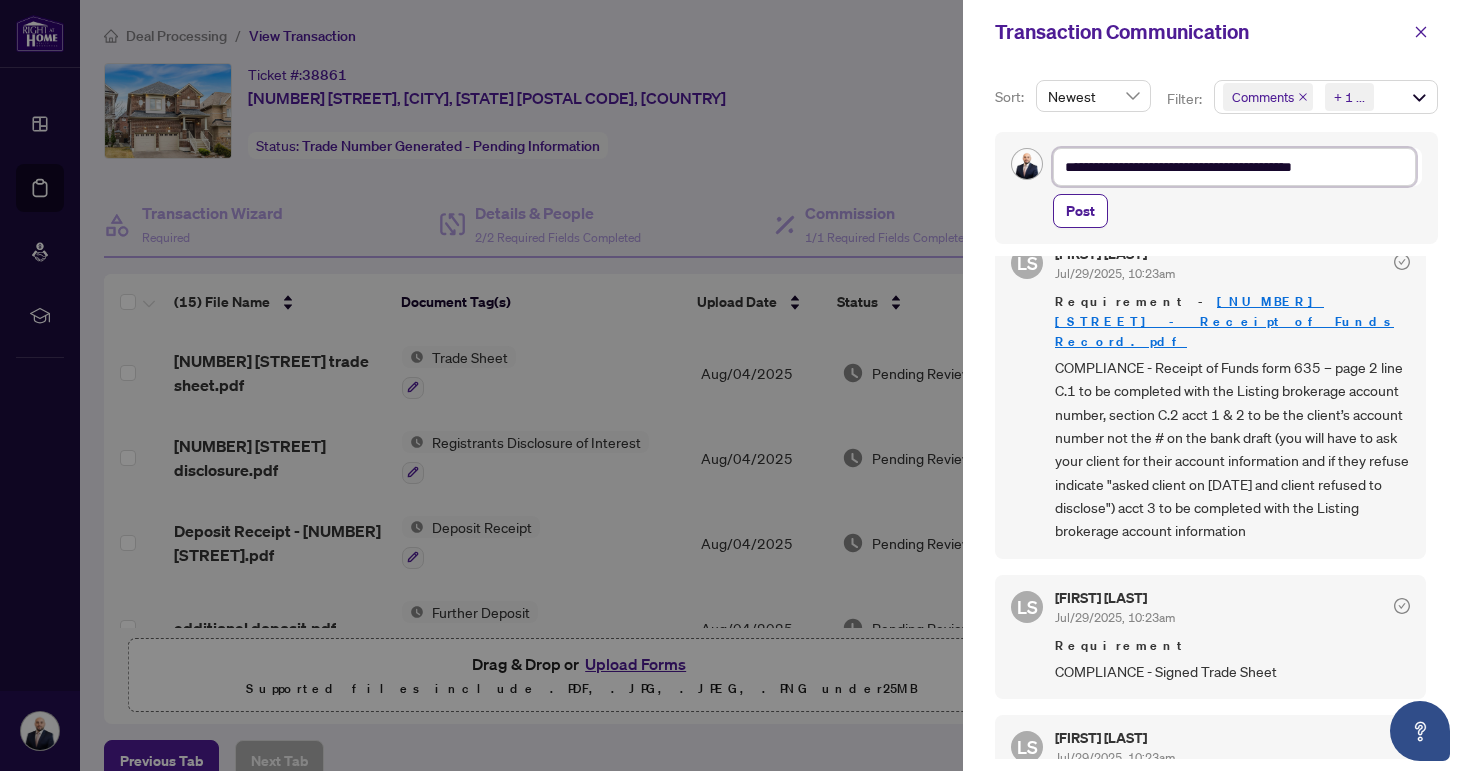 type on "**********" 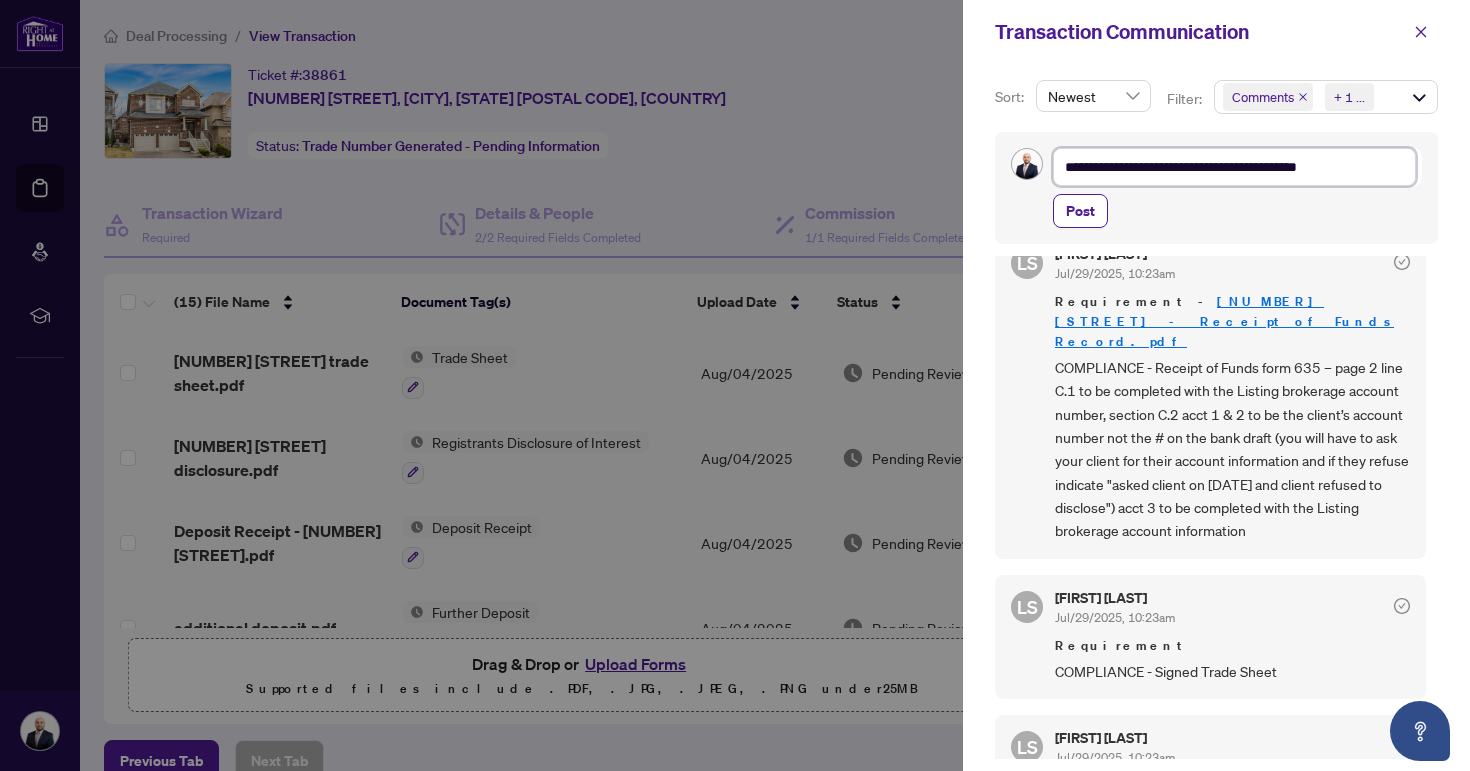 type on "**********" 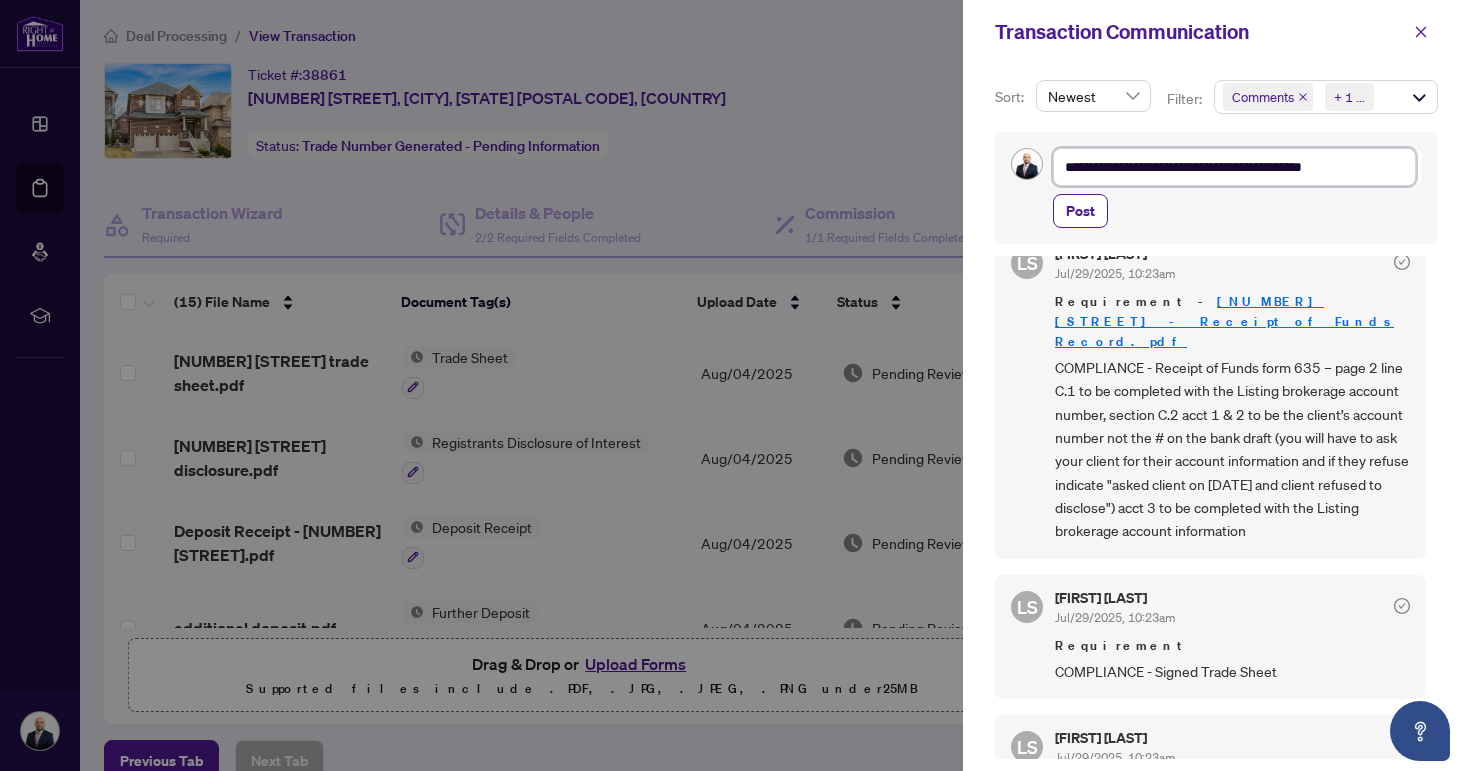 type on "**********" 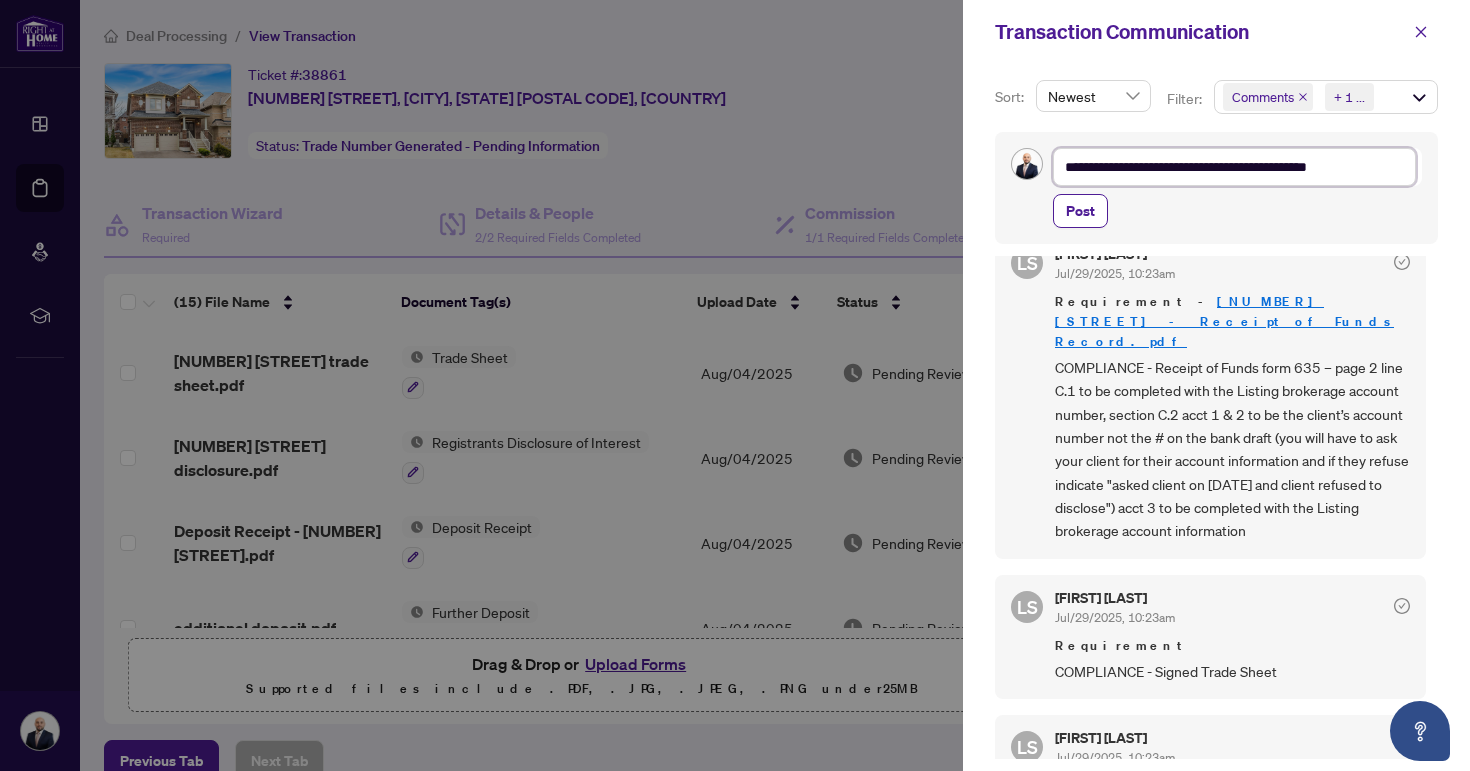 type on "**********" 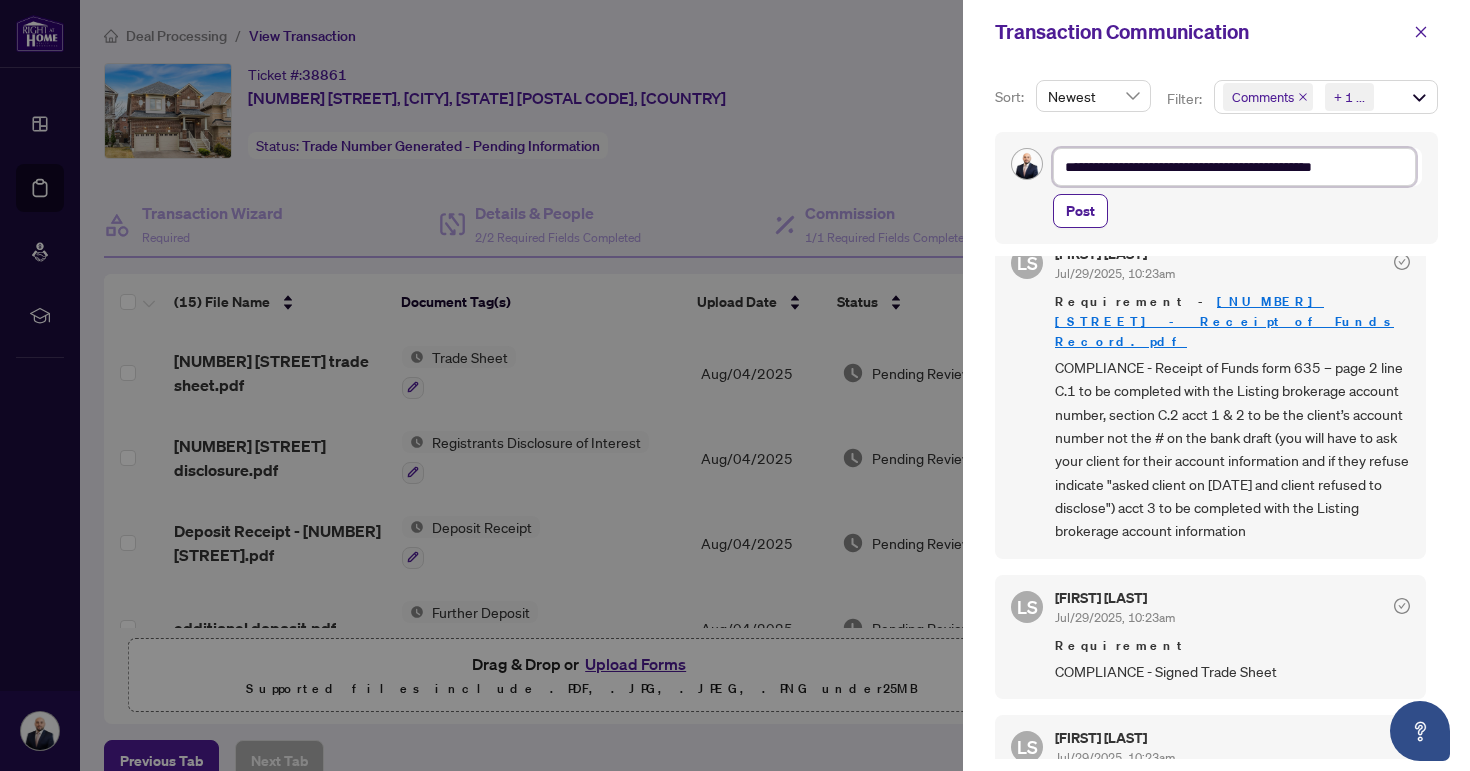 type on "**********" 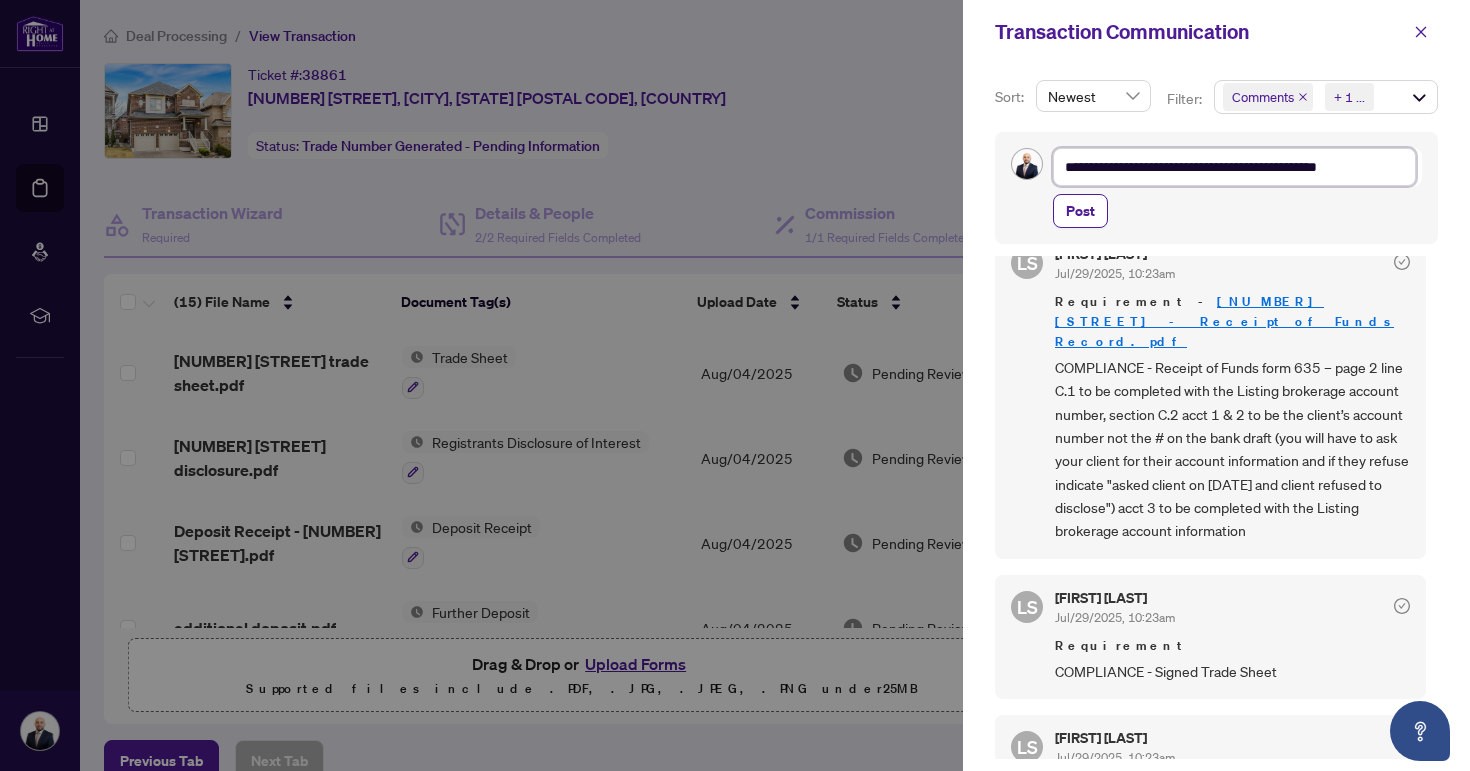 type on "**********" 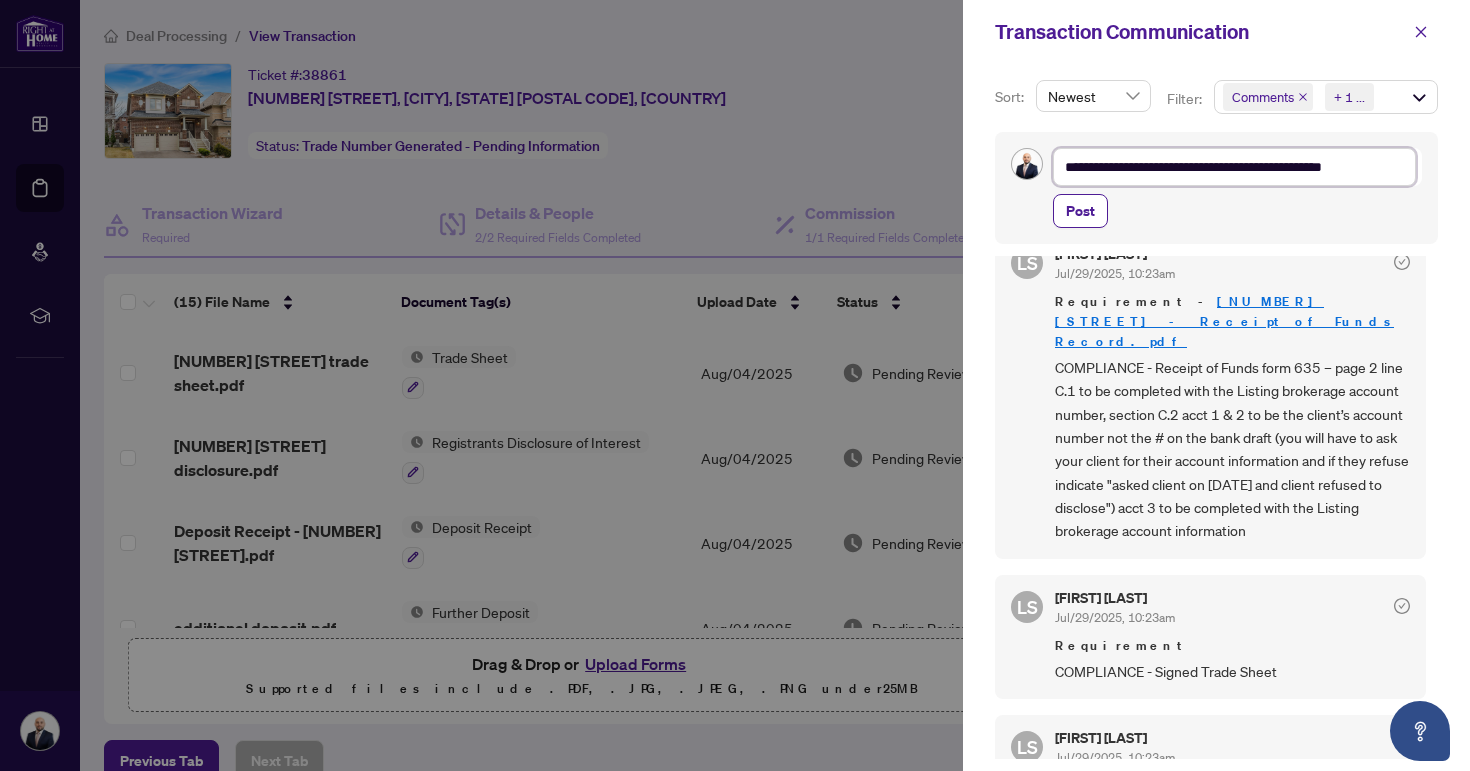 type on "**********" 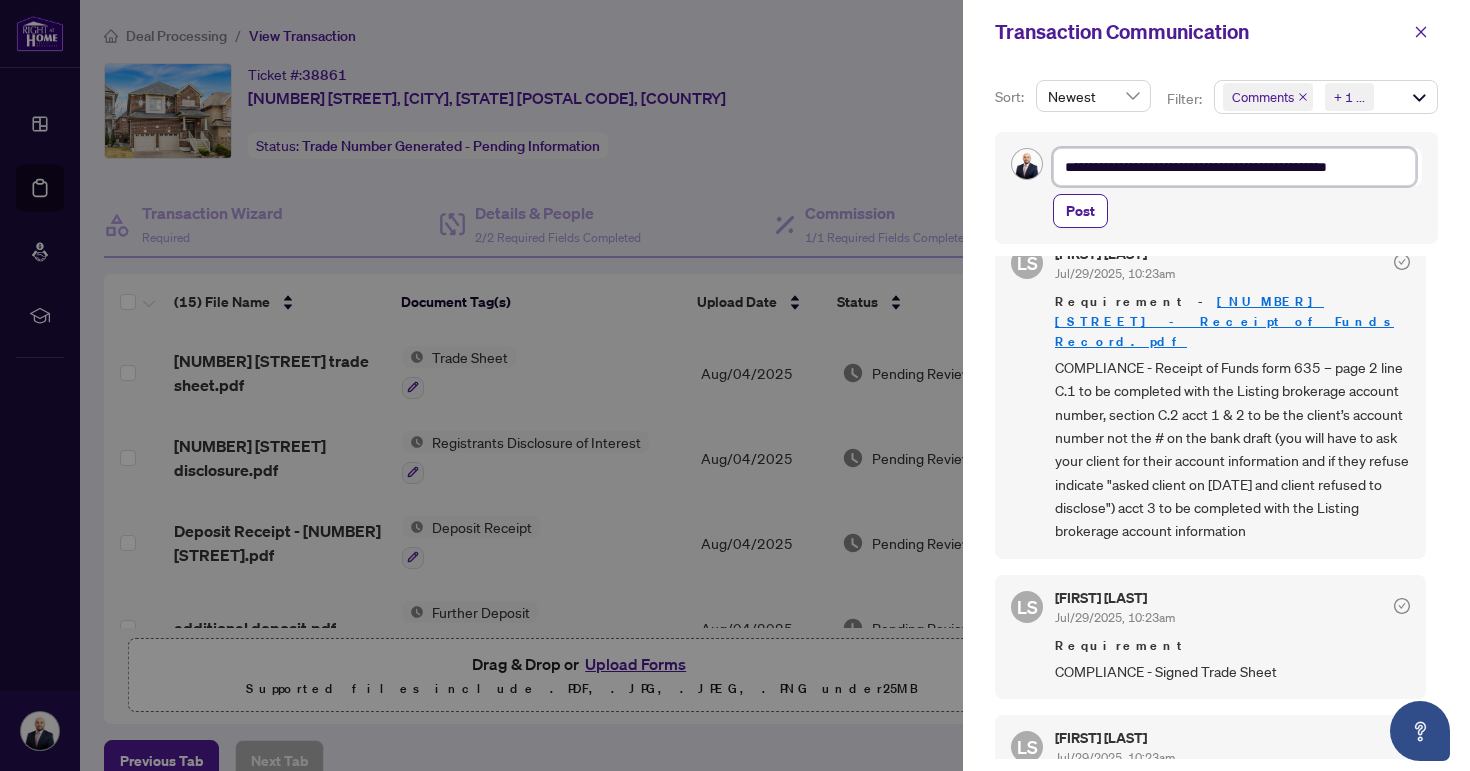 type on "**********" 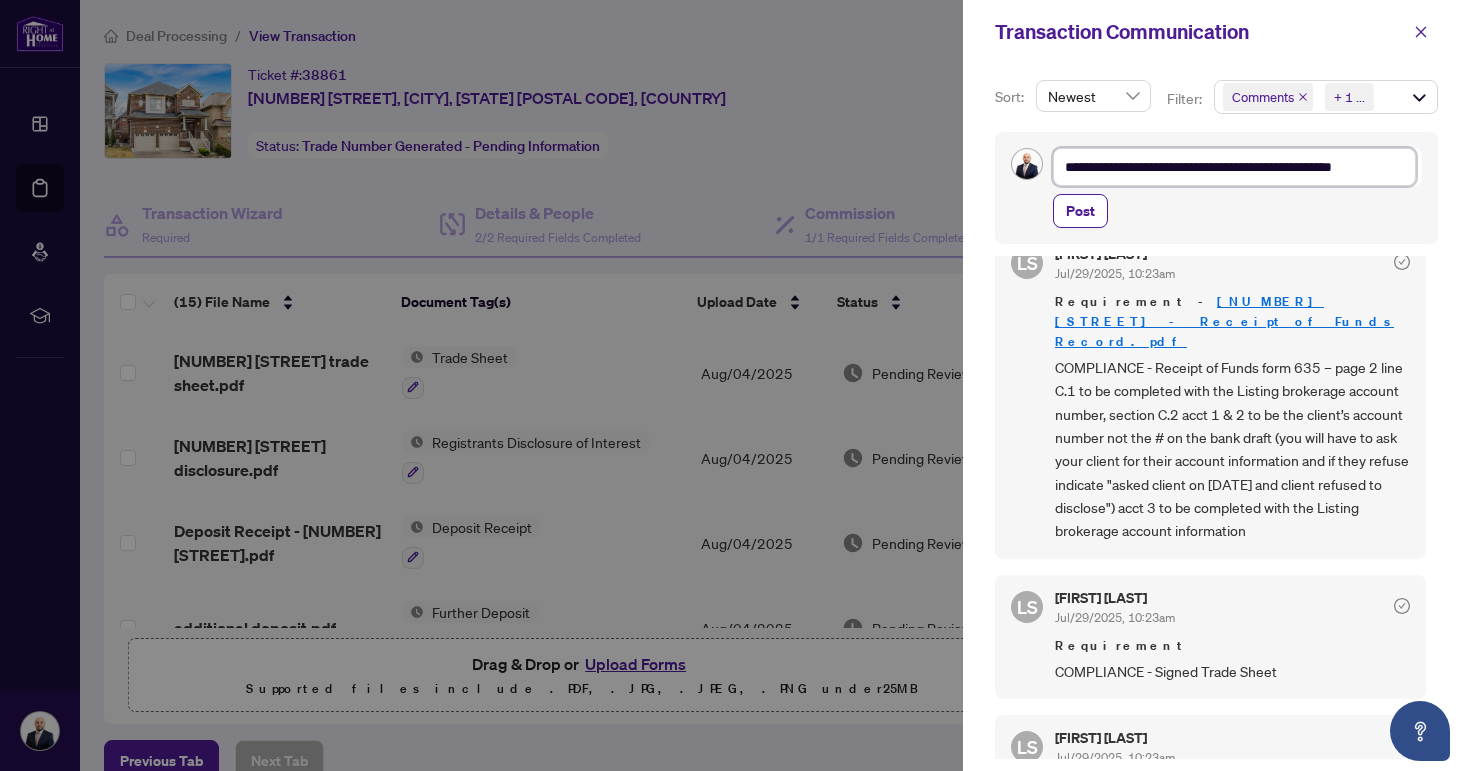 type on "**********" 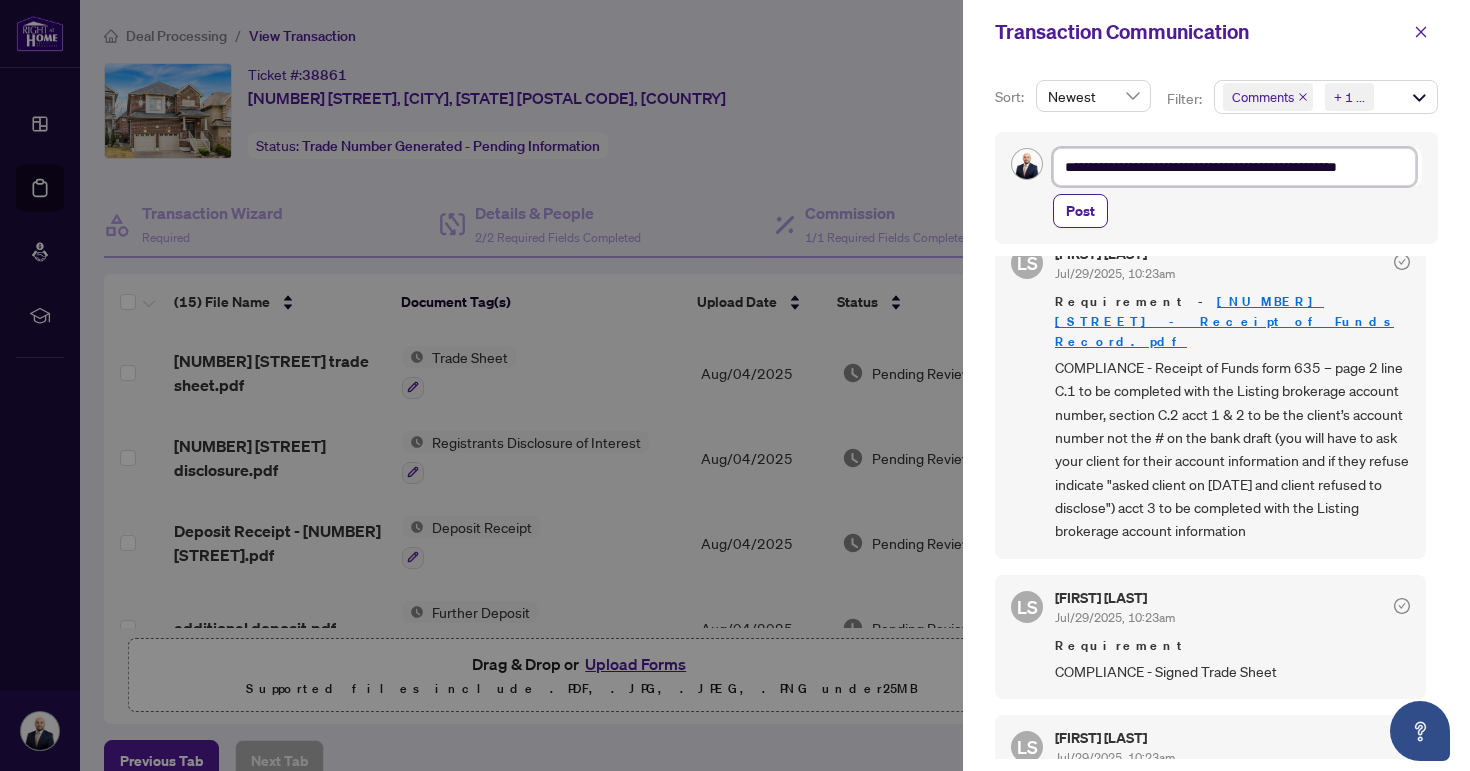 type on "**********" 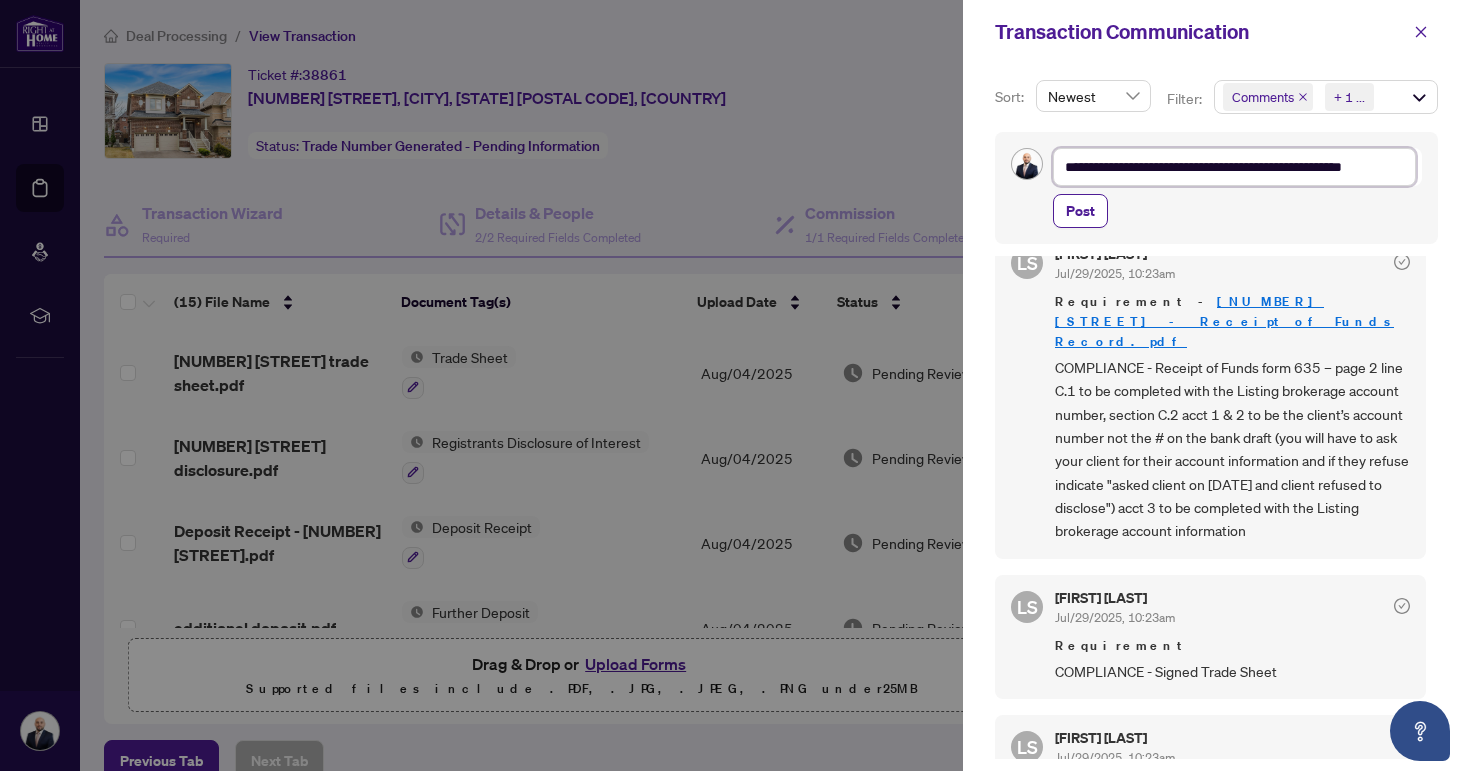 type on "**********" 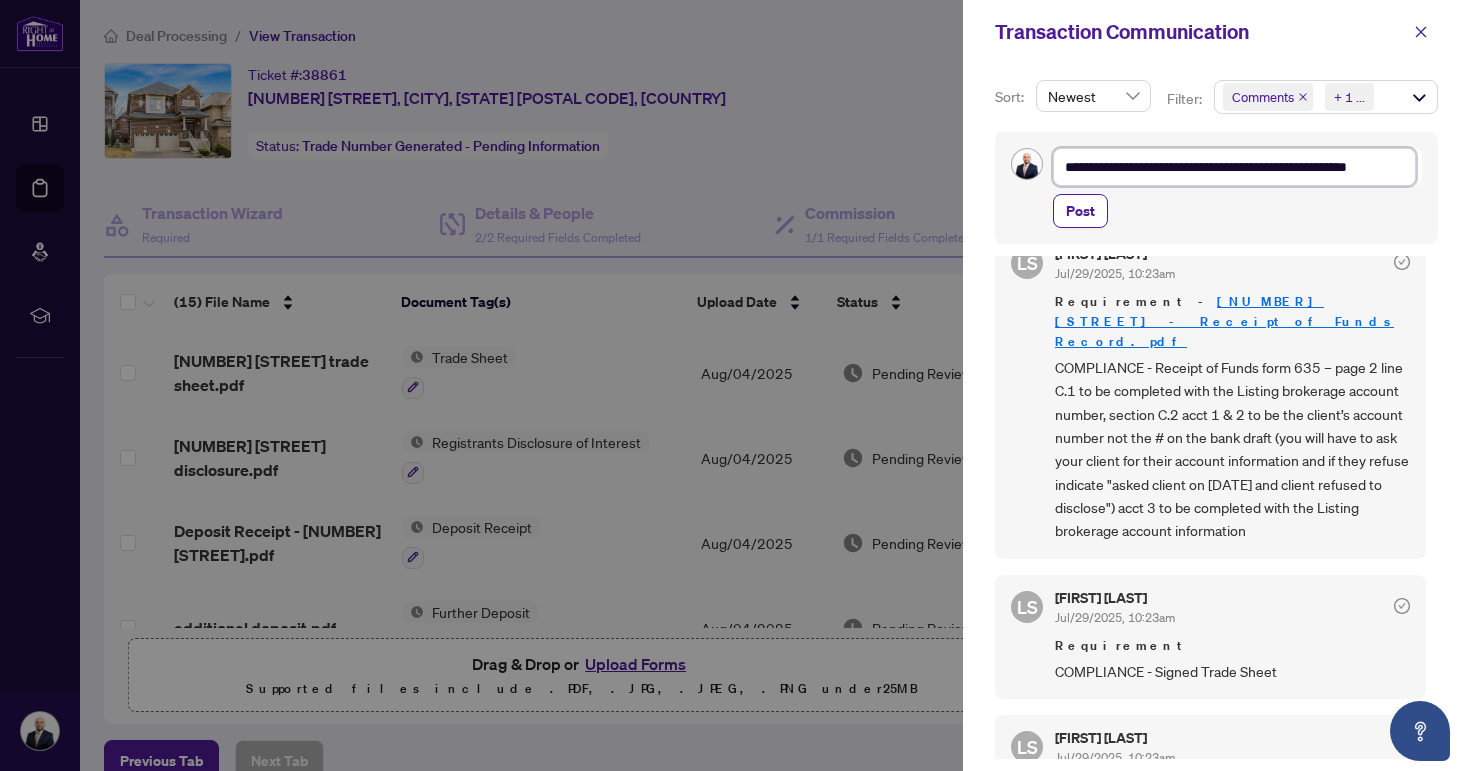 type on "**********" 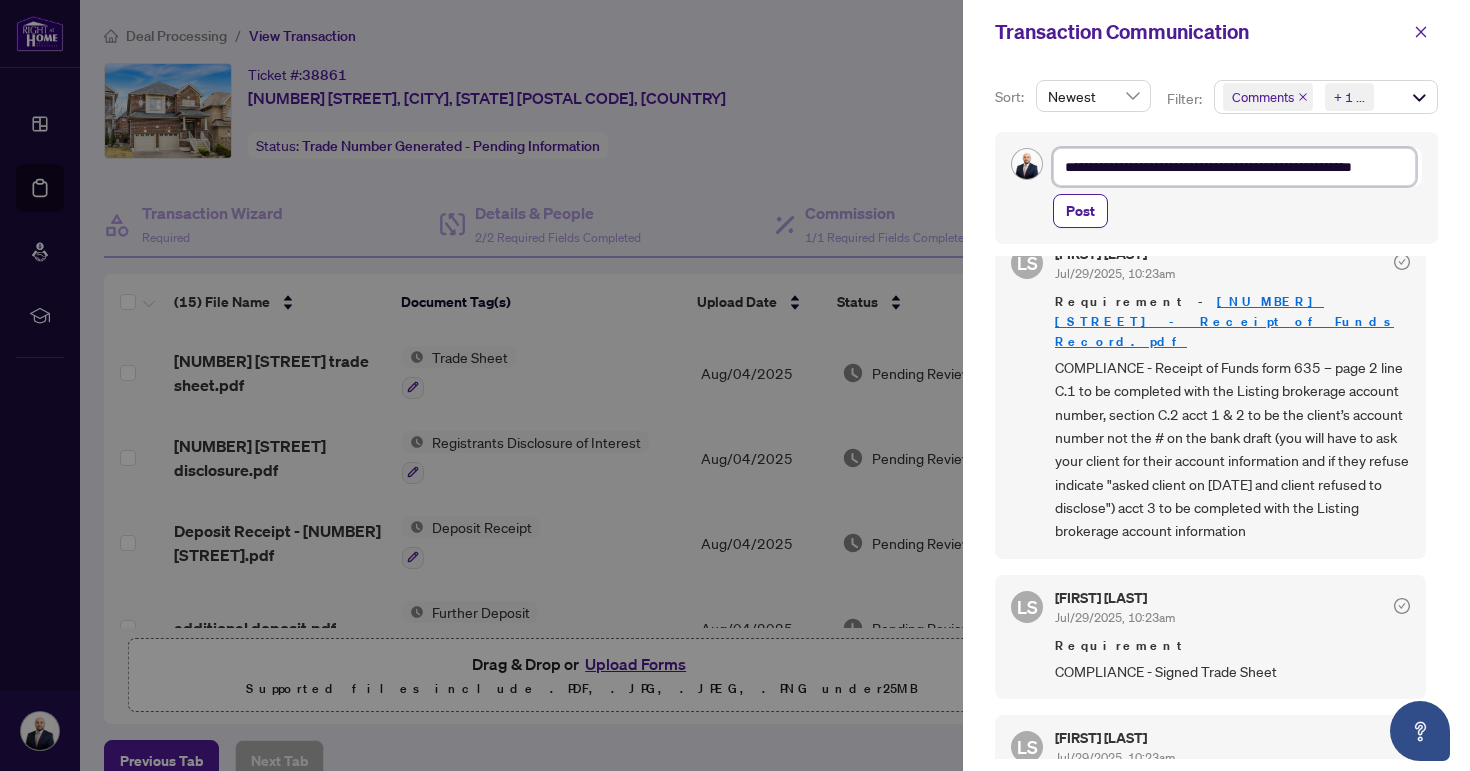 type on "**********" 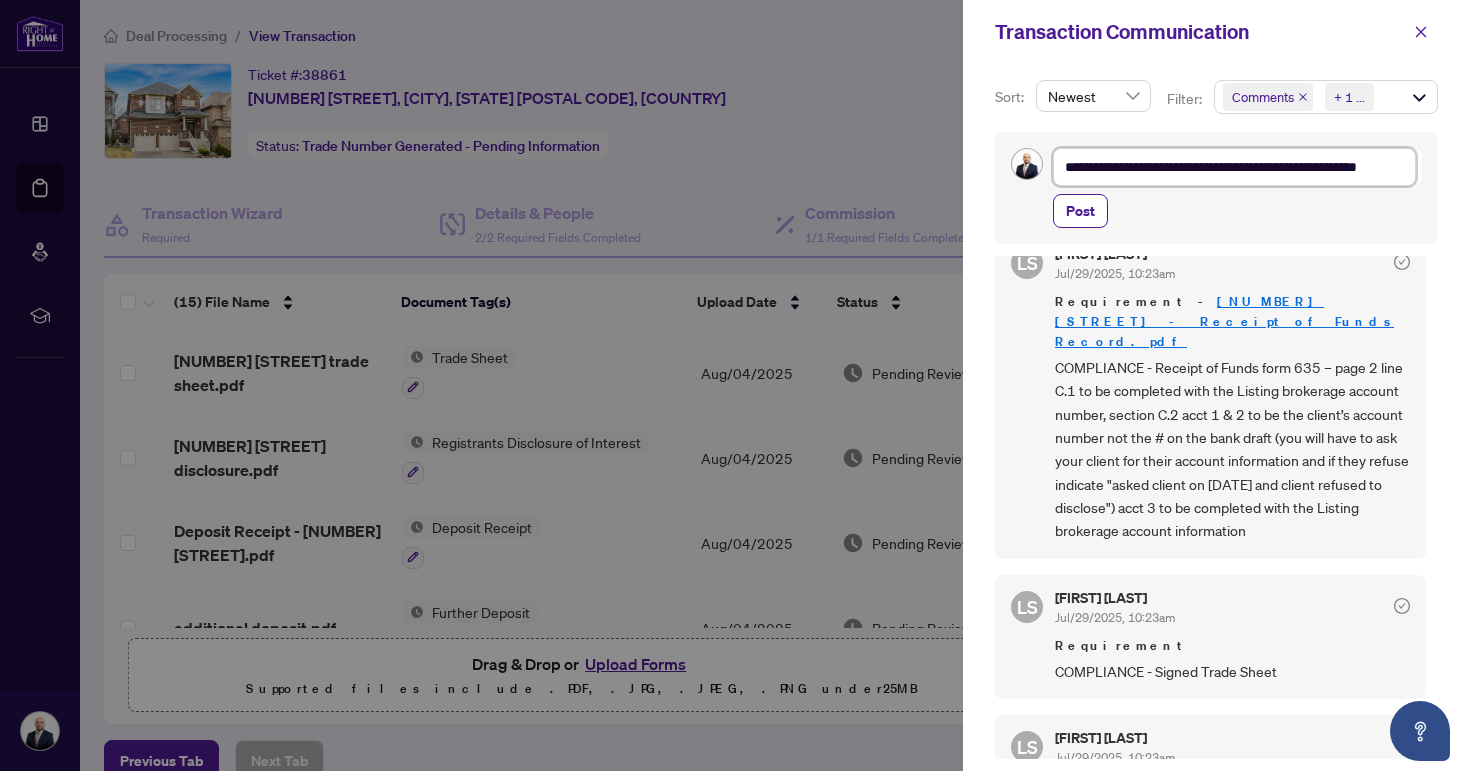 type on "**********" 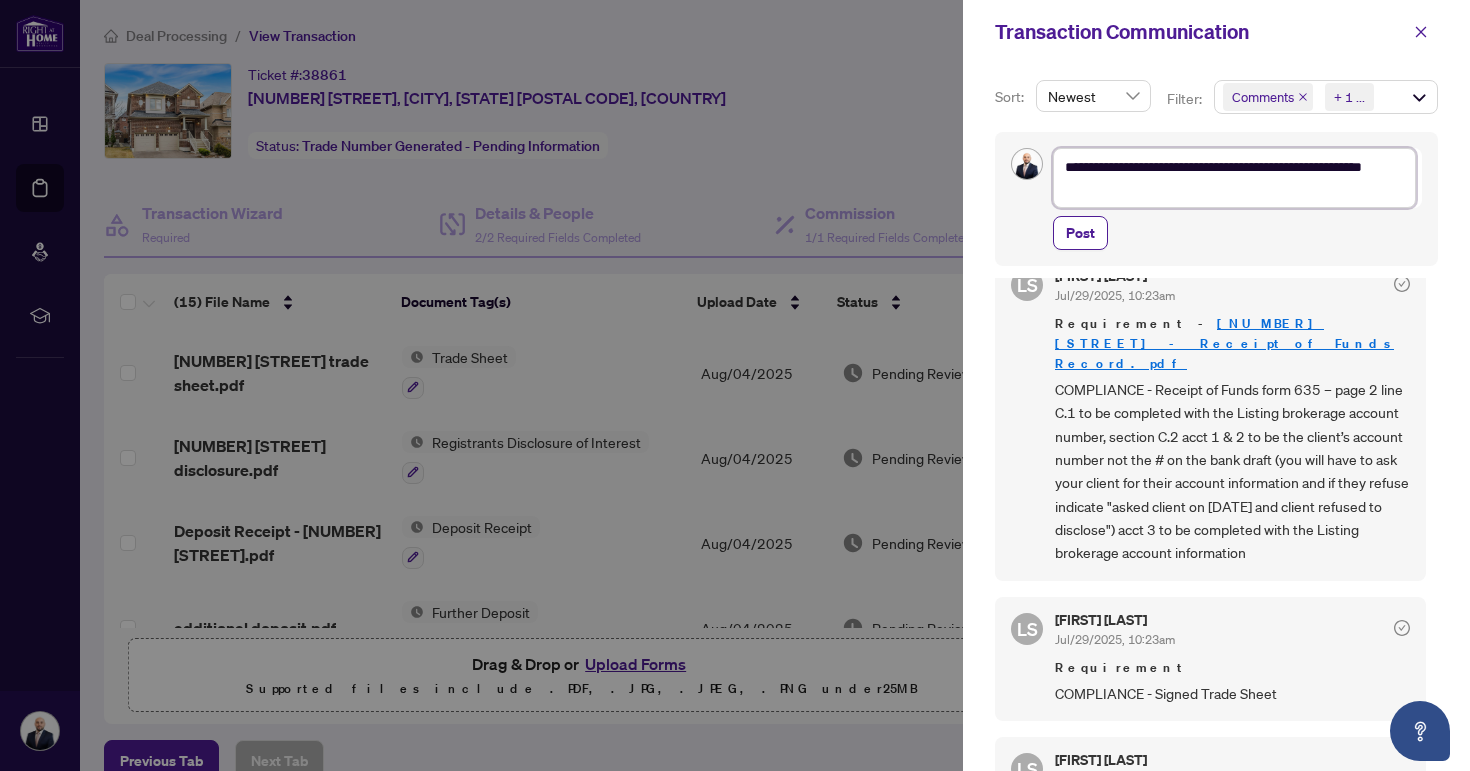 type on "**********" 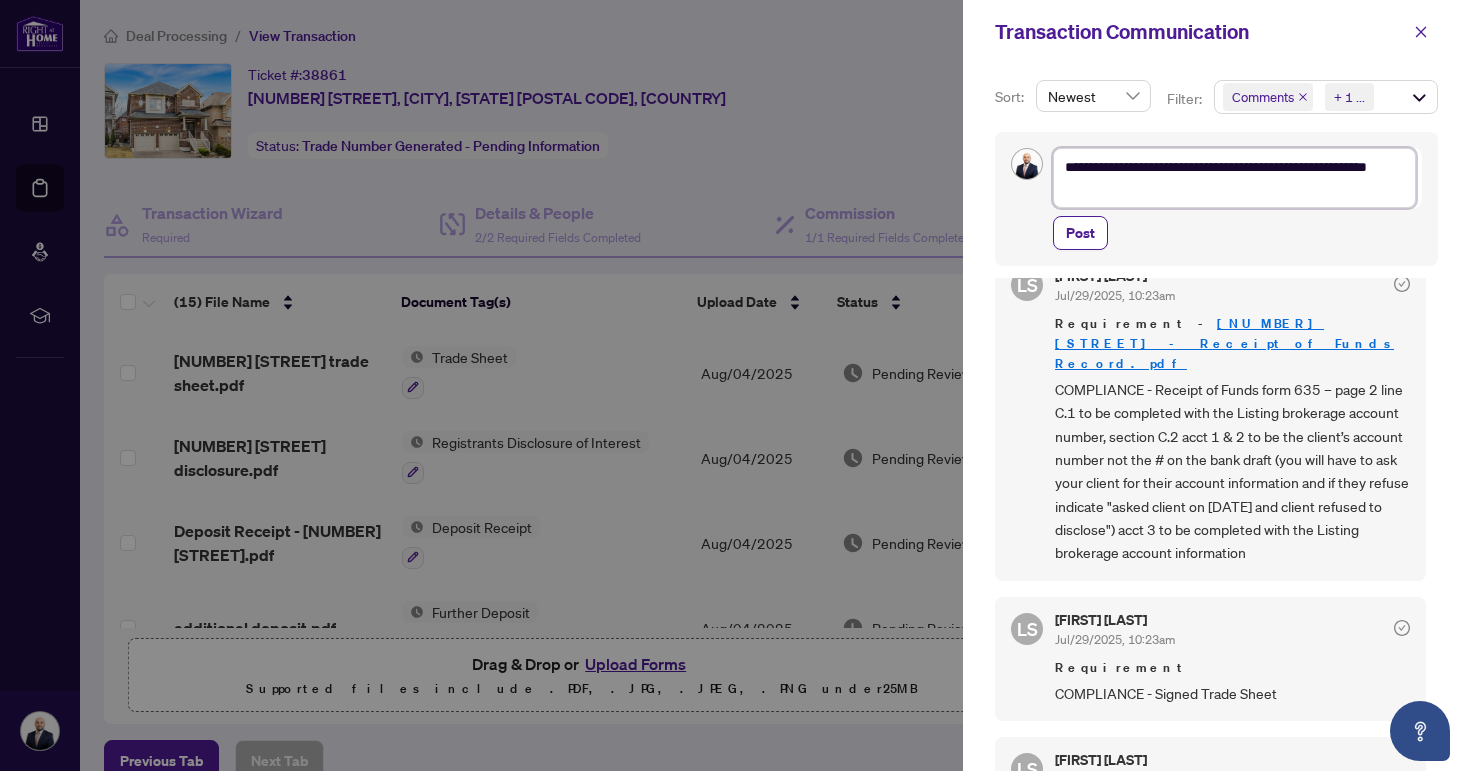 type on "**********" 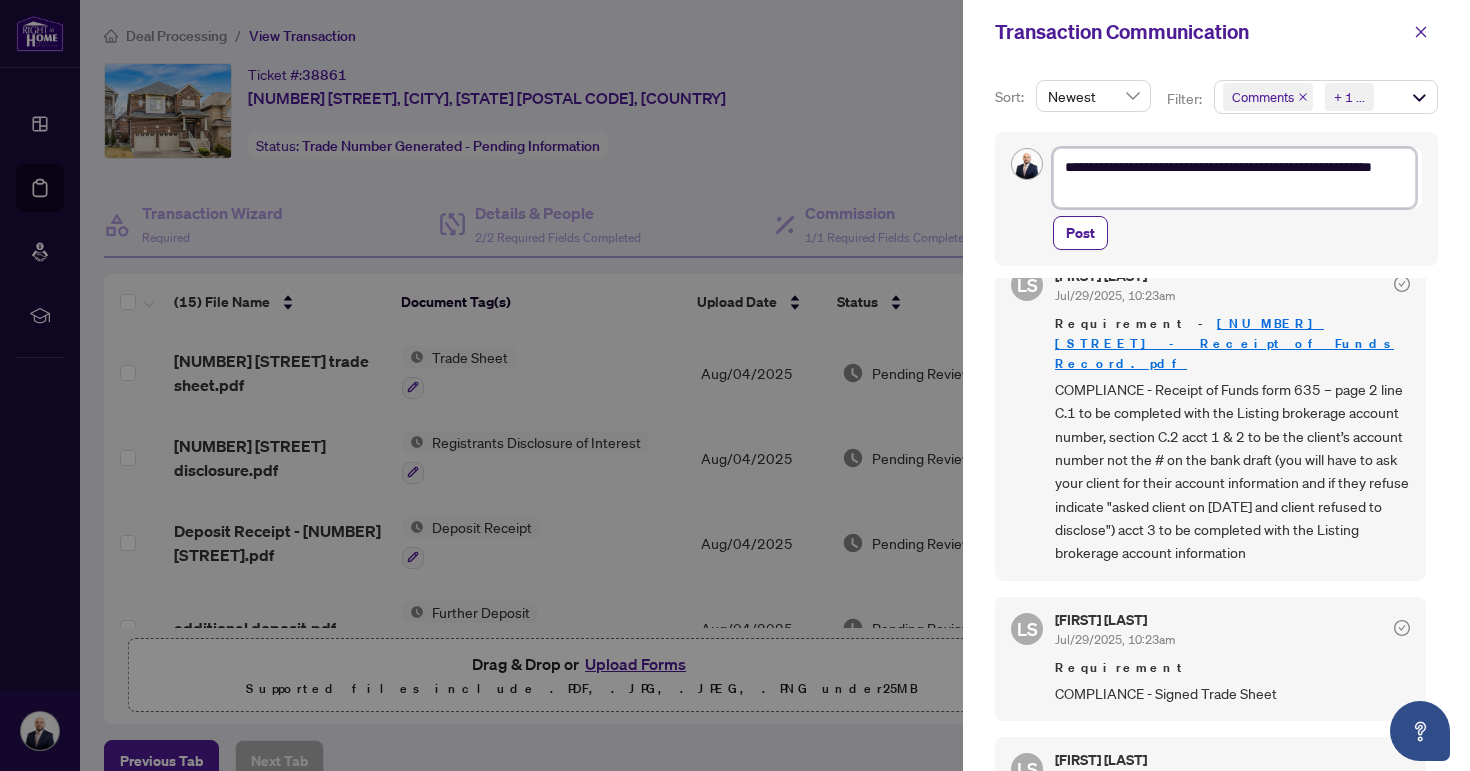 type on "**********" 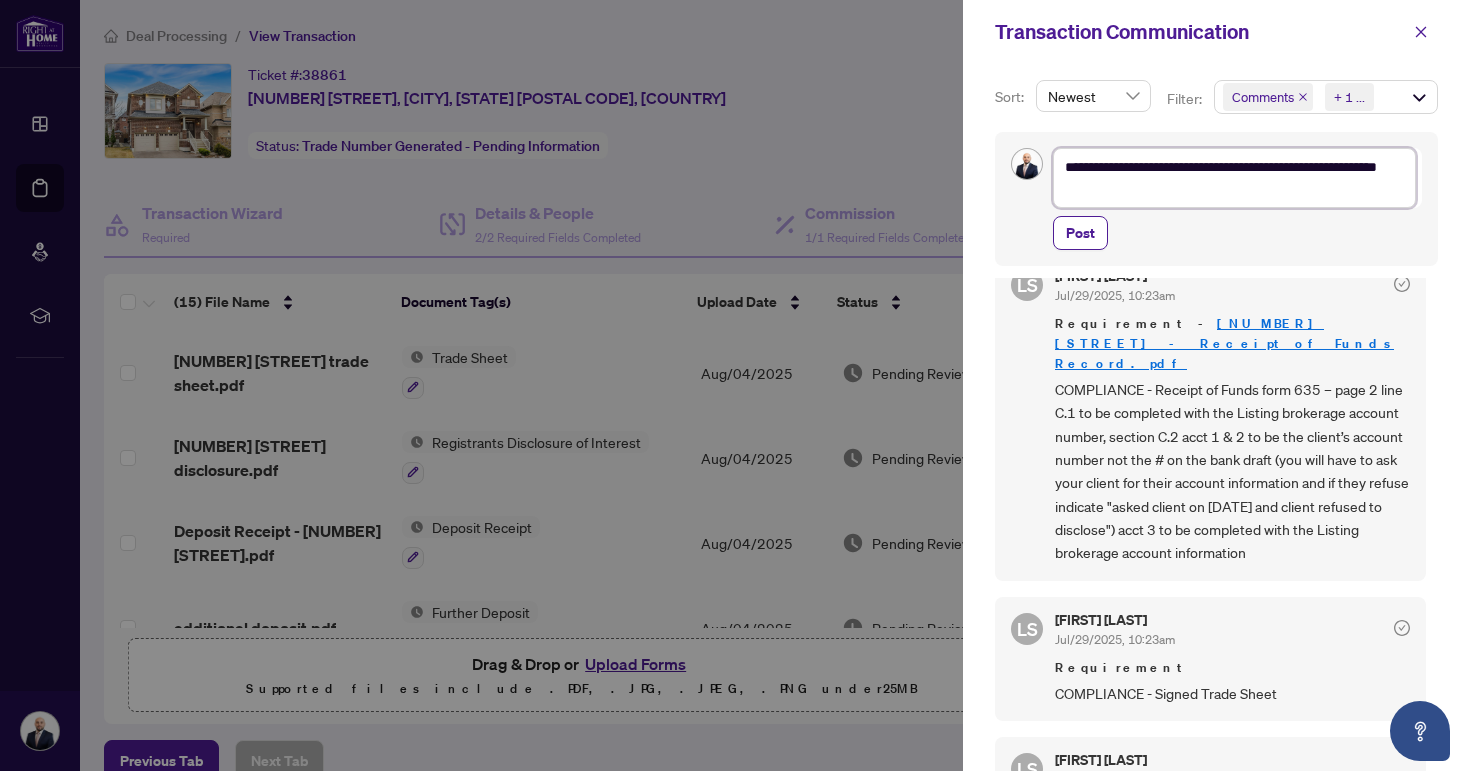 type on "**********" 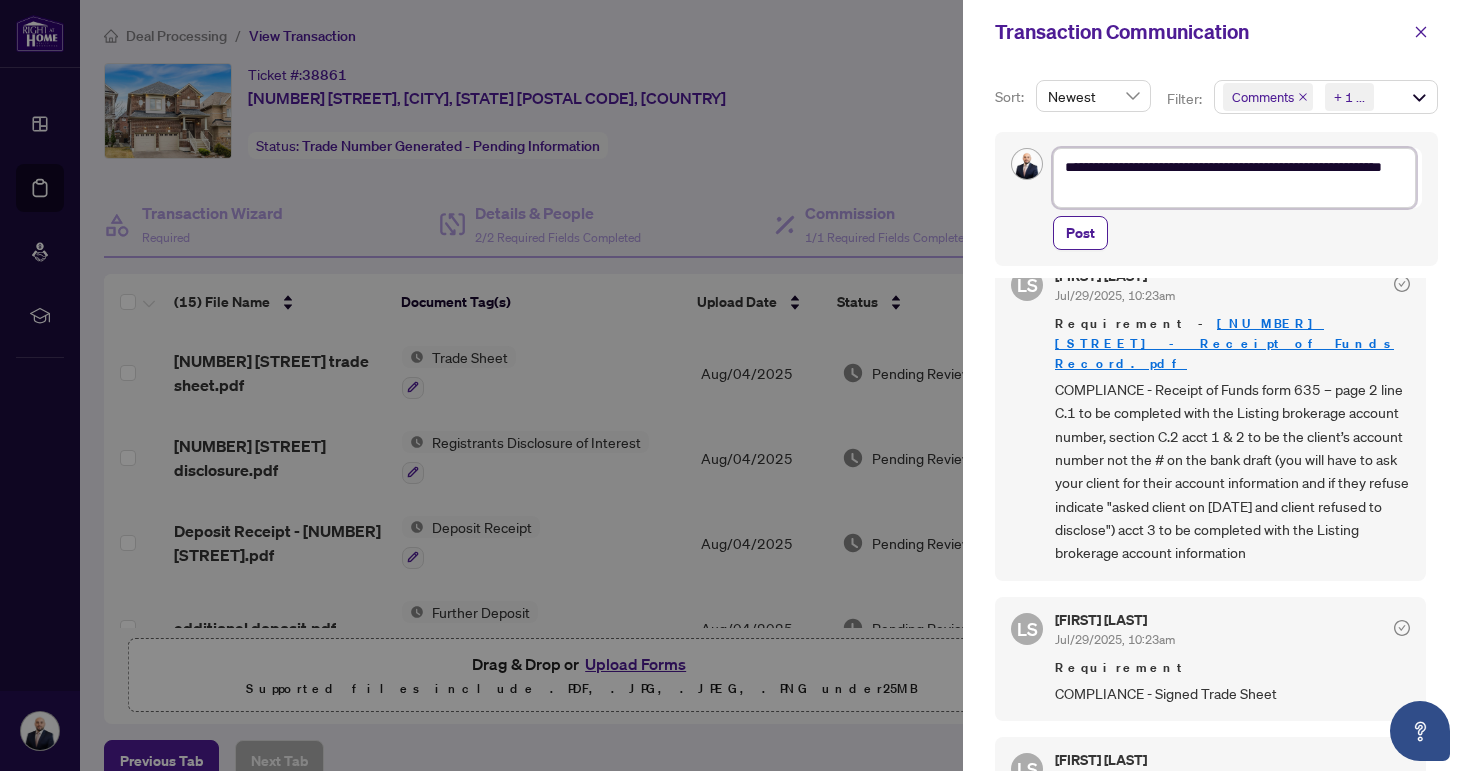 type on "**********" 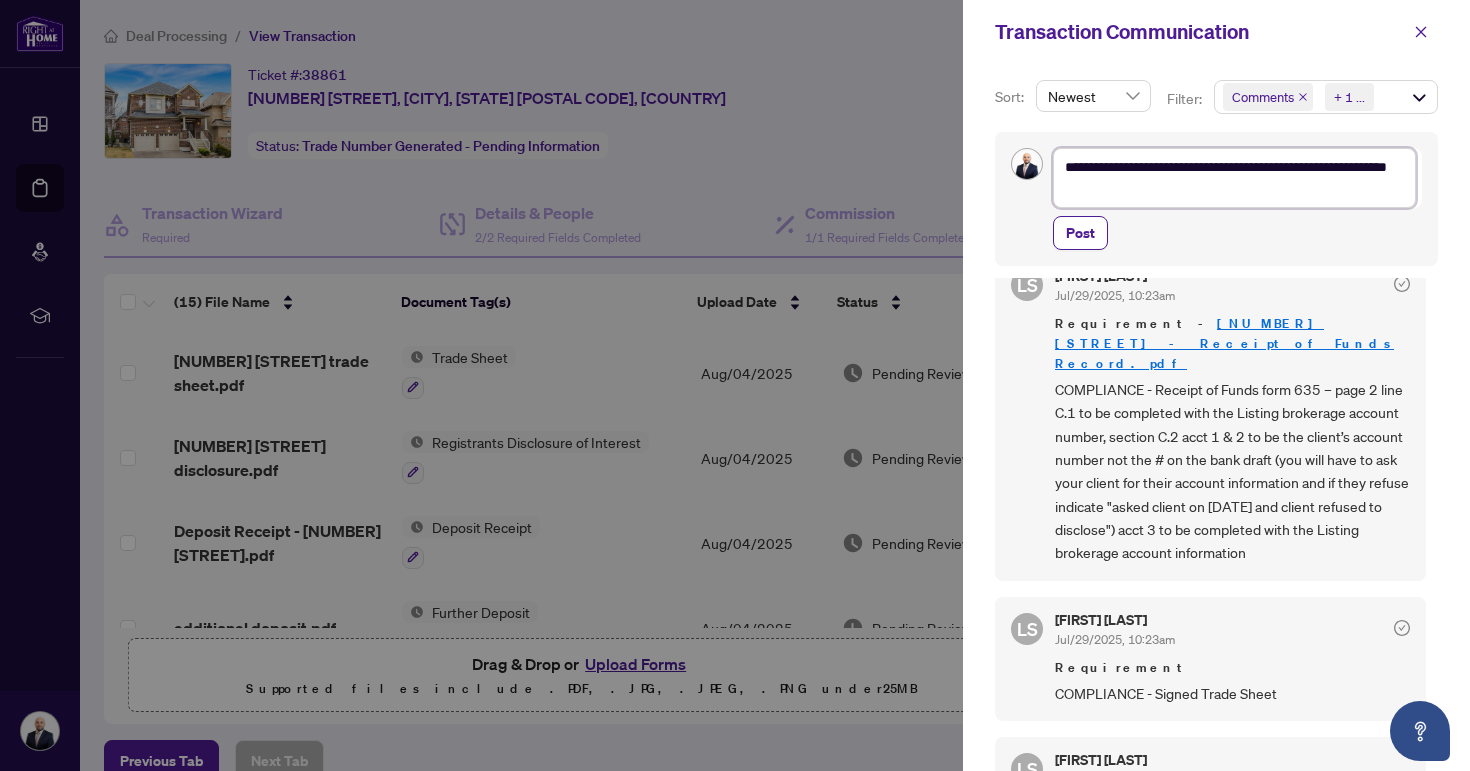 type on "**********" 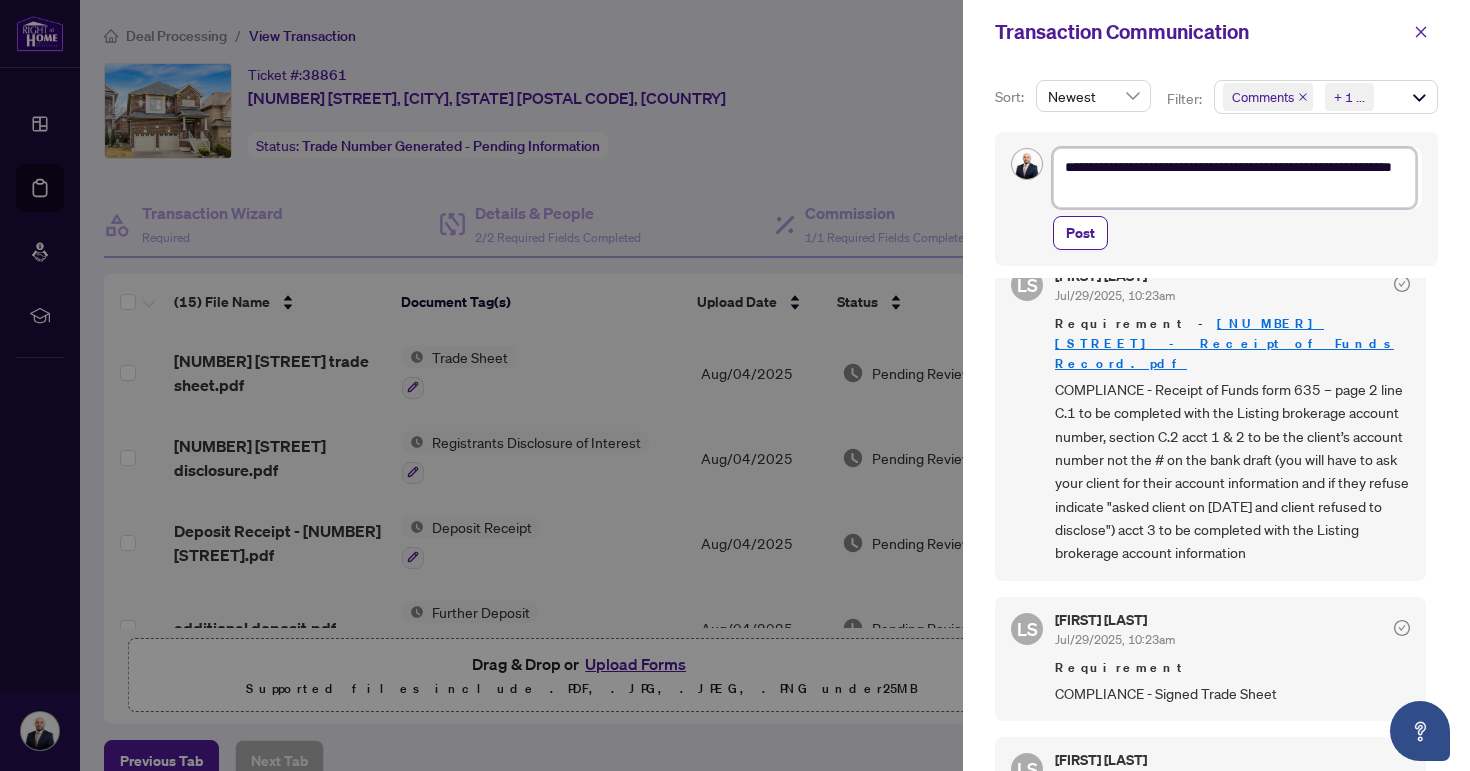 type on "**********" 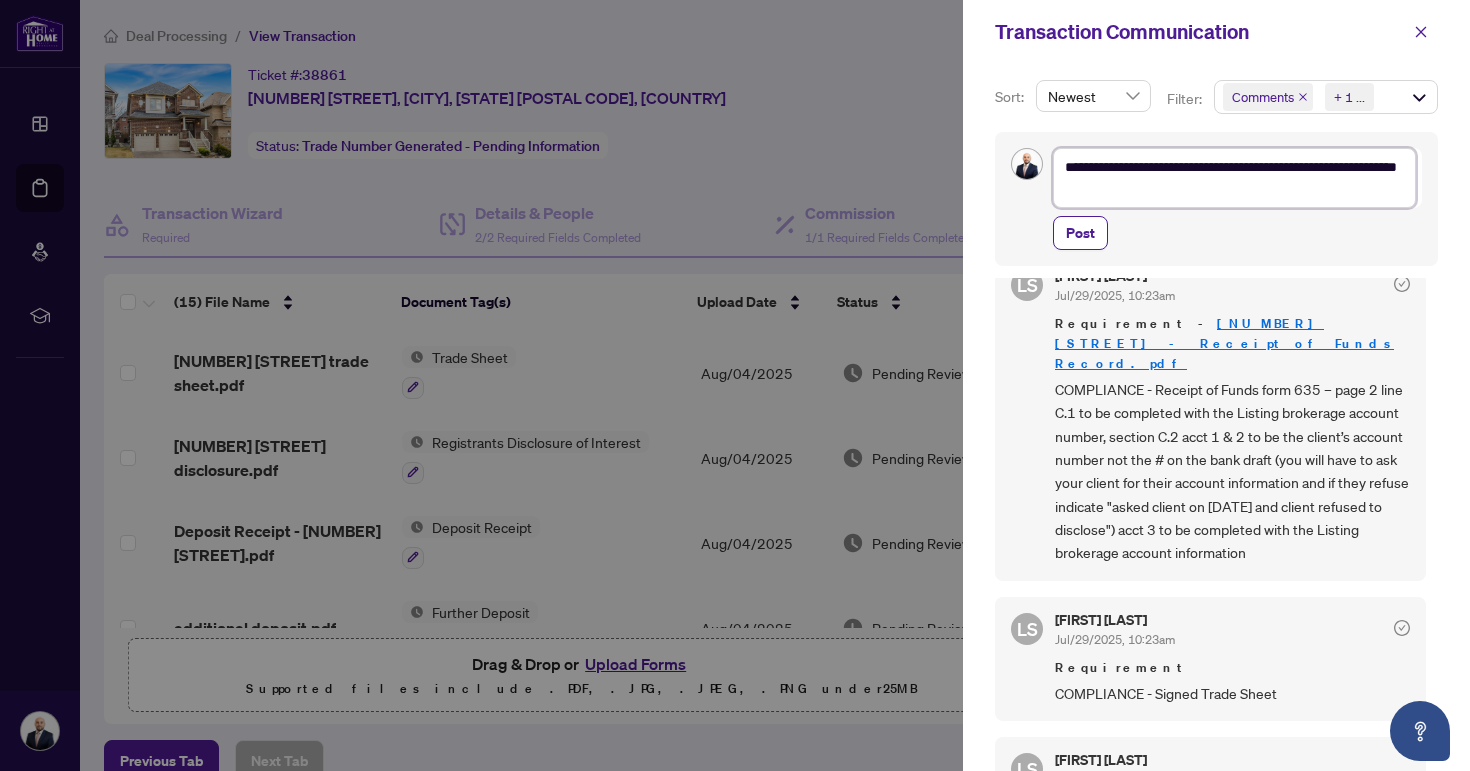 type on "**********" 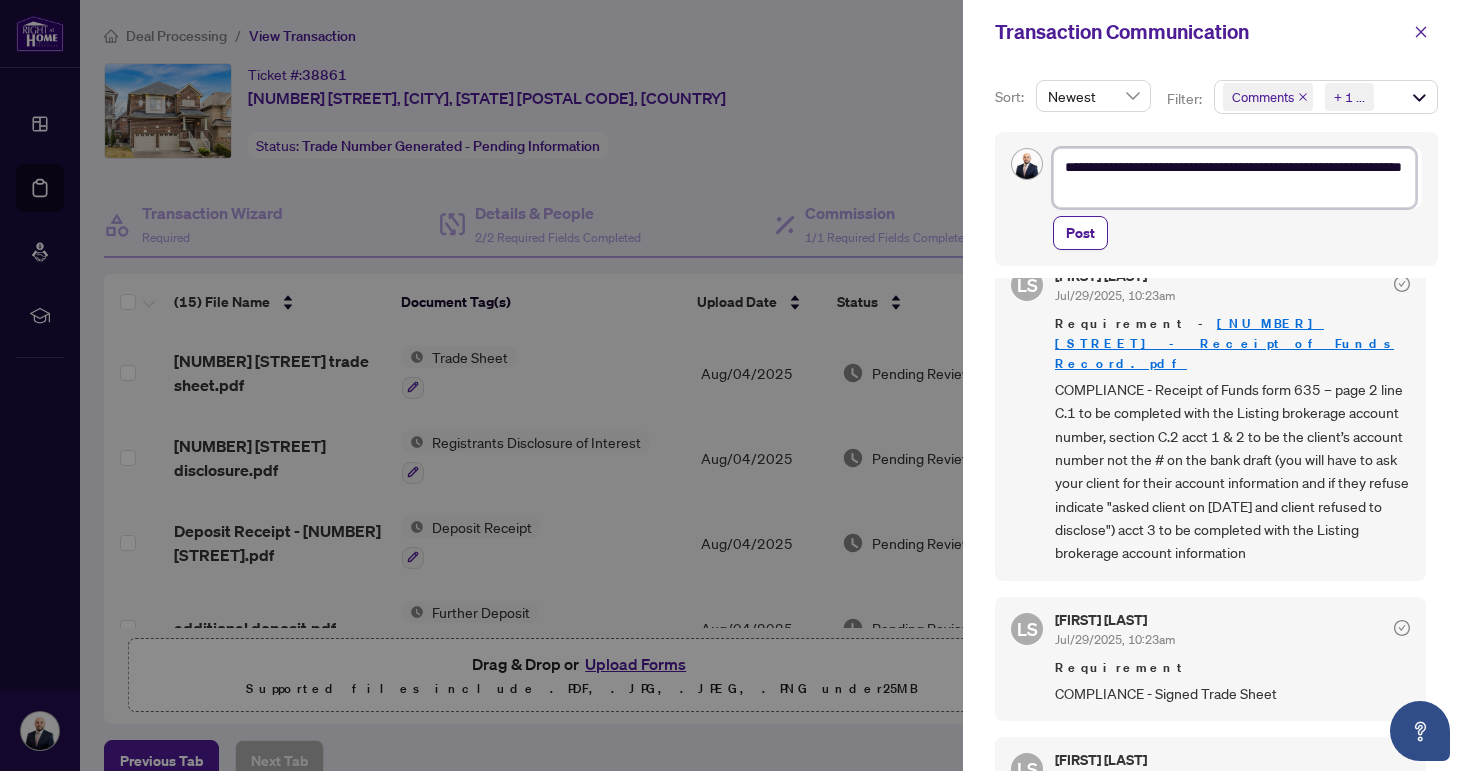 type on "**********" 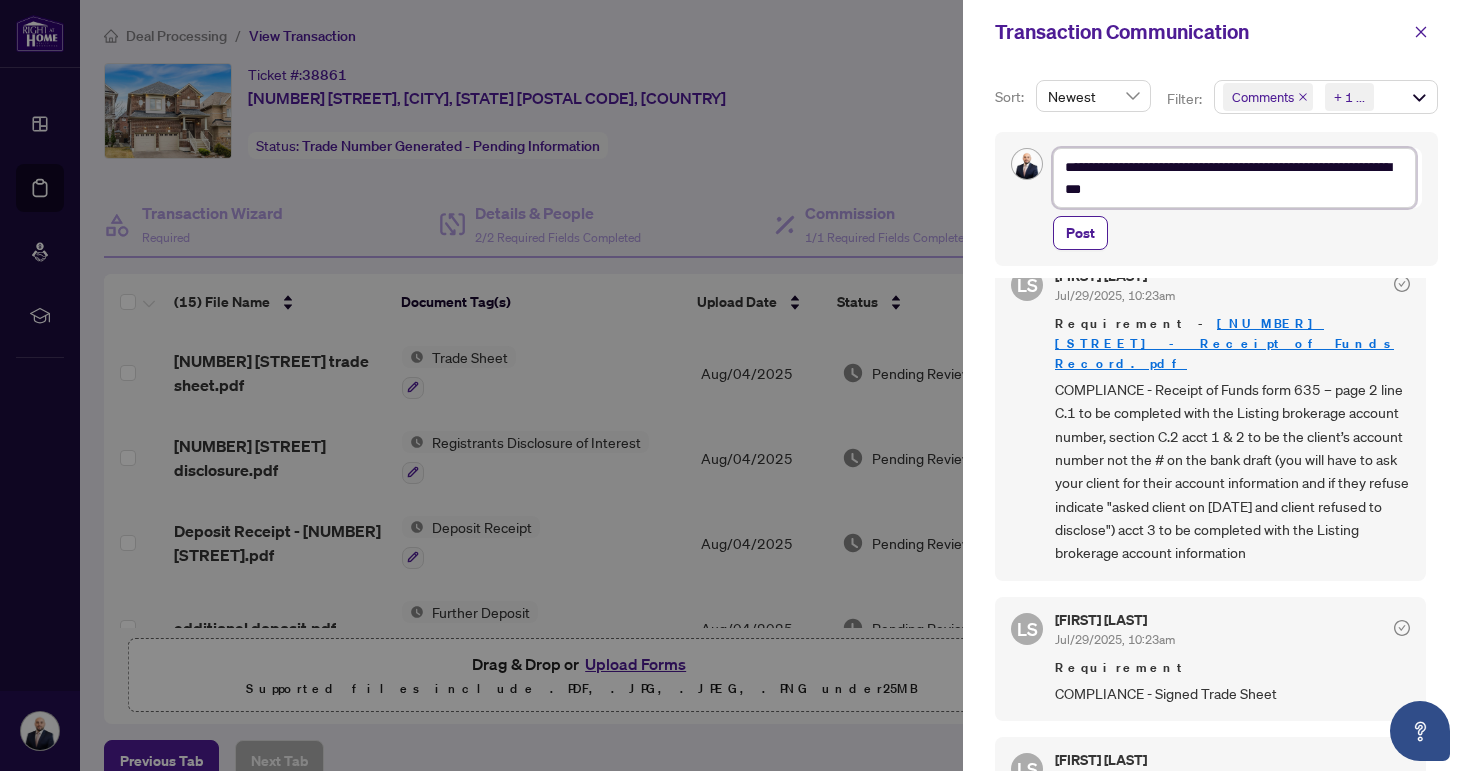 type on "**********" 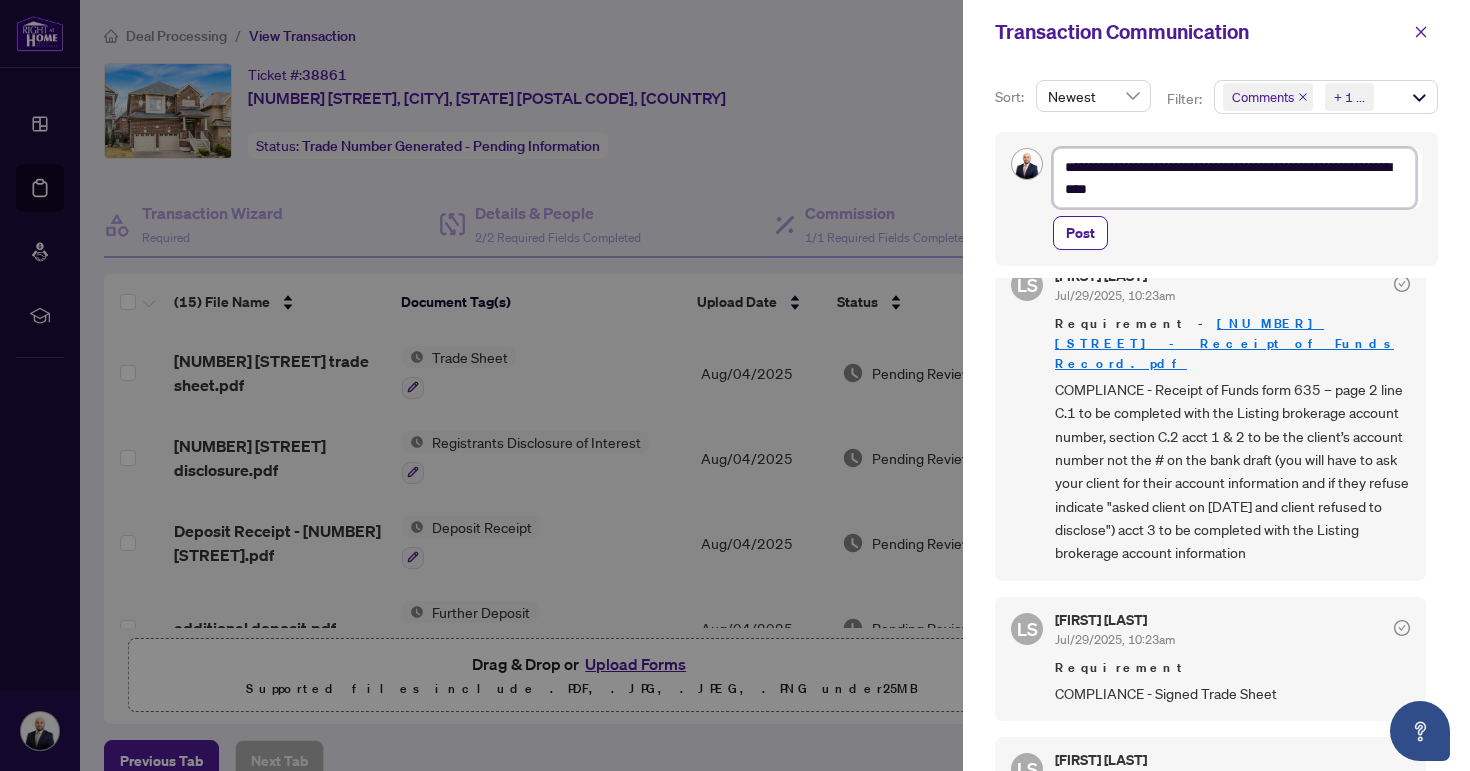 type on "**********" 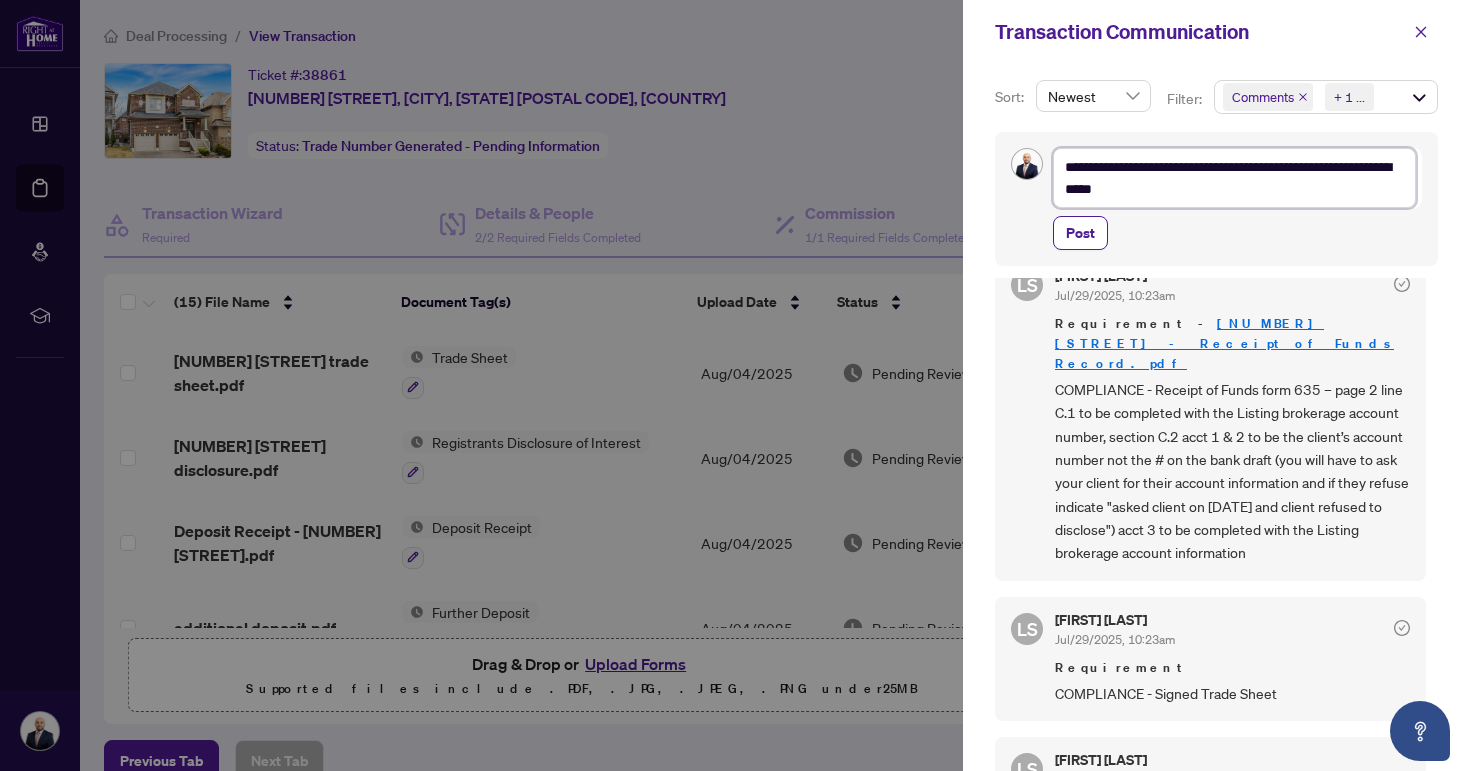 type on "**********" 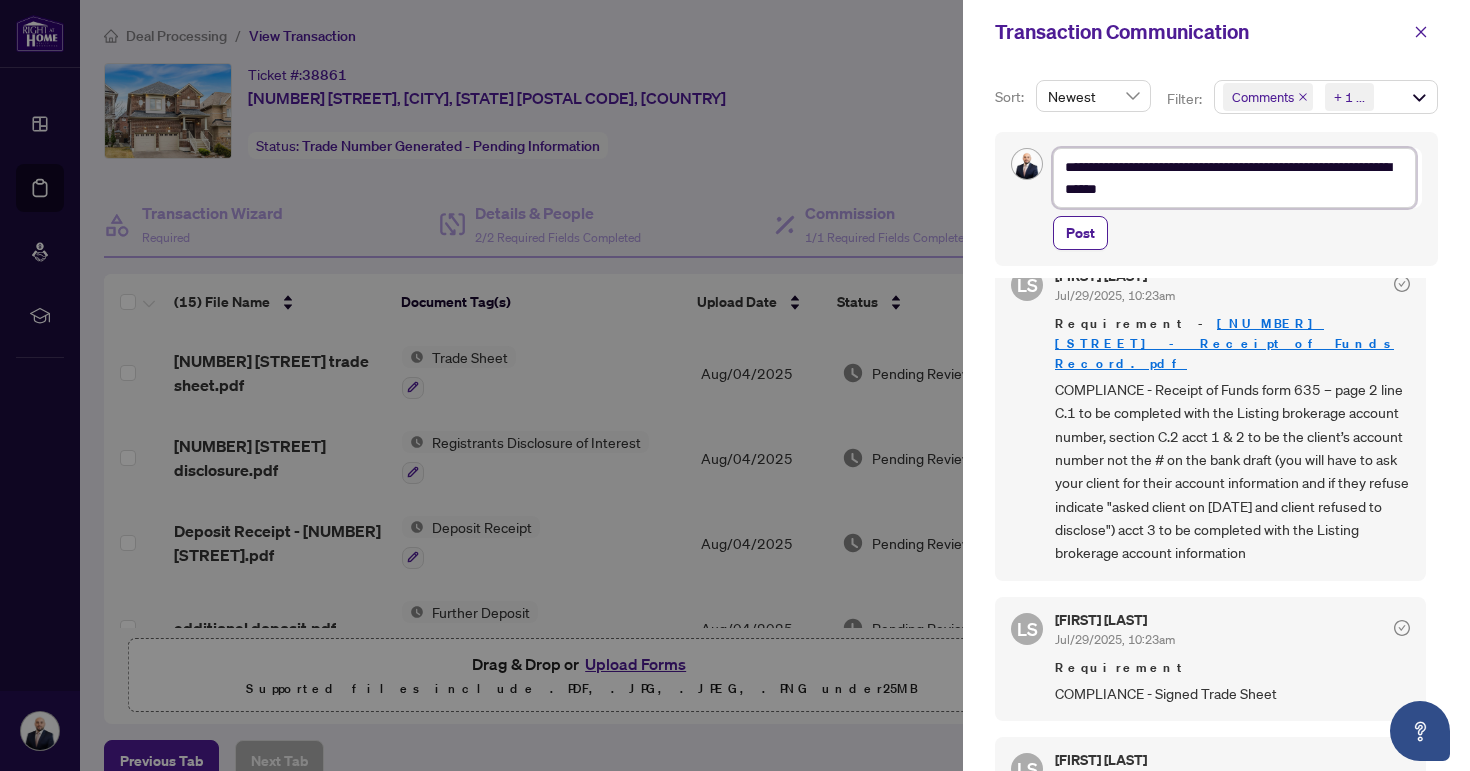 type on "**********" 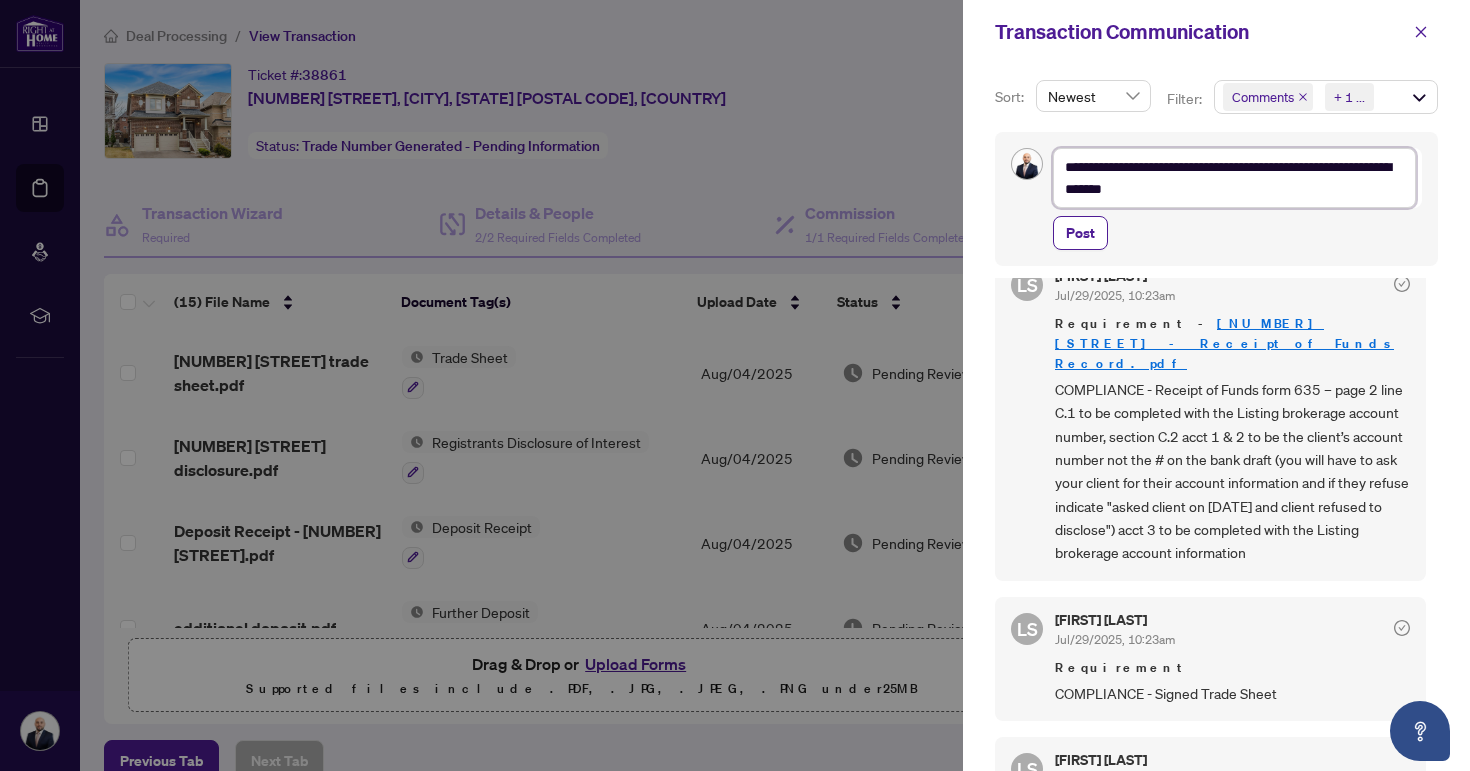 type on "**********" 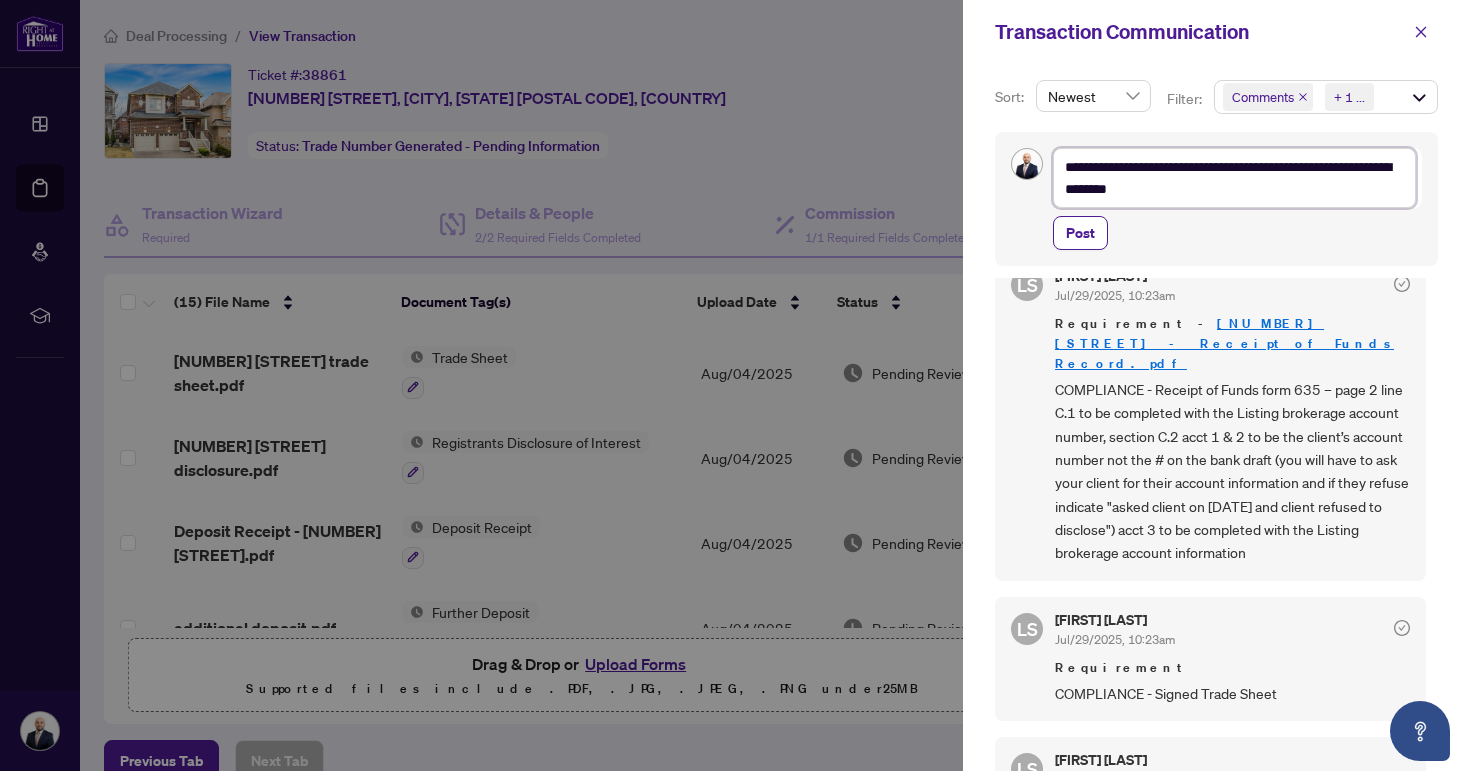 type on "**********" 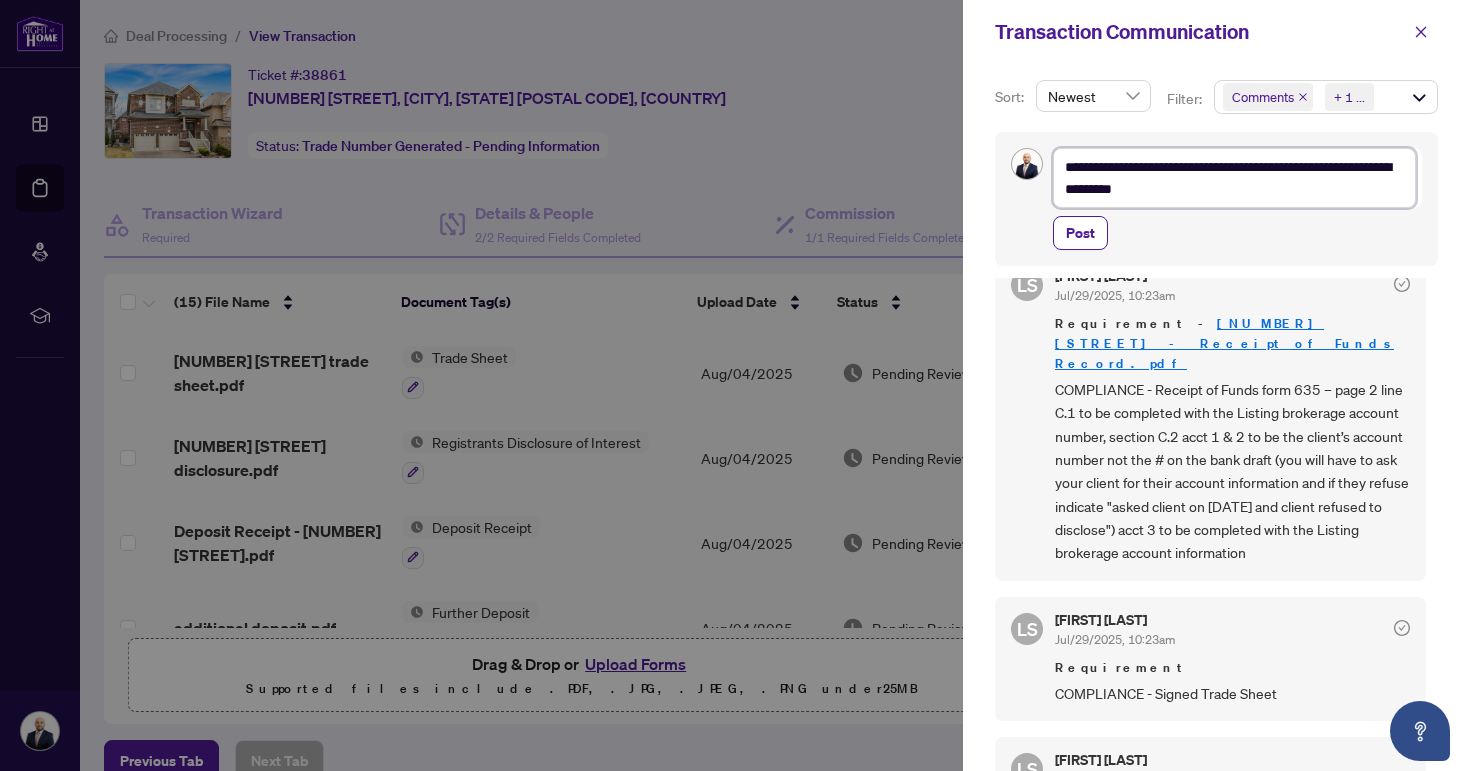 type on "**********" 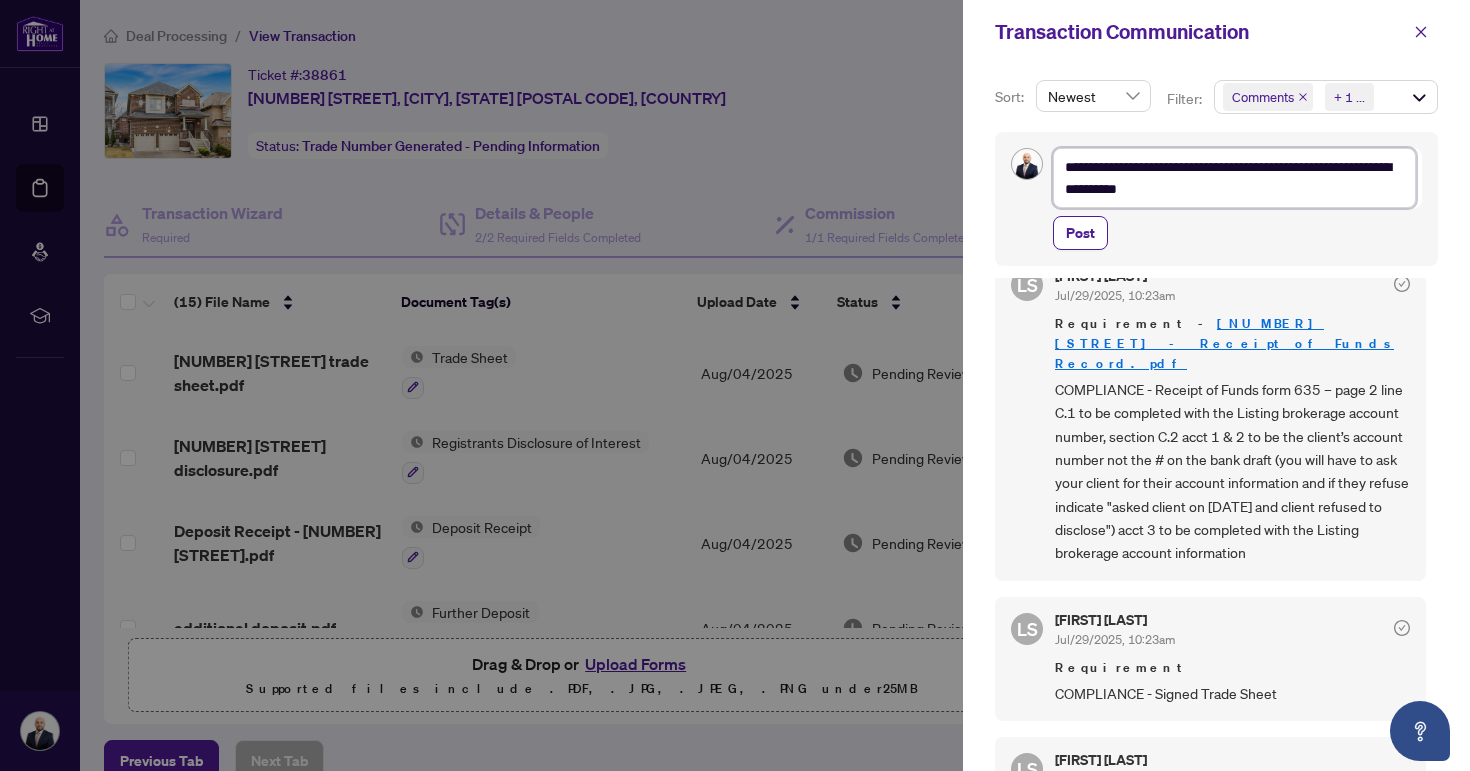 type on "**********" 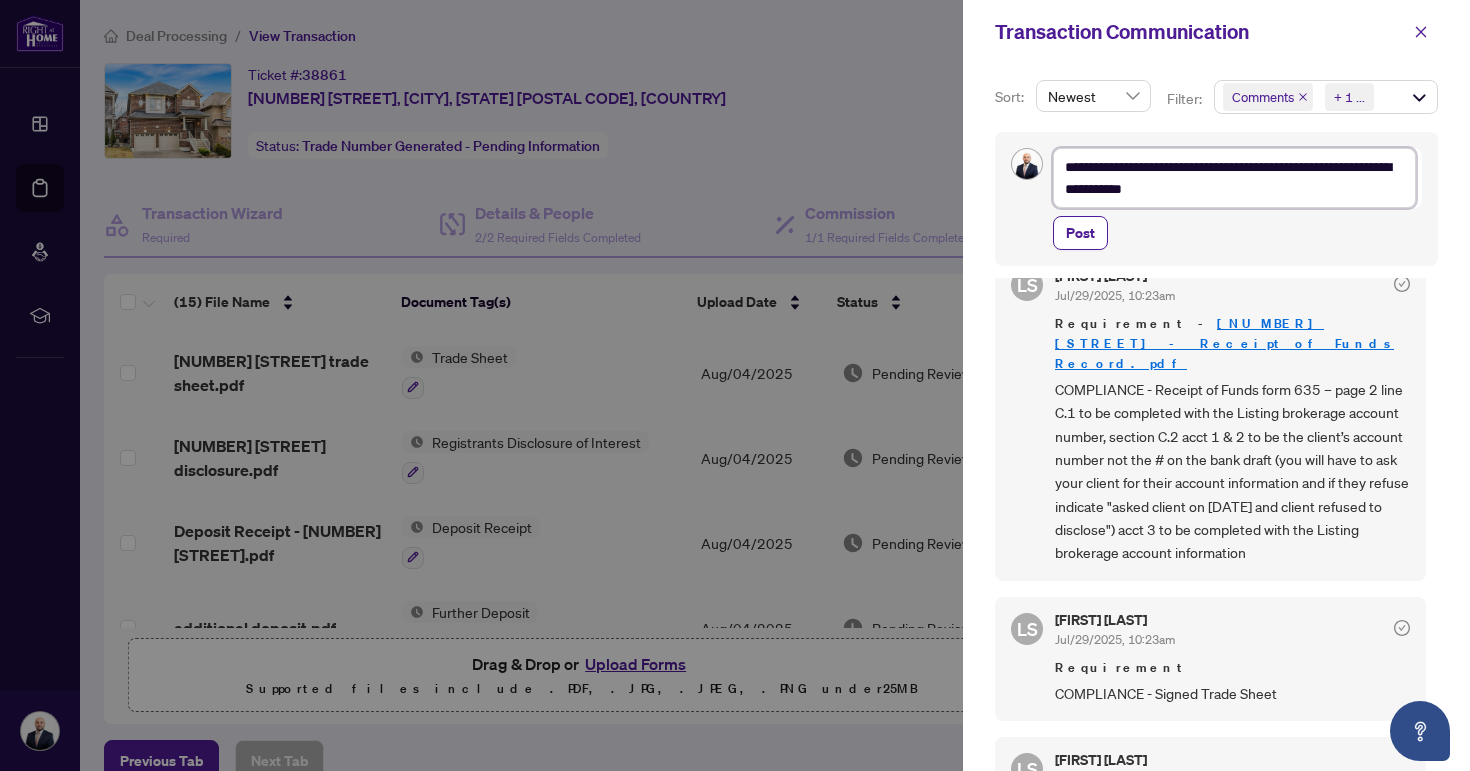 type on "**********" 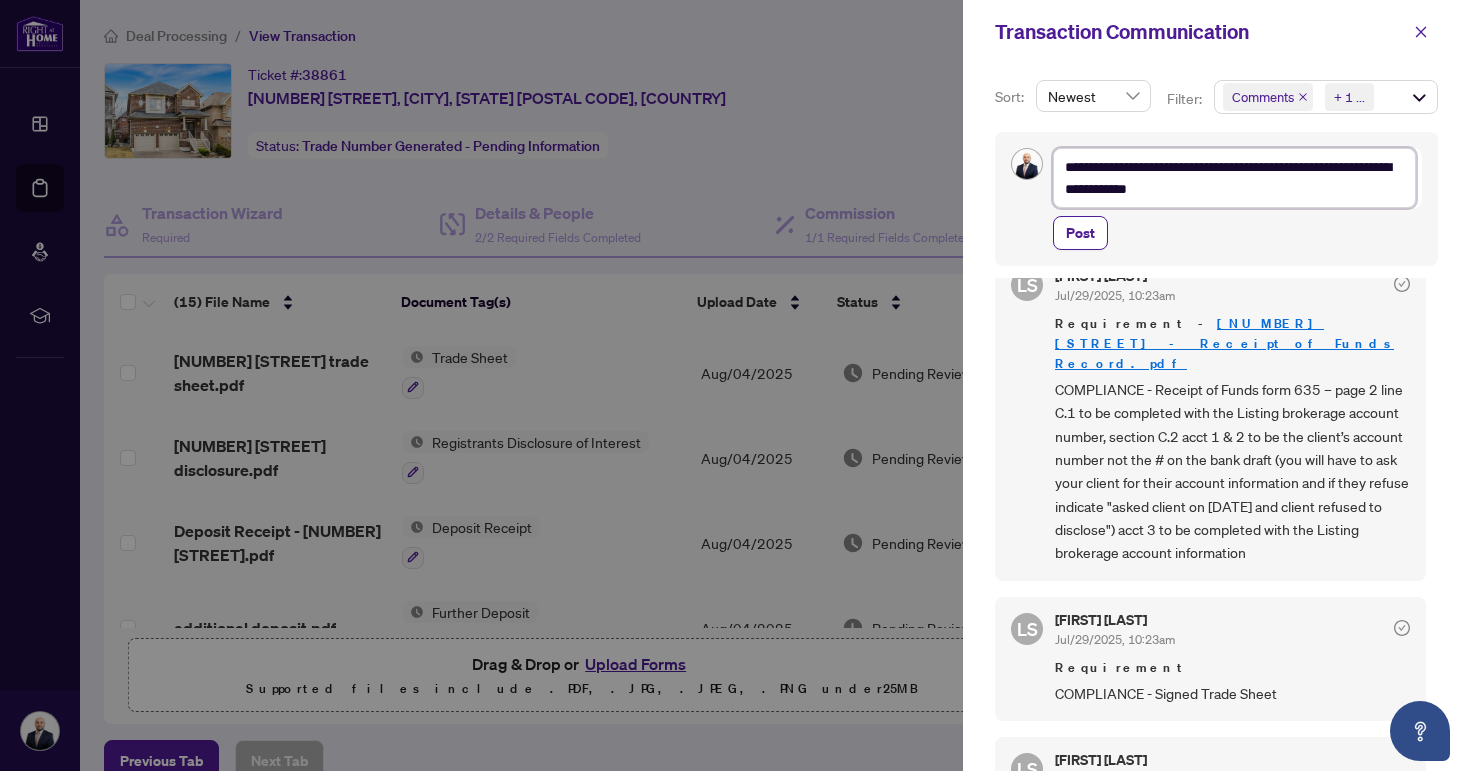type on "**********" 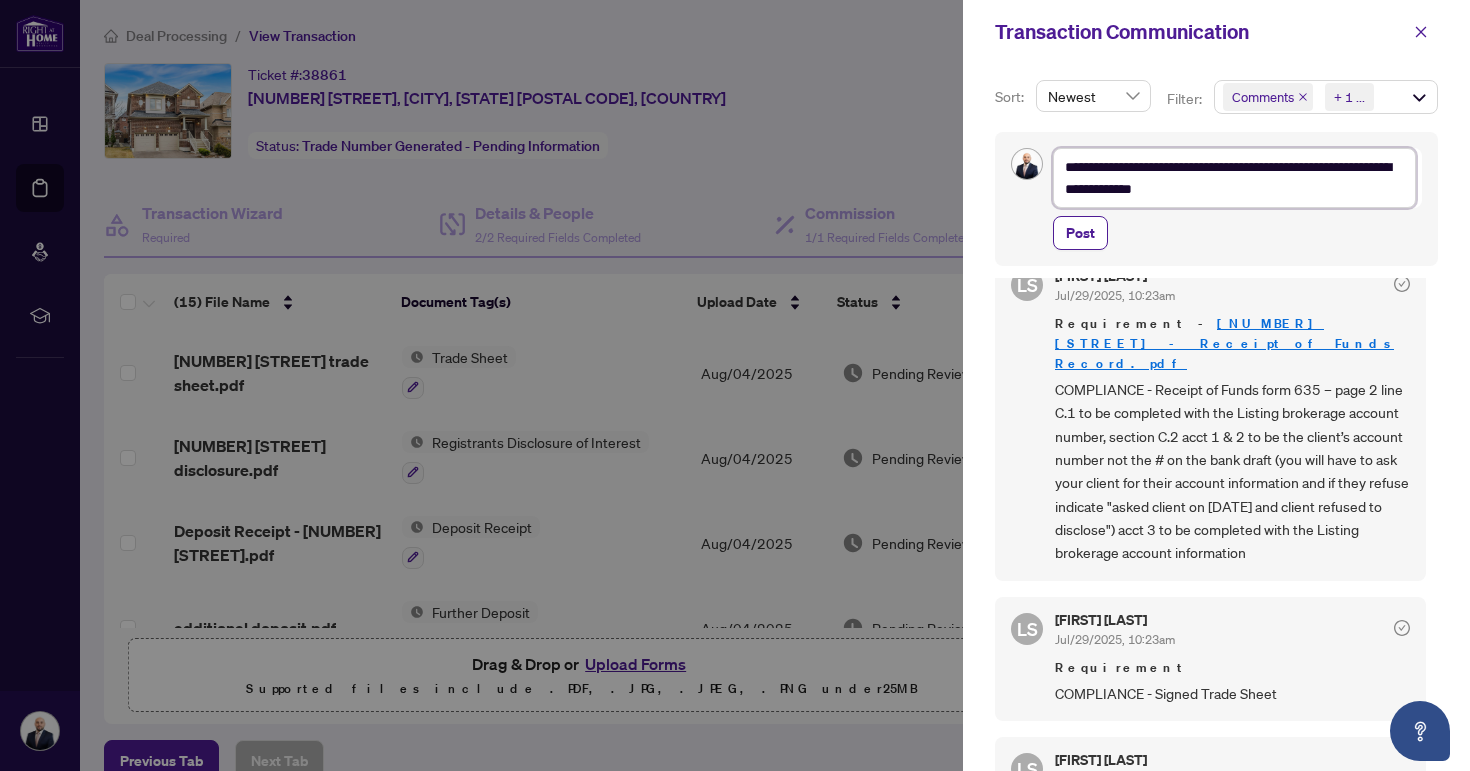 type on "**********" 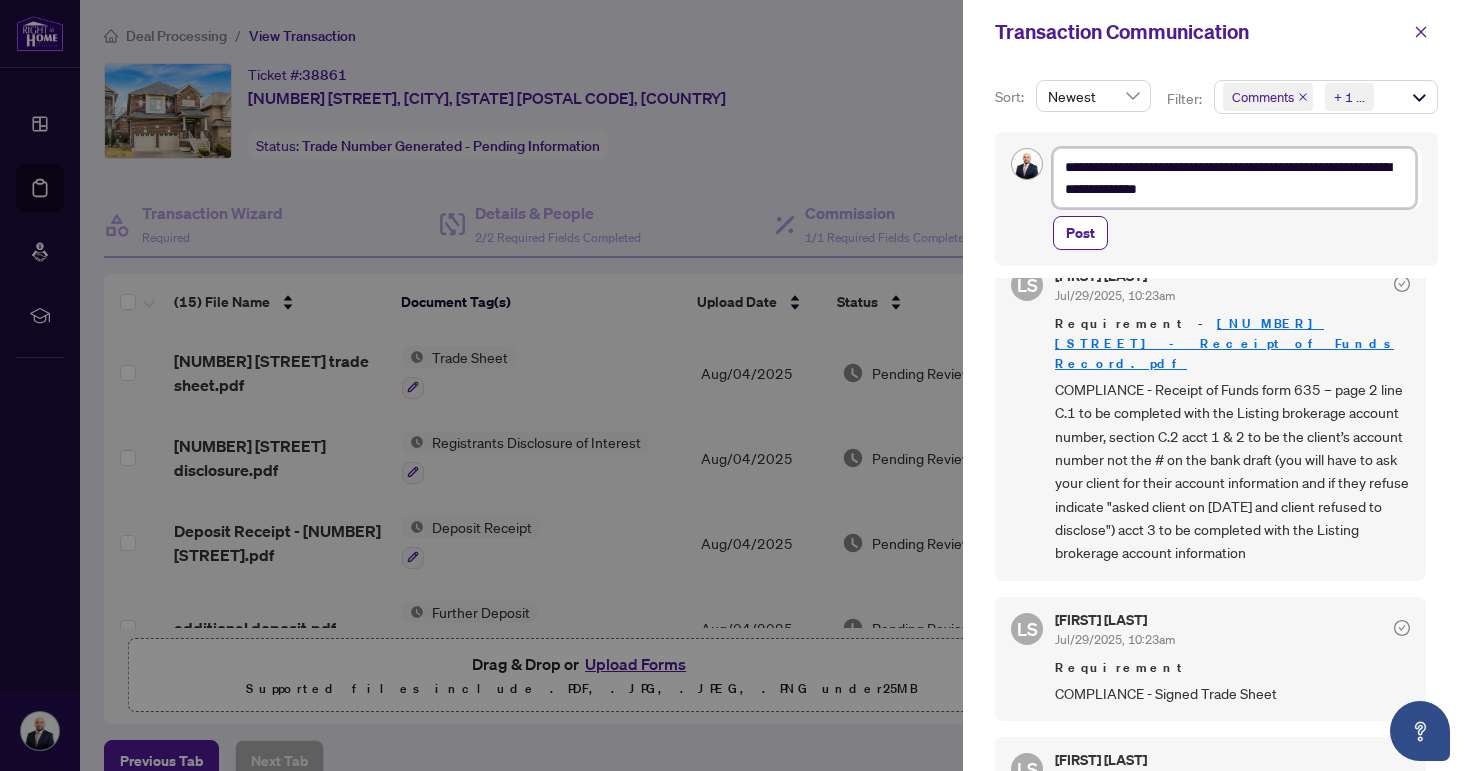 type on "**********" 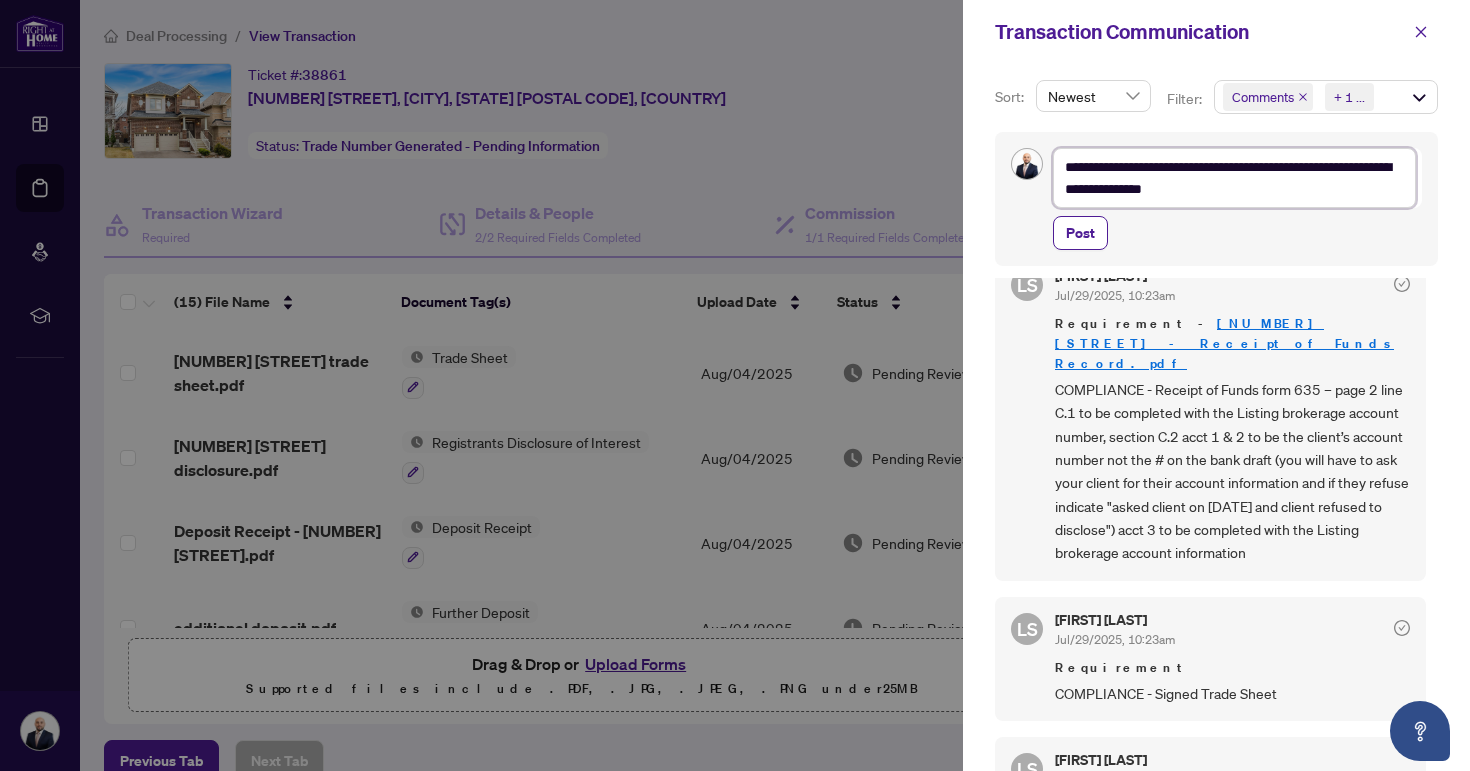 type on "**********" 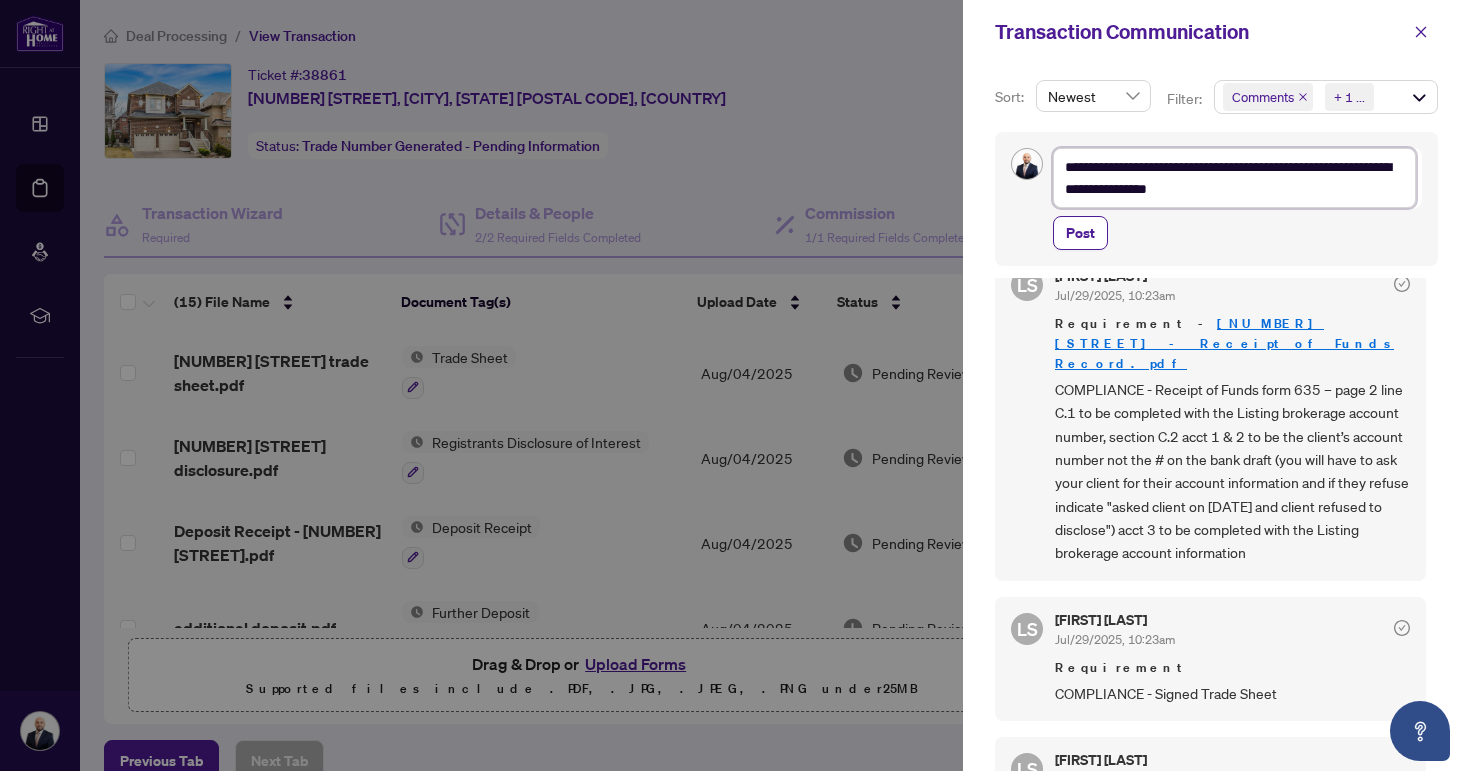 type on "**********" 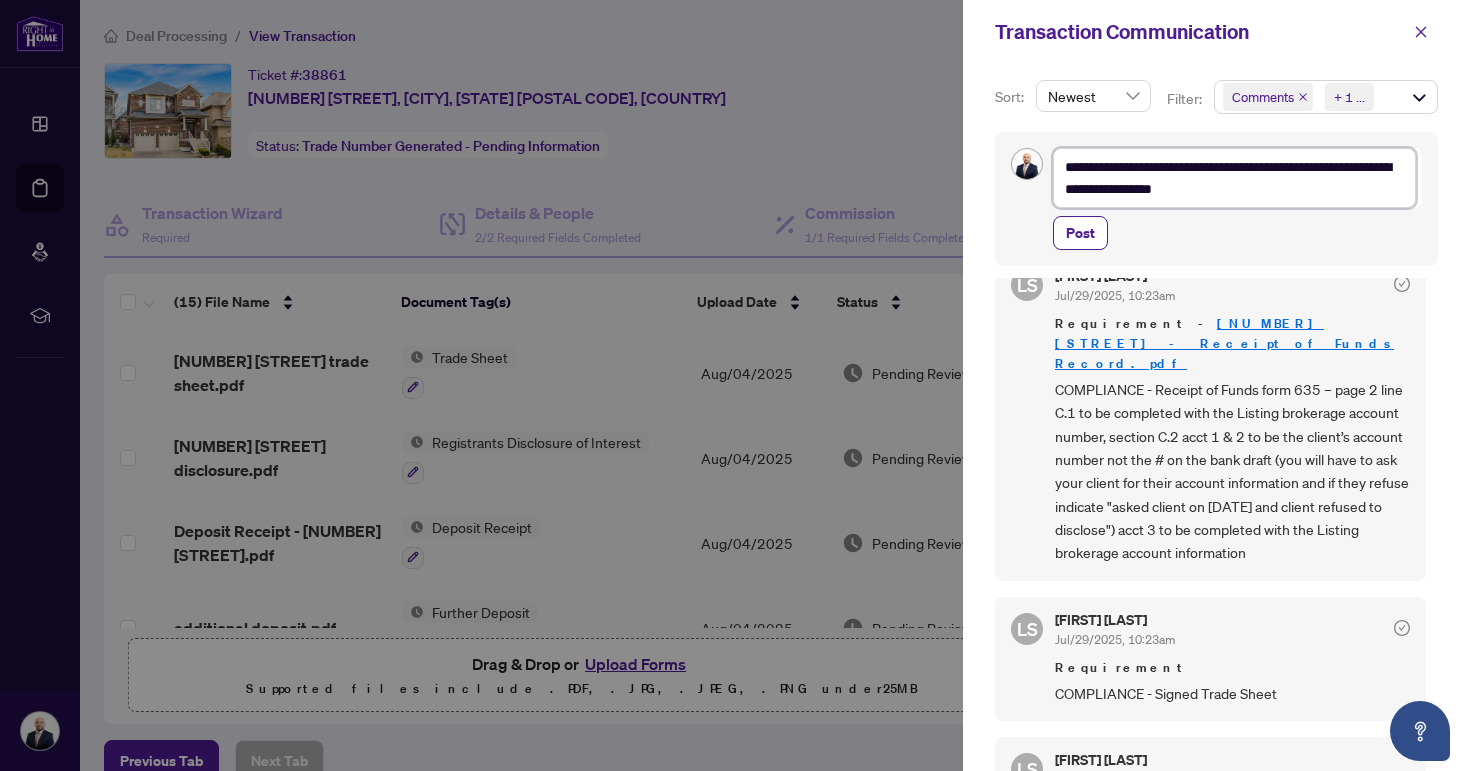 type on "**********" 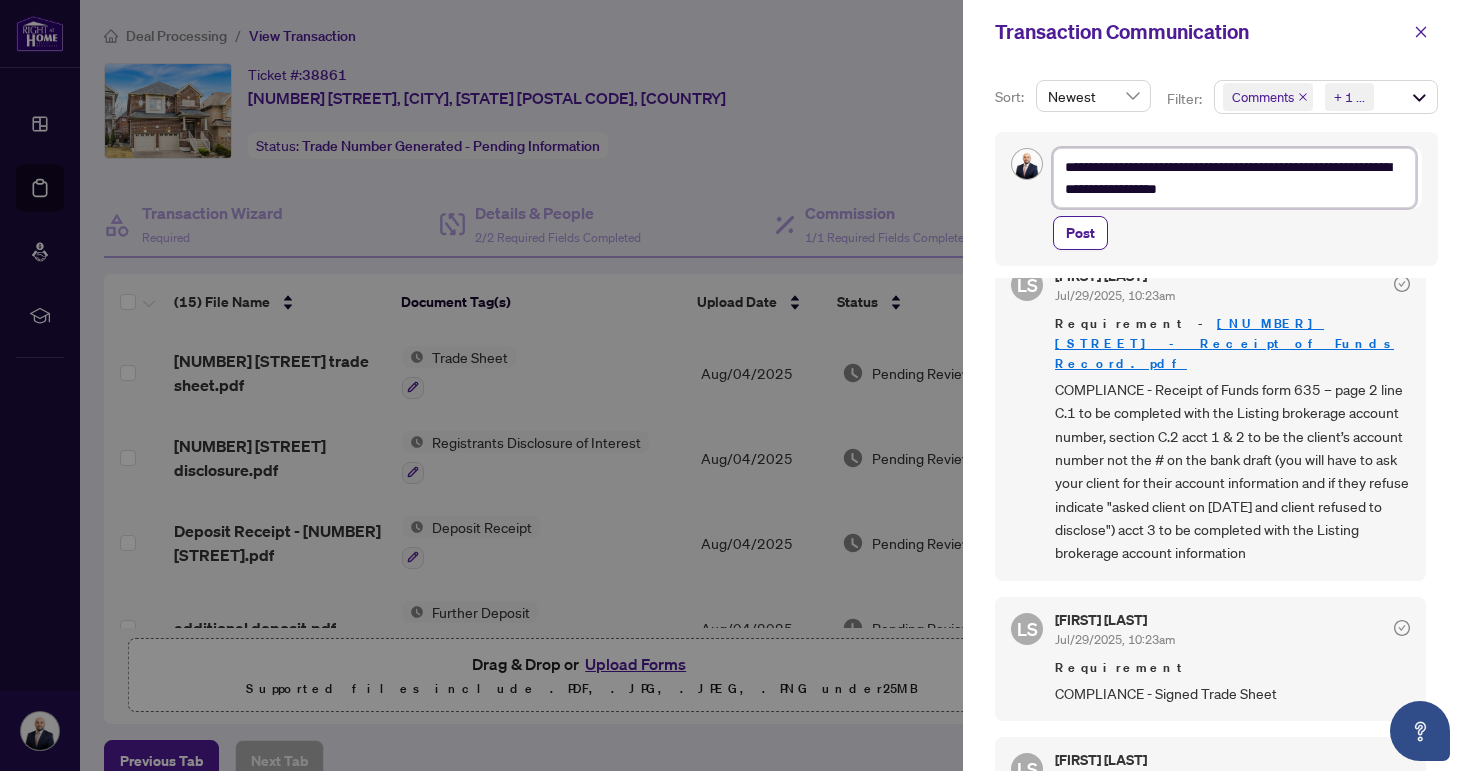 type on "**********" 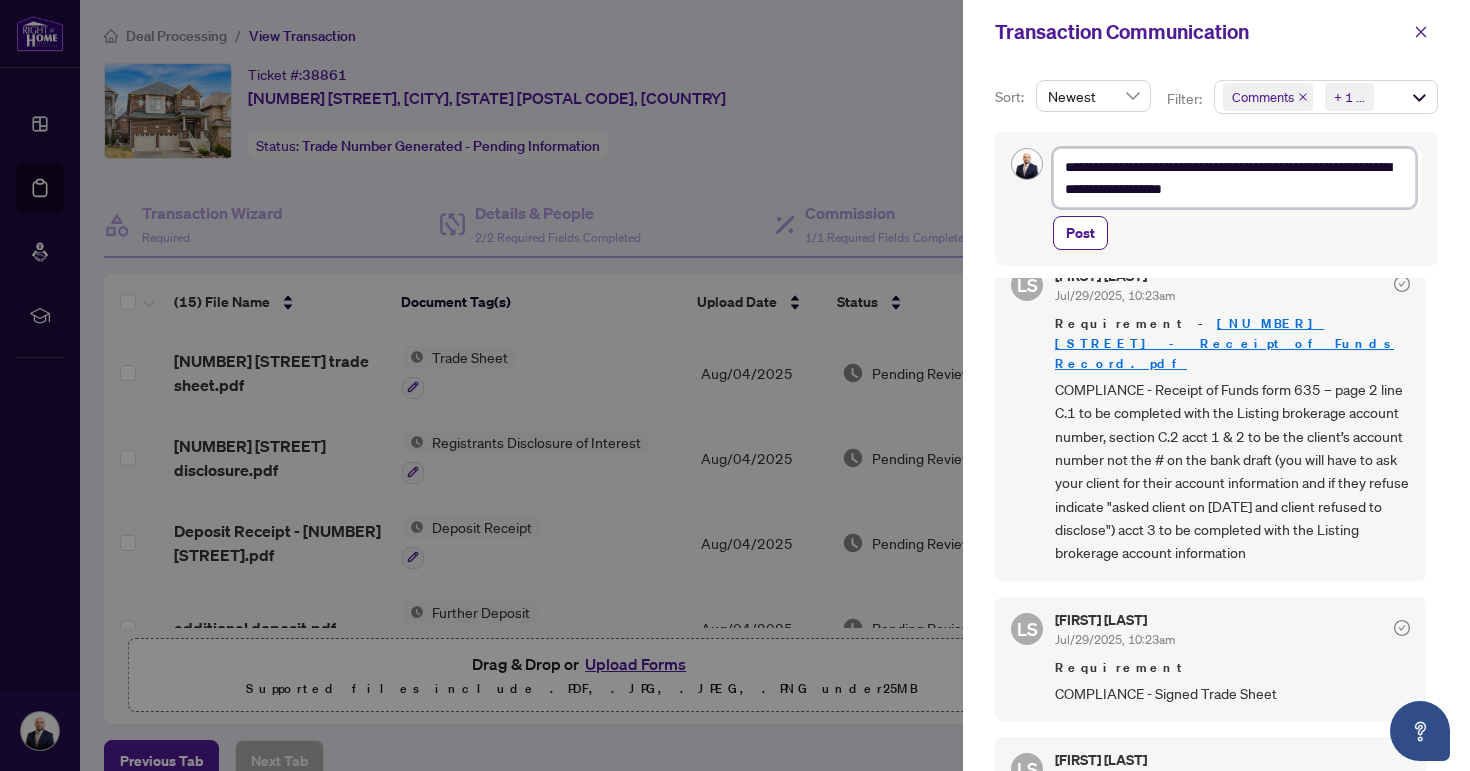 type on "**********" 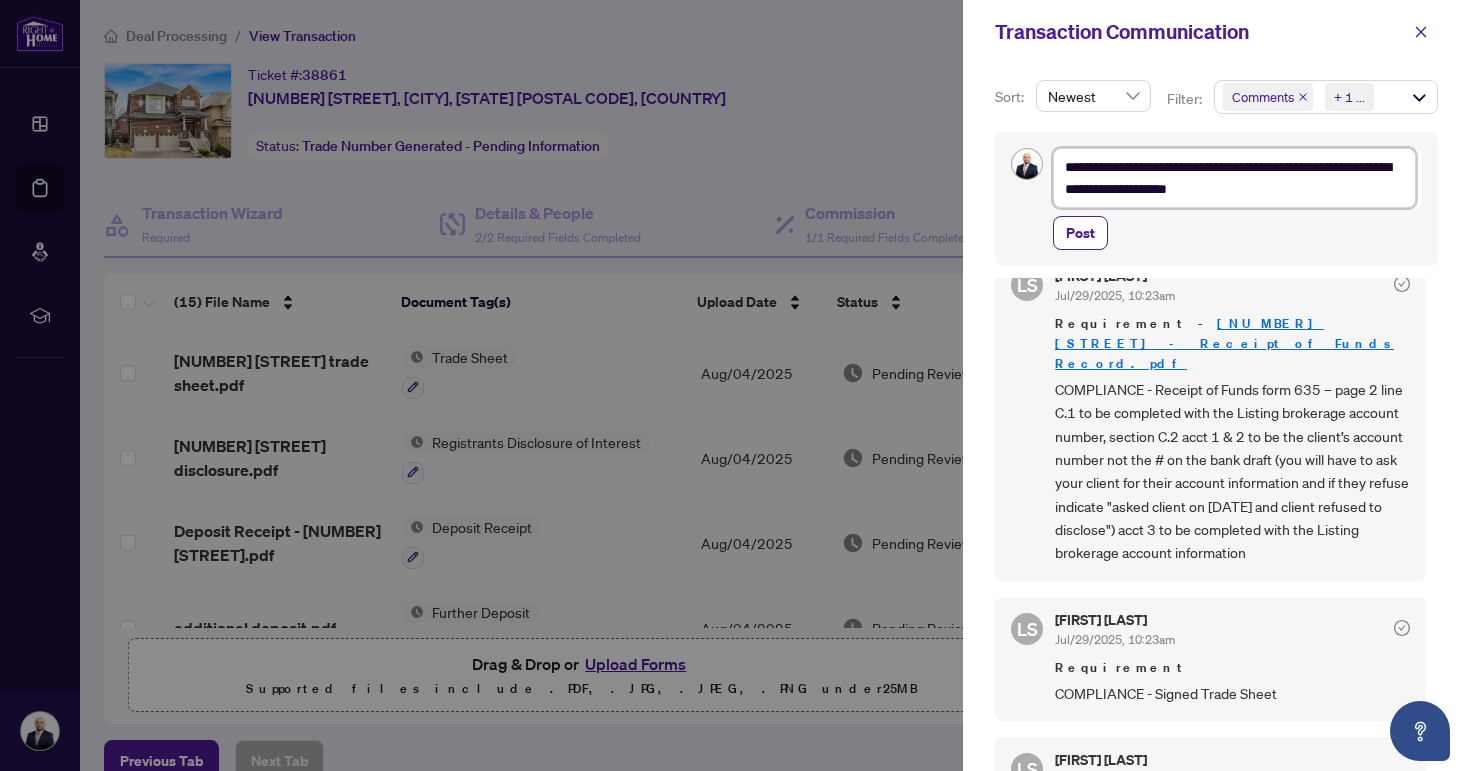 type on "**********" 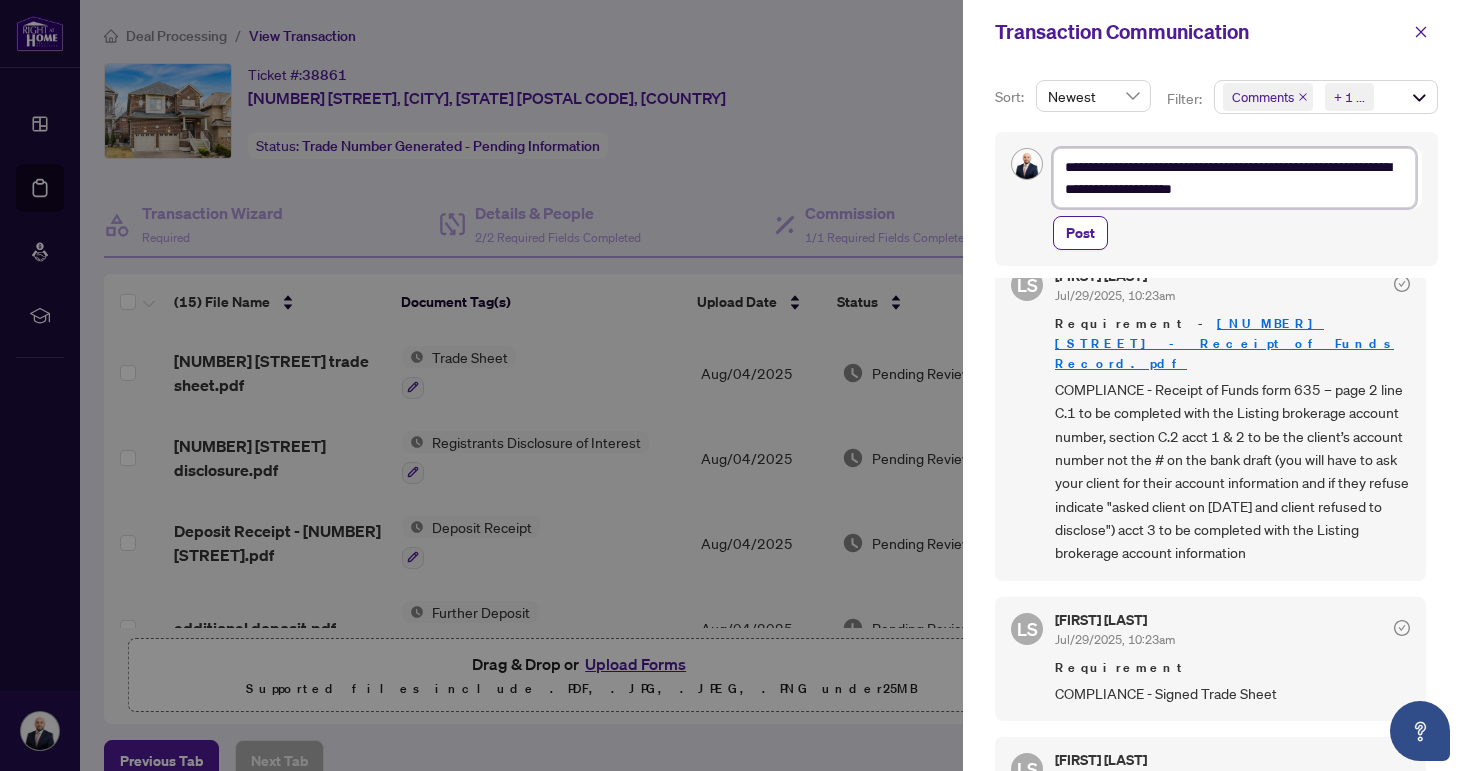 type on "**********" 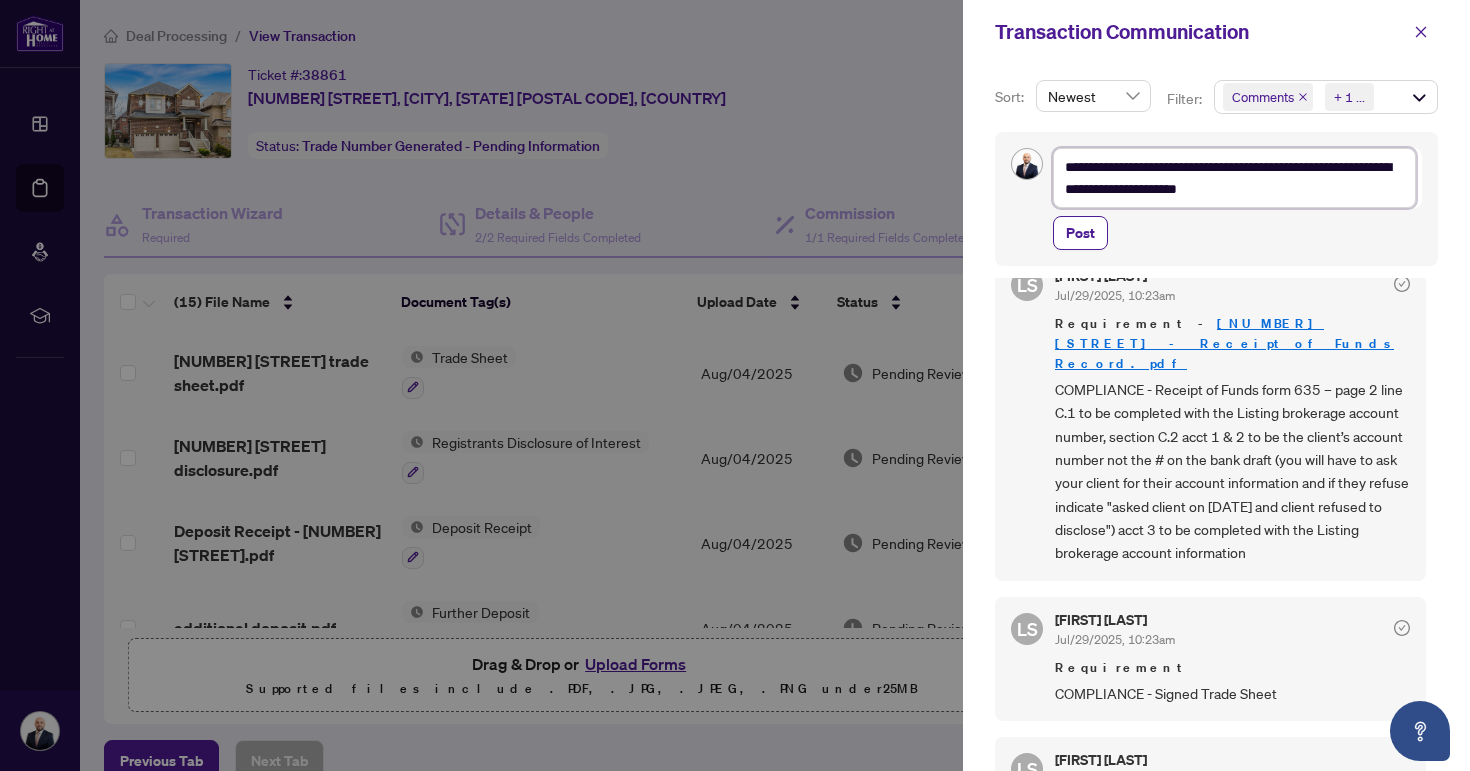 type on "**********" 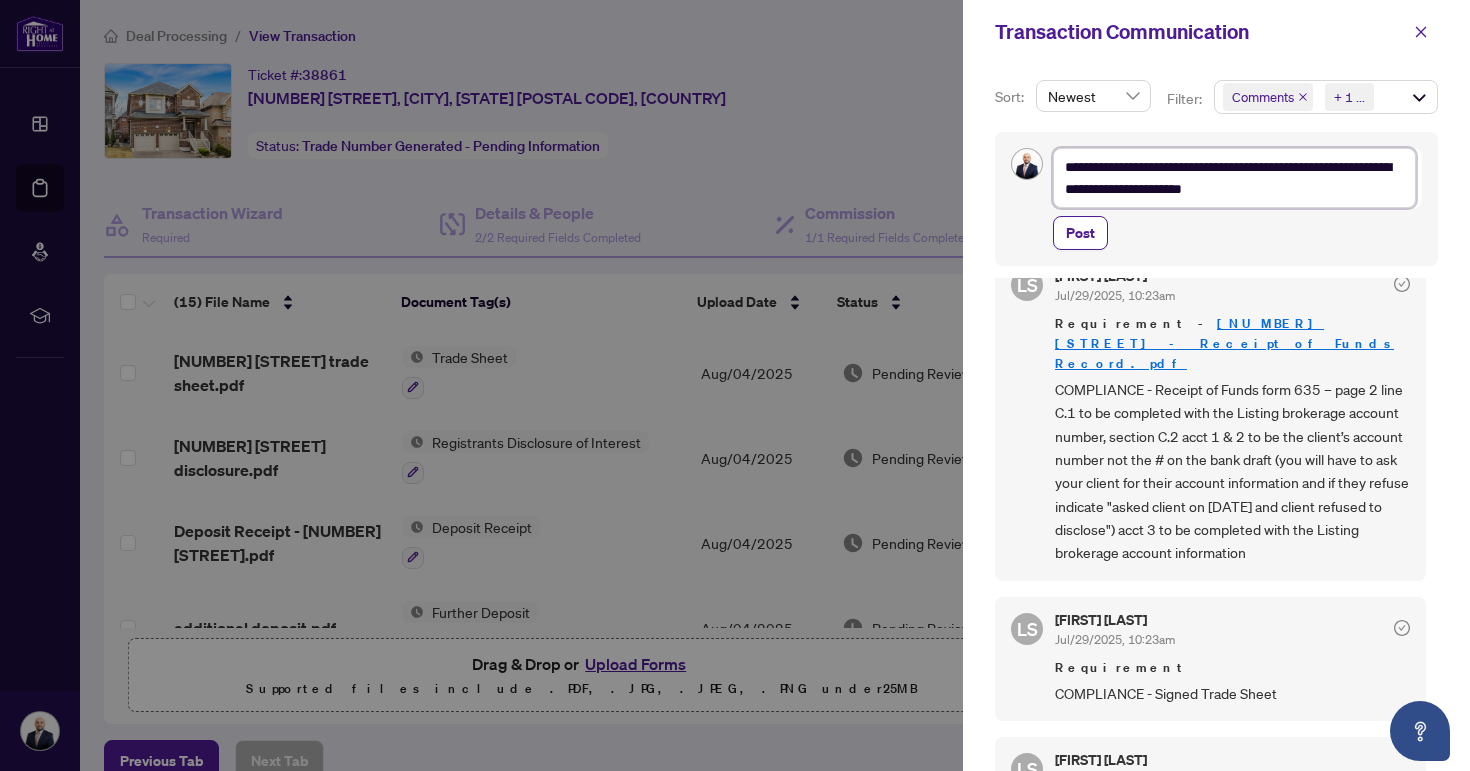 type on "**********" 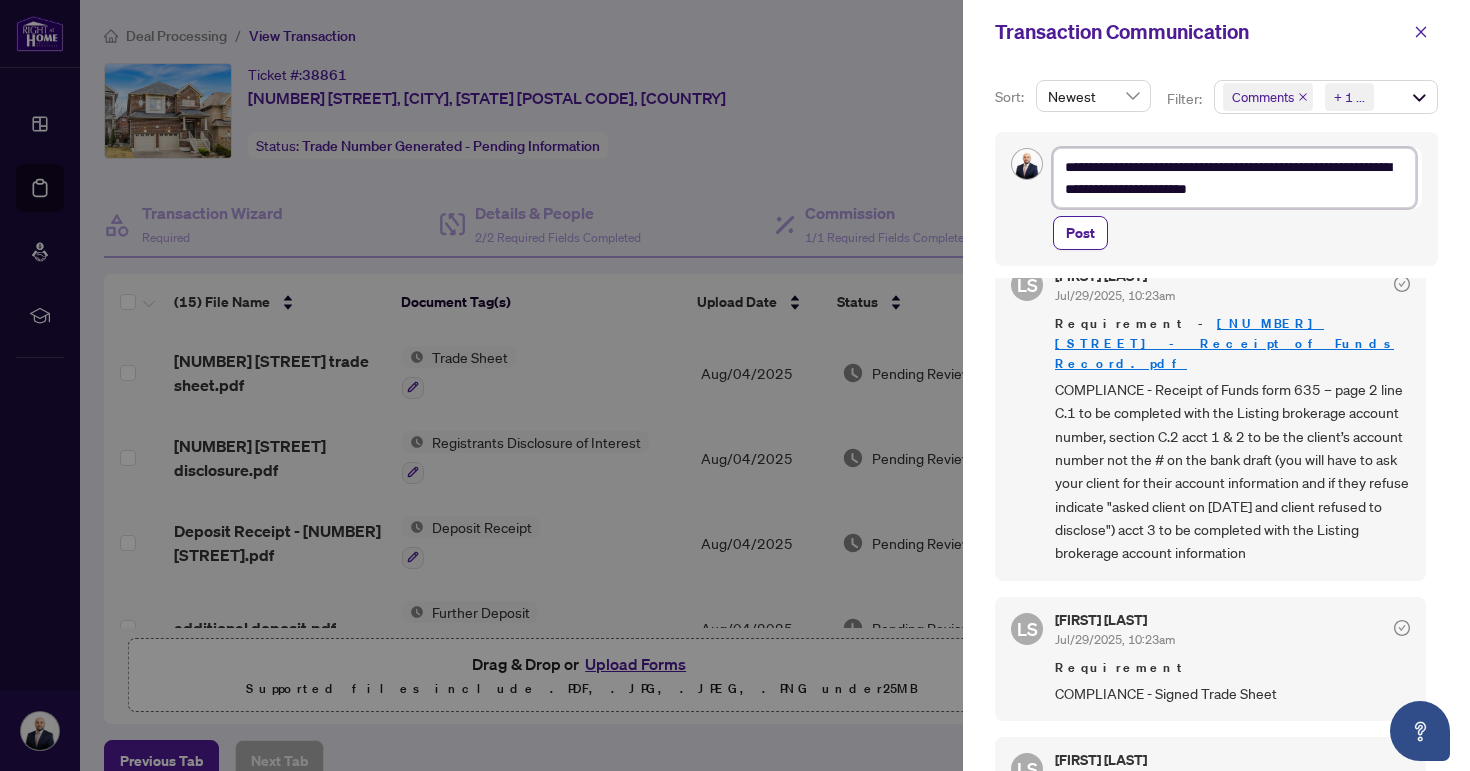 type on "**********" 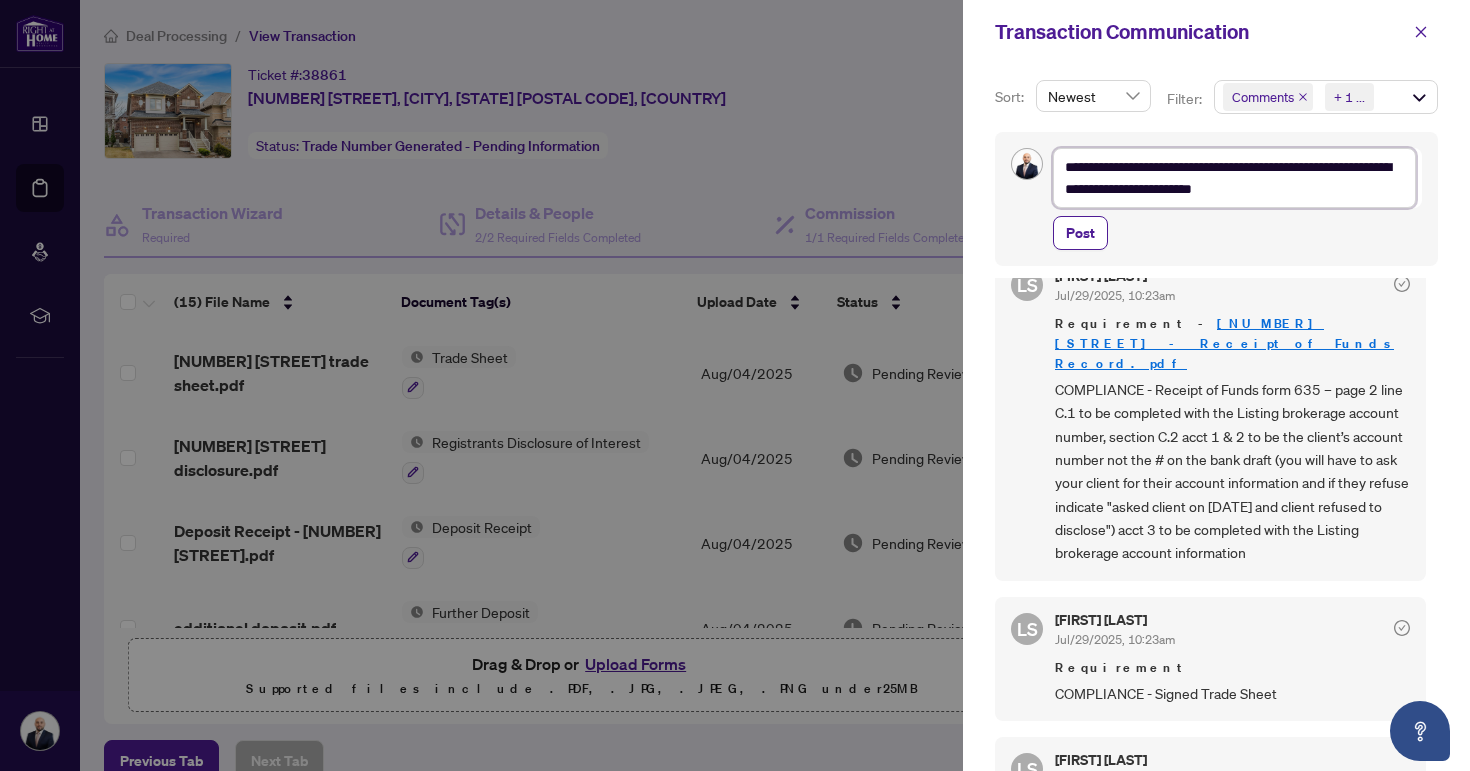 type on "**********" 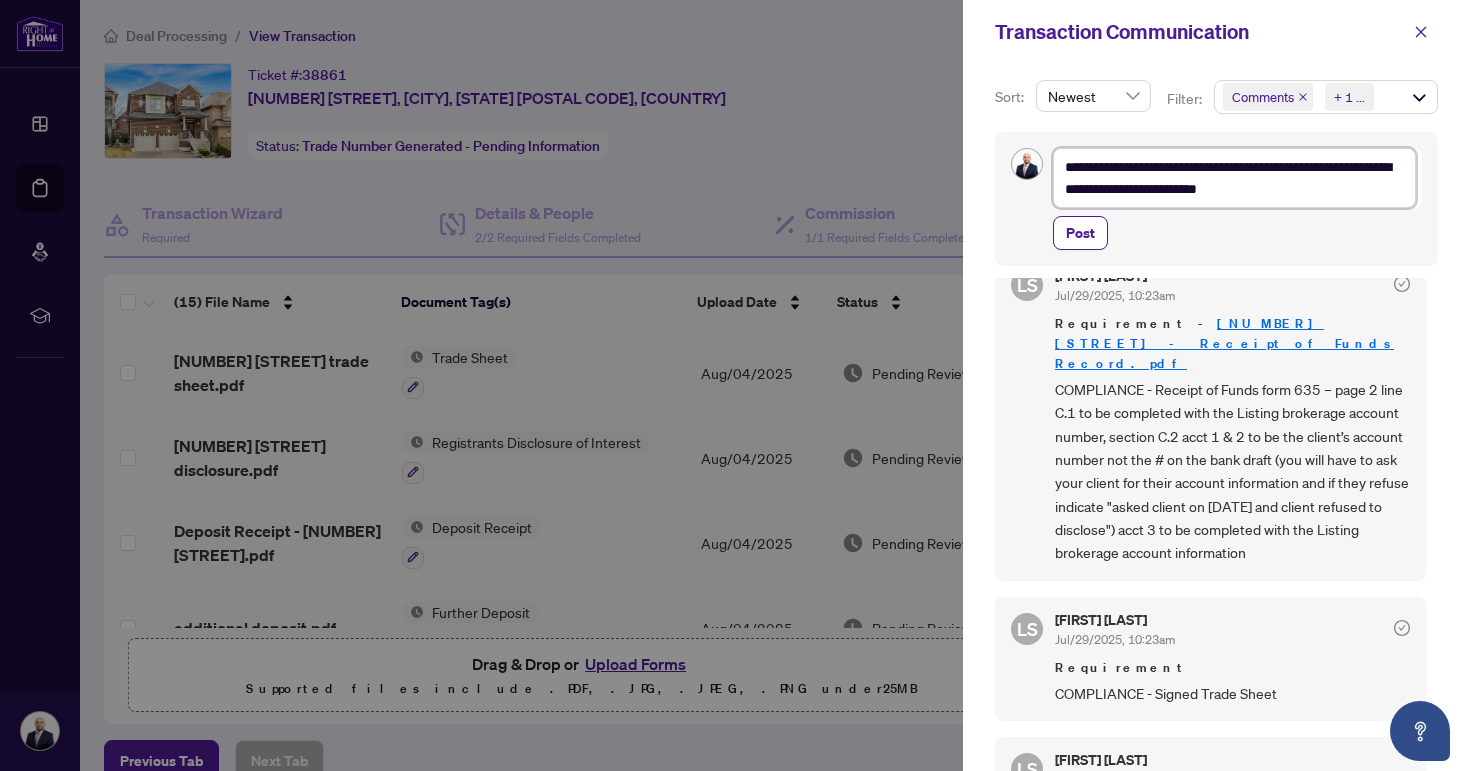 type on "**********" 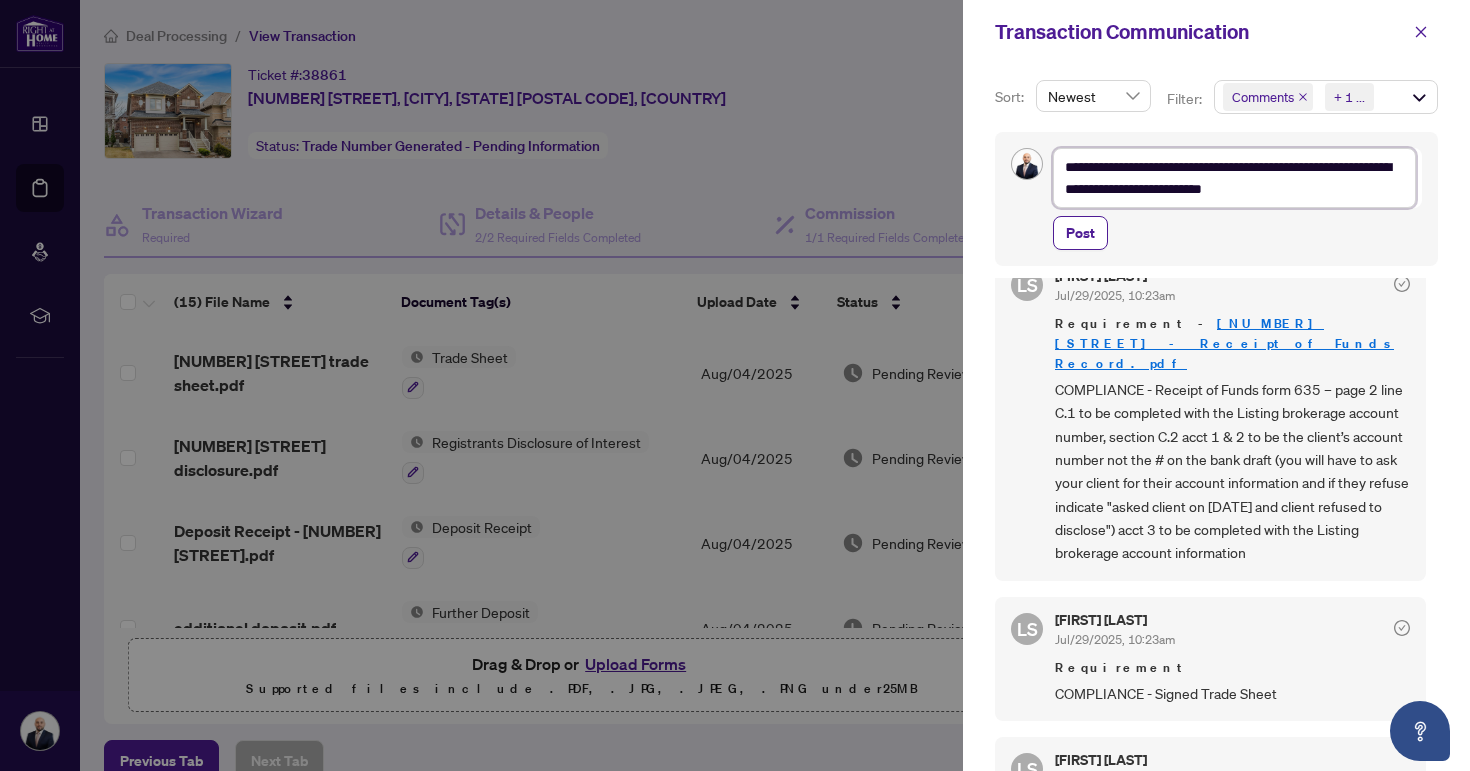 type on "**********" 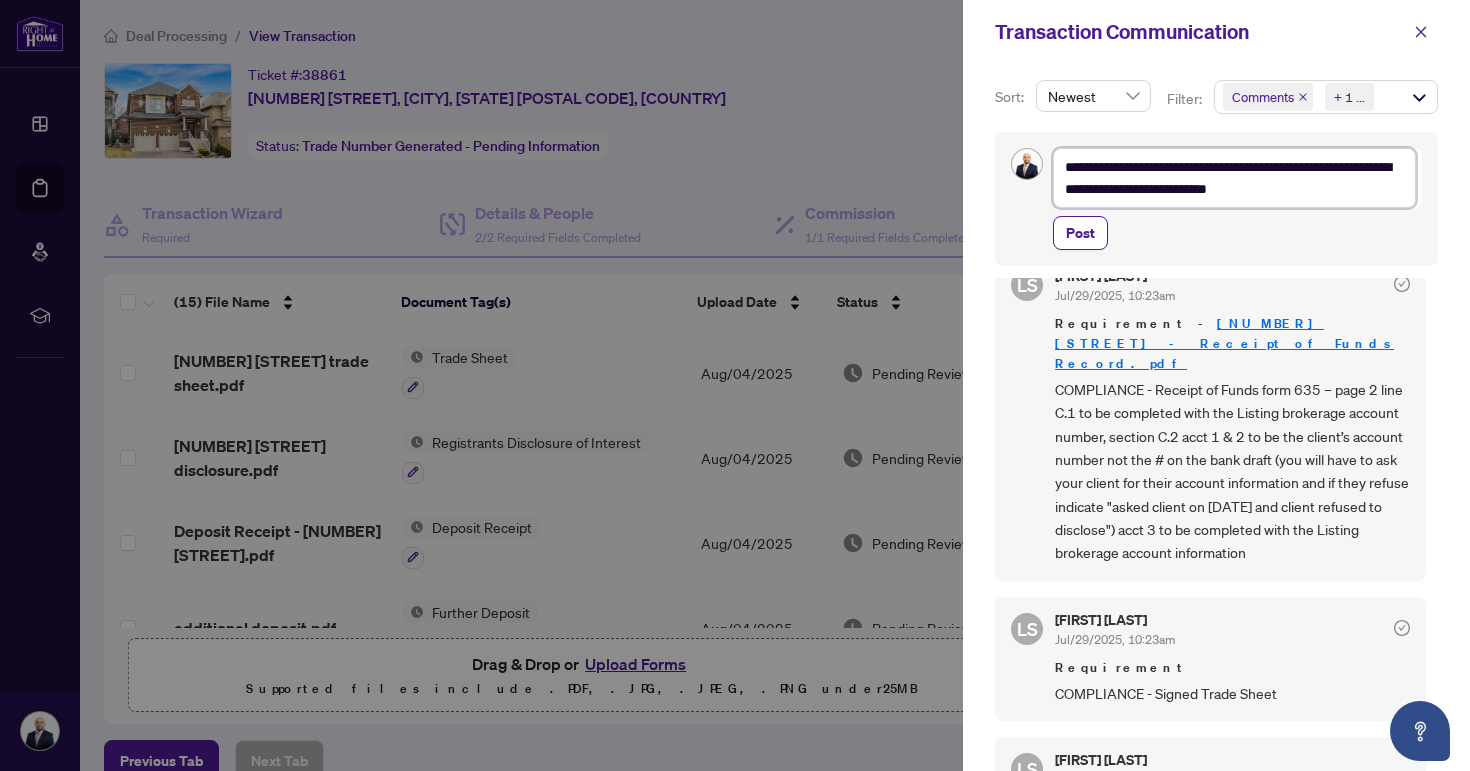 type on "**********" 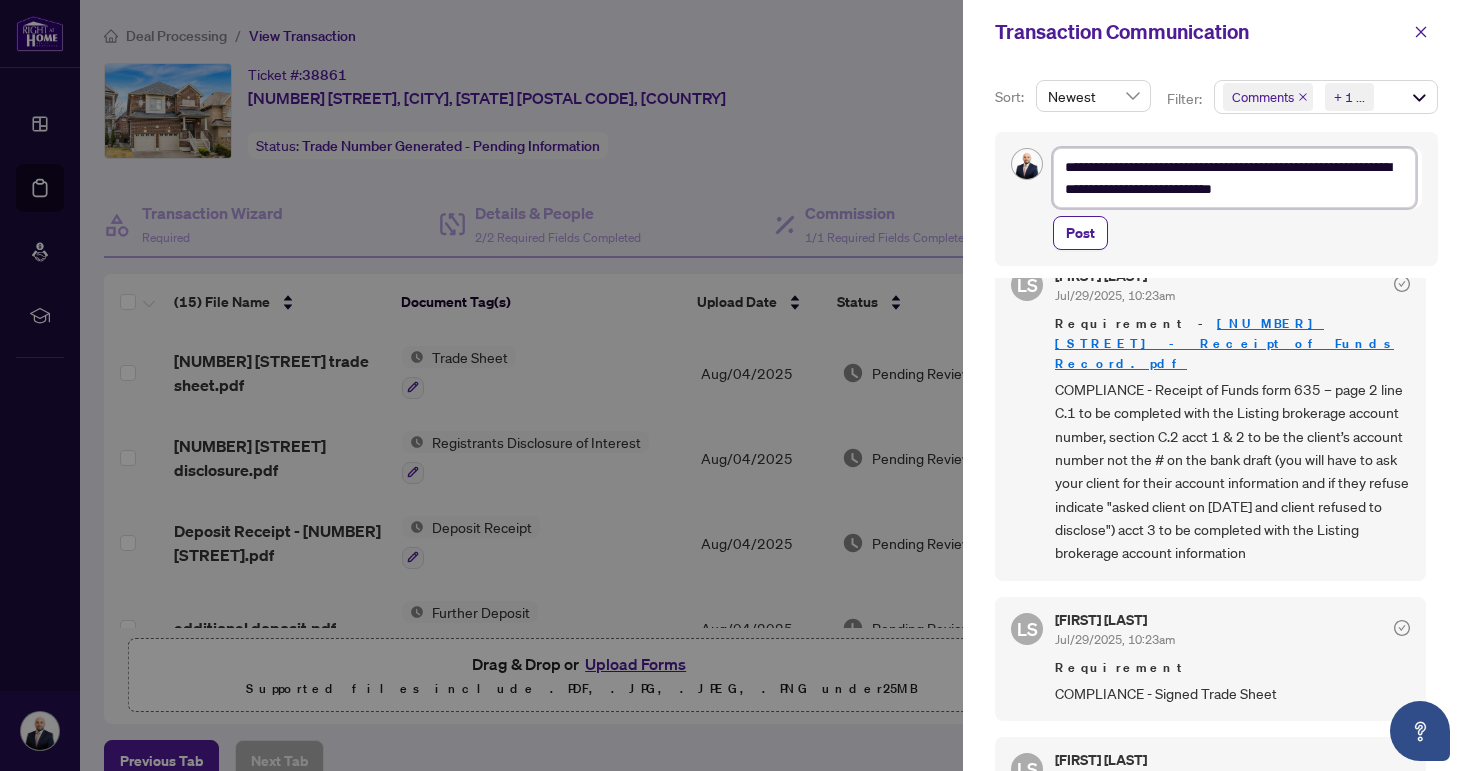 type on "**********" 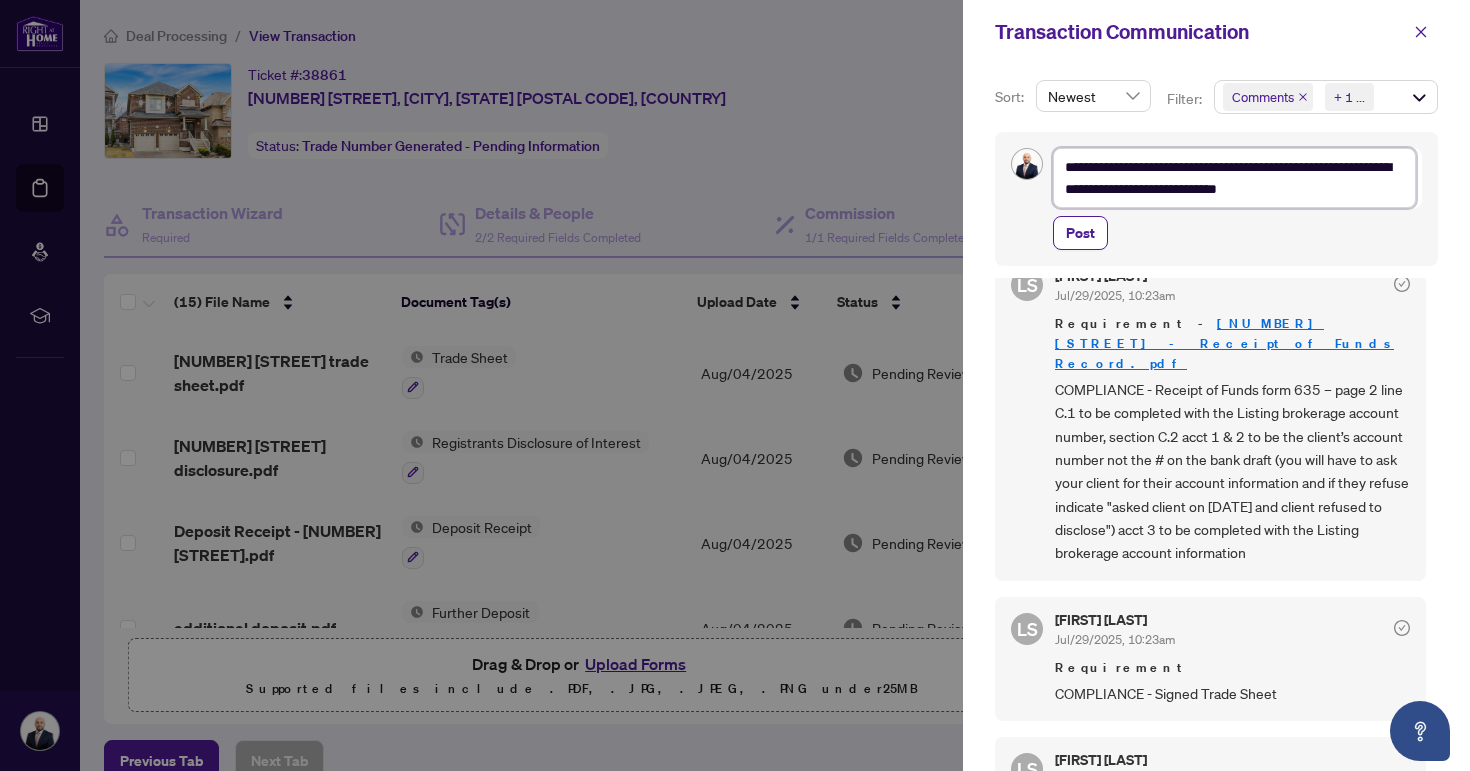 type on "**********" 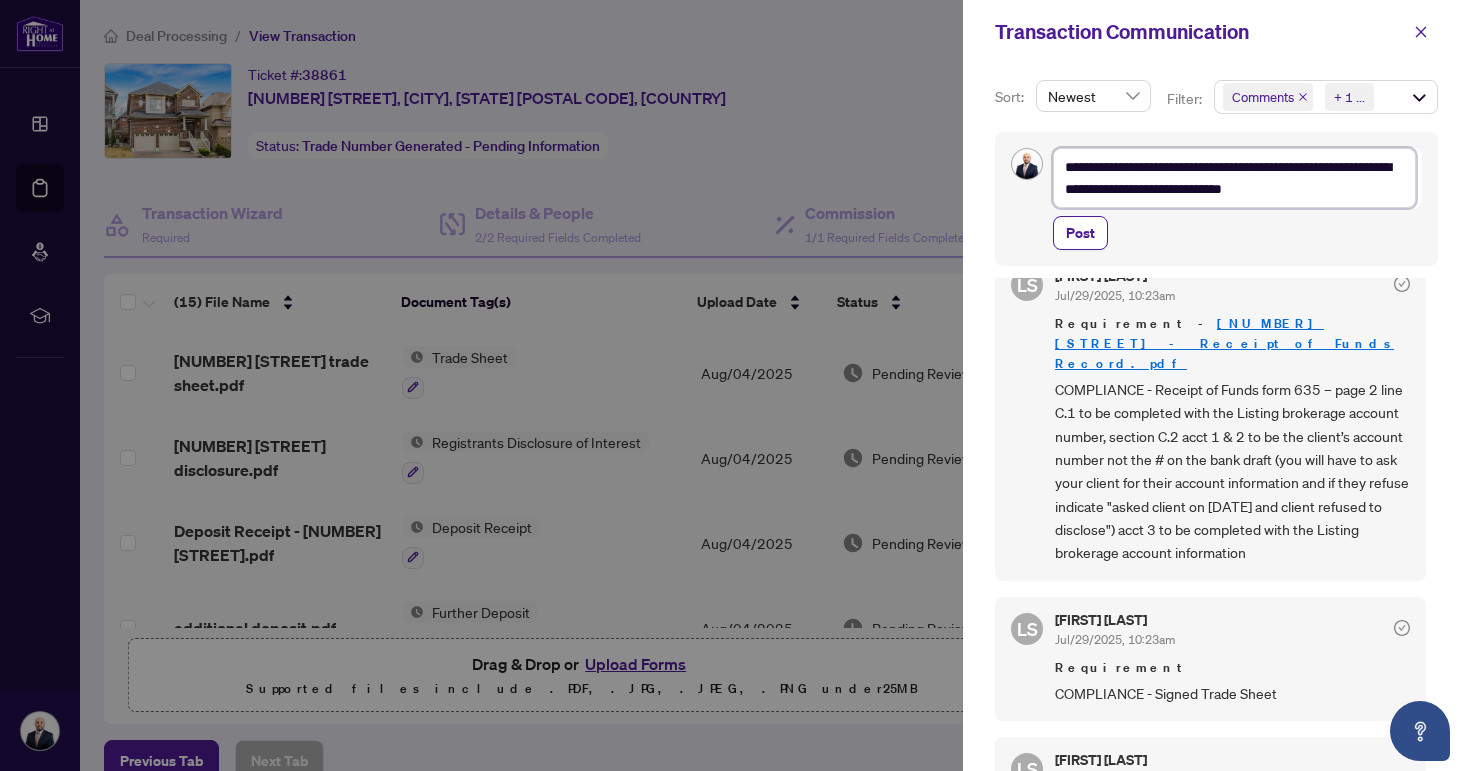 type on "**********" 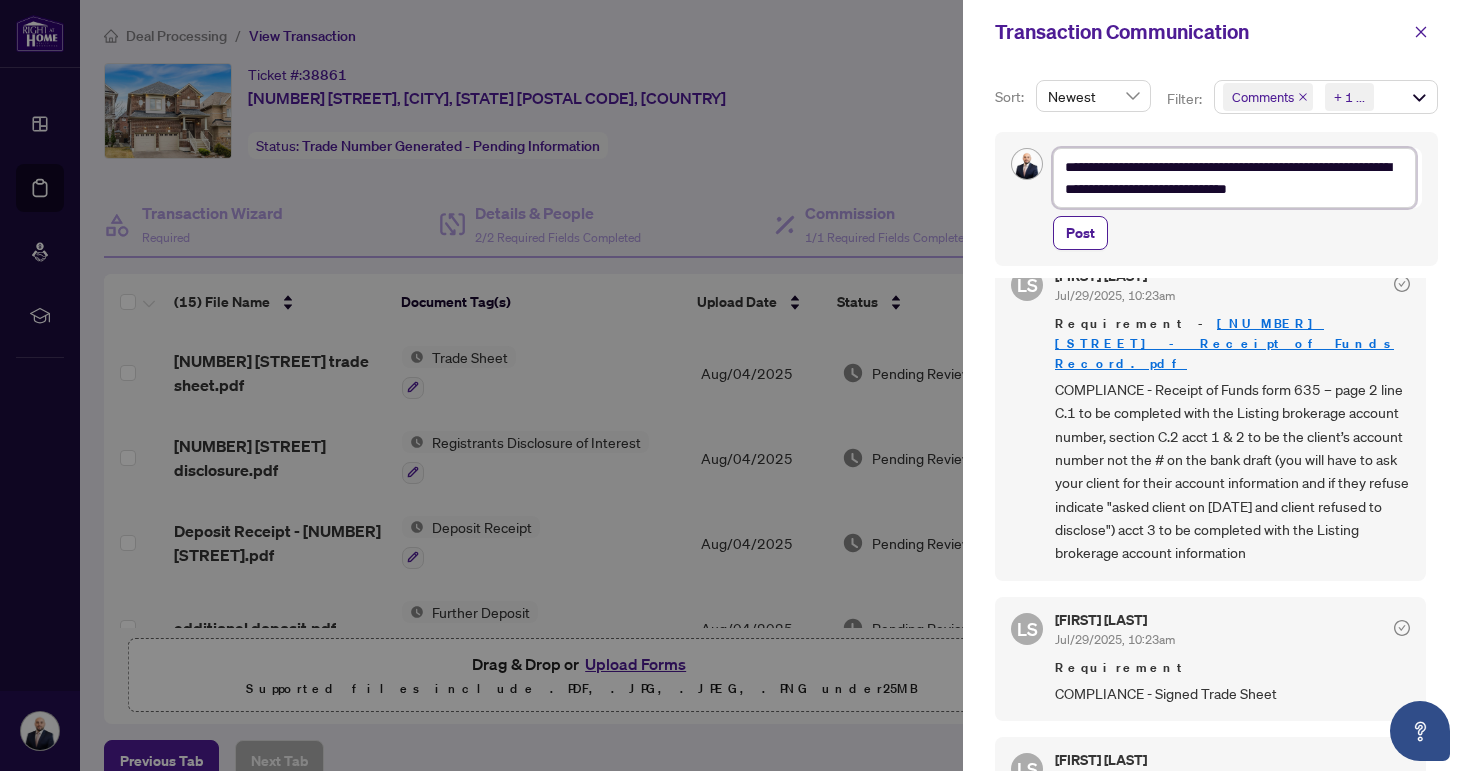 type on "**********" 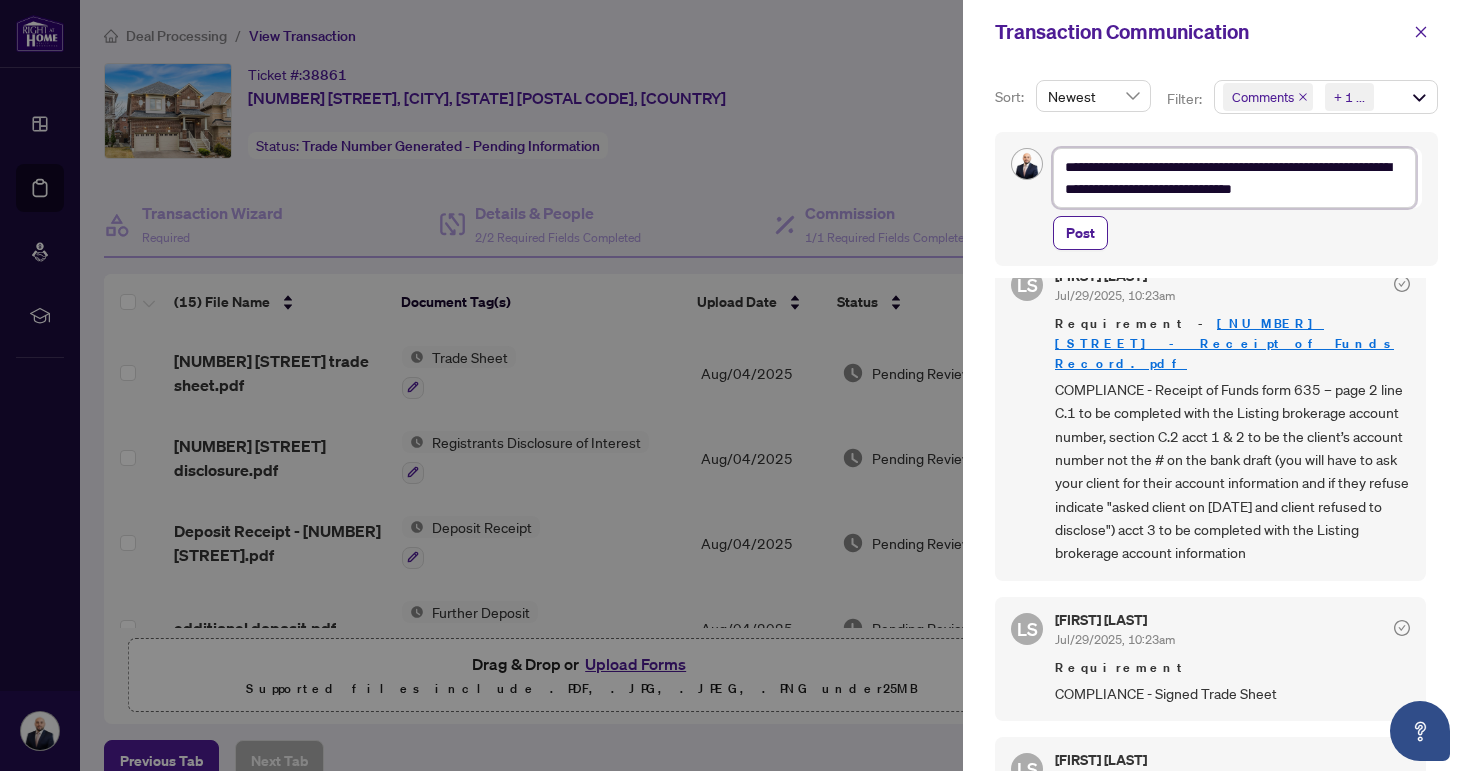 type 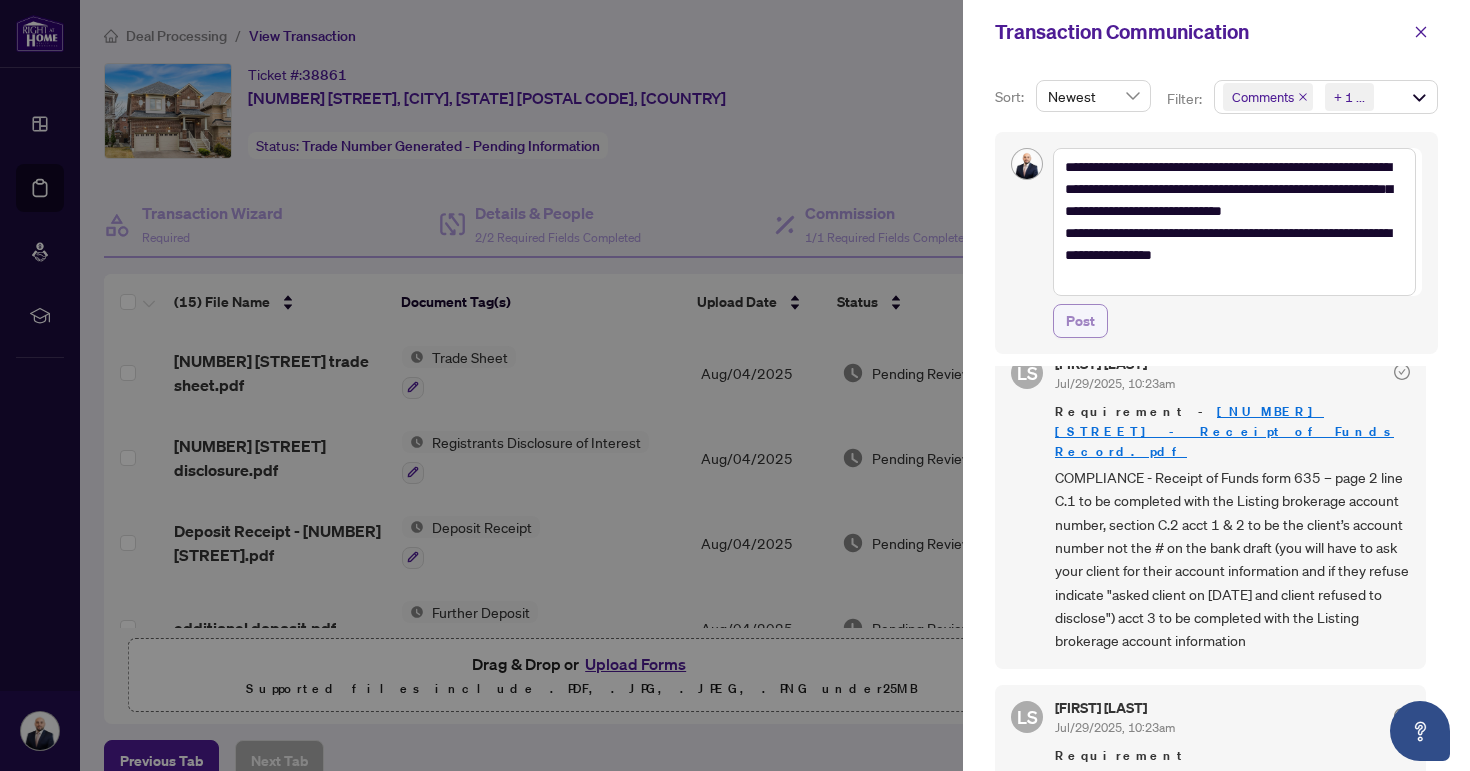 click on "Post" at bounding box center [1080, 321] 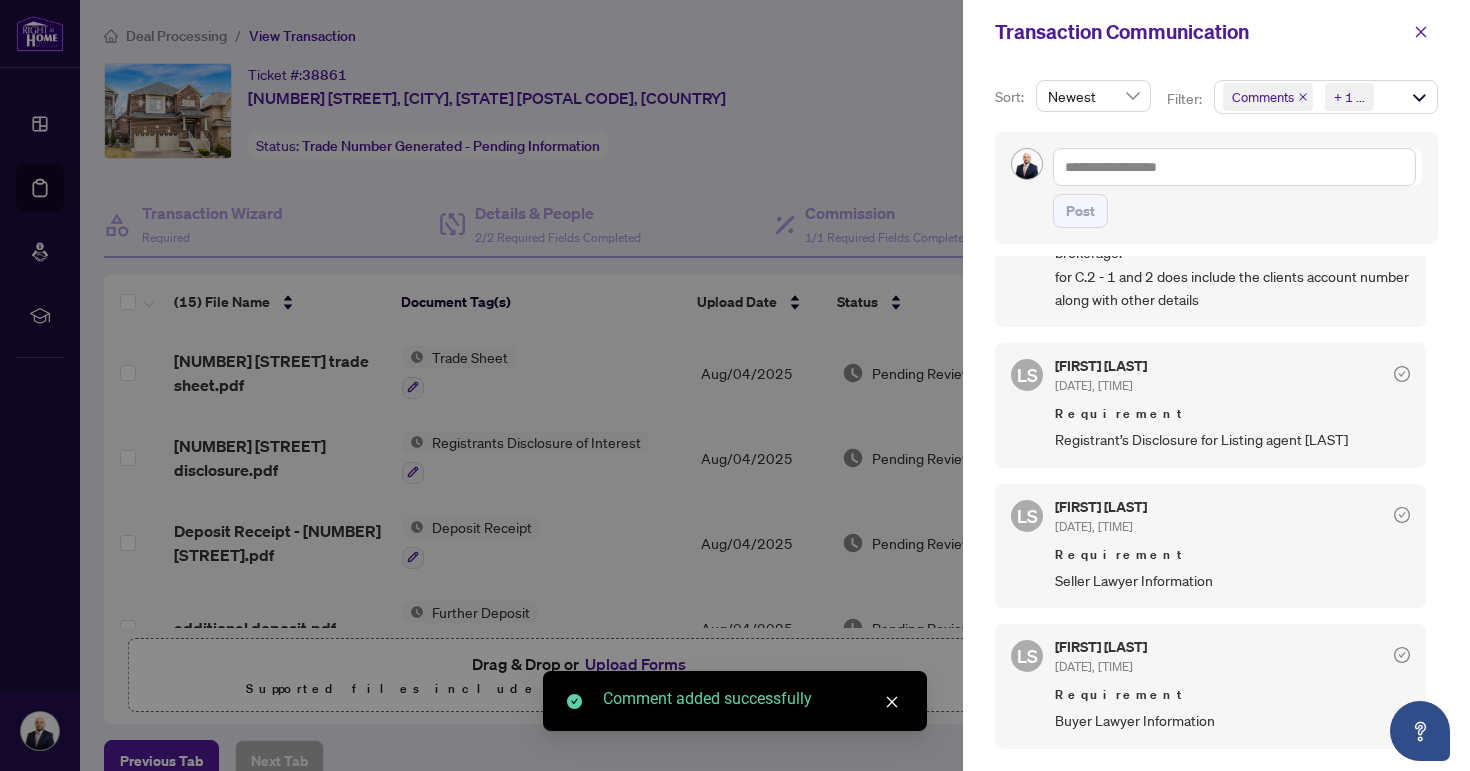 scroll, scrollTop: 243, scrollLeft: 0, axis: vertical 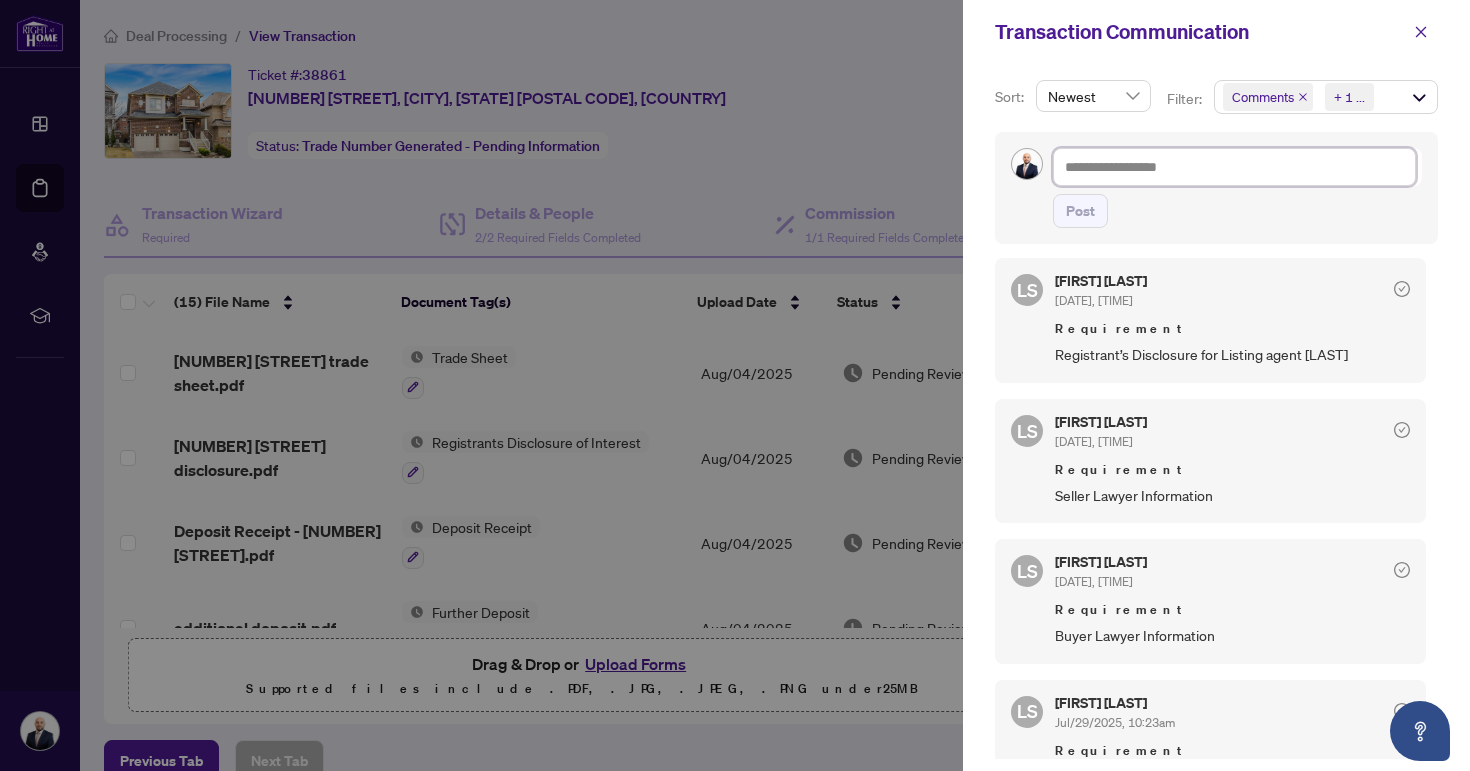 click at bounding box center [1234, 167] 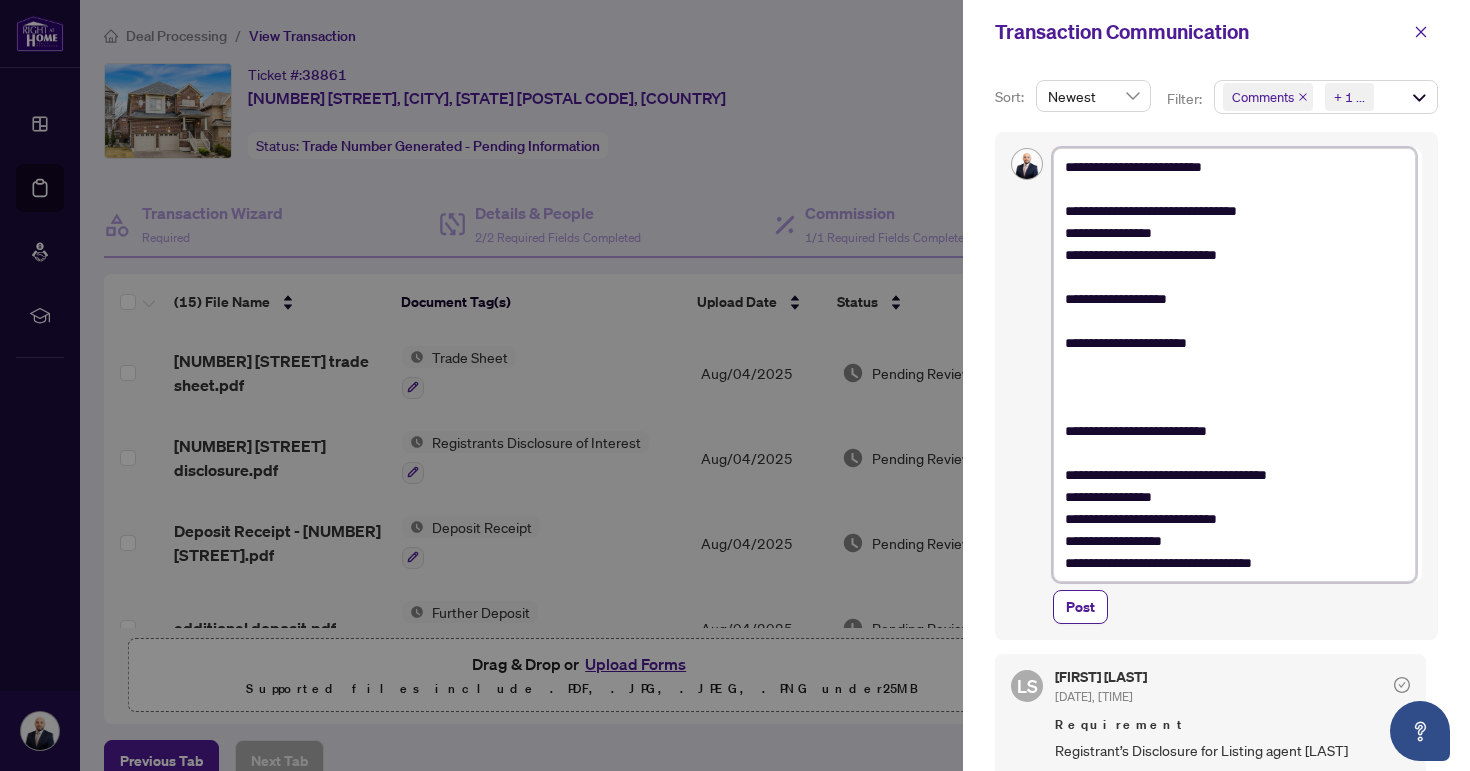 click on "**********" at bounding box center (1234, 365) 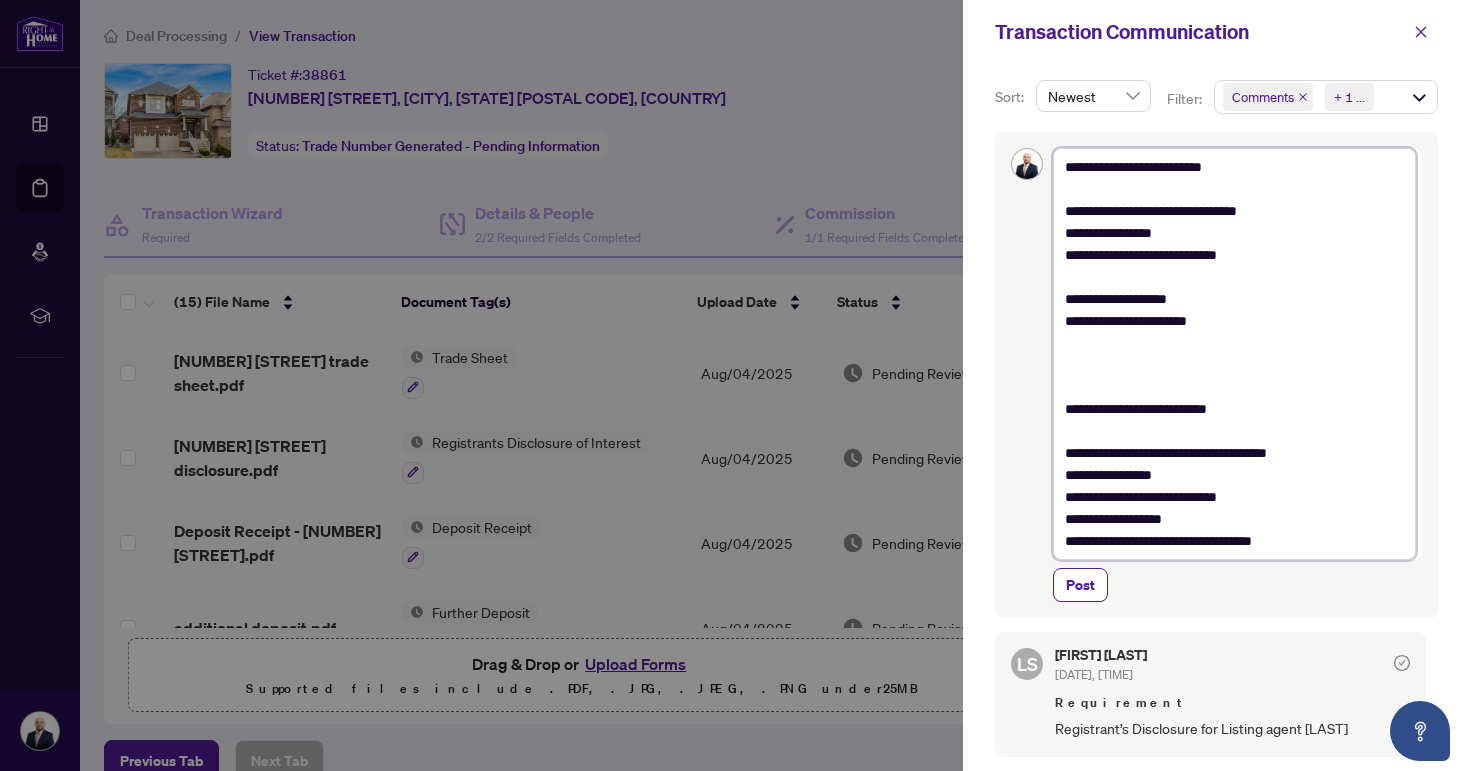click on "**********" at bounding box center (1234, 354) 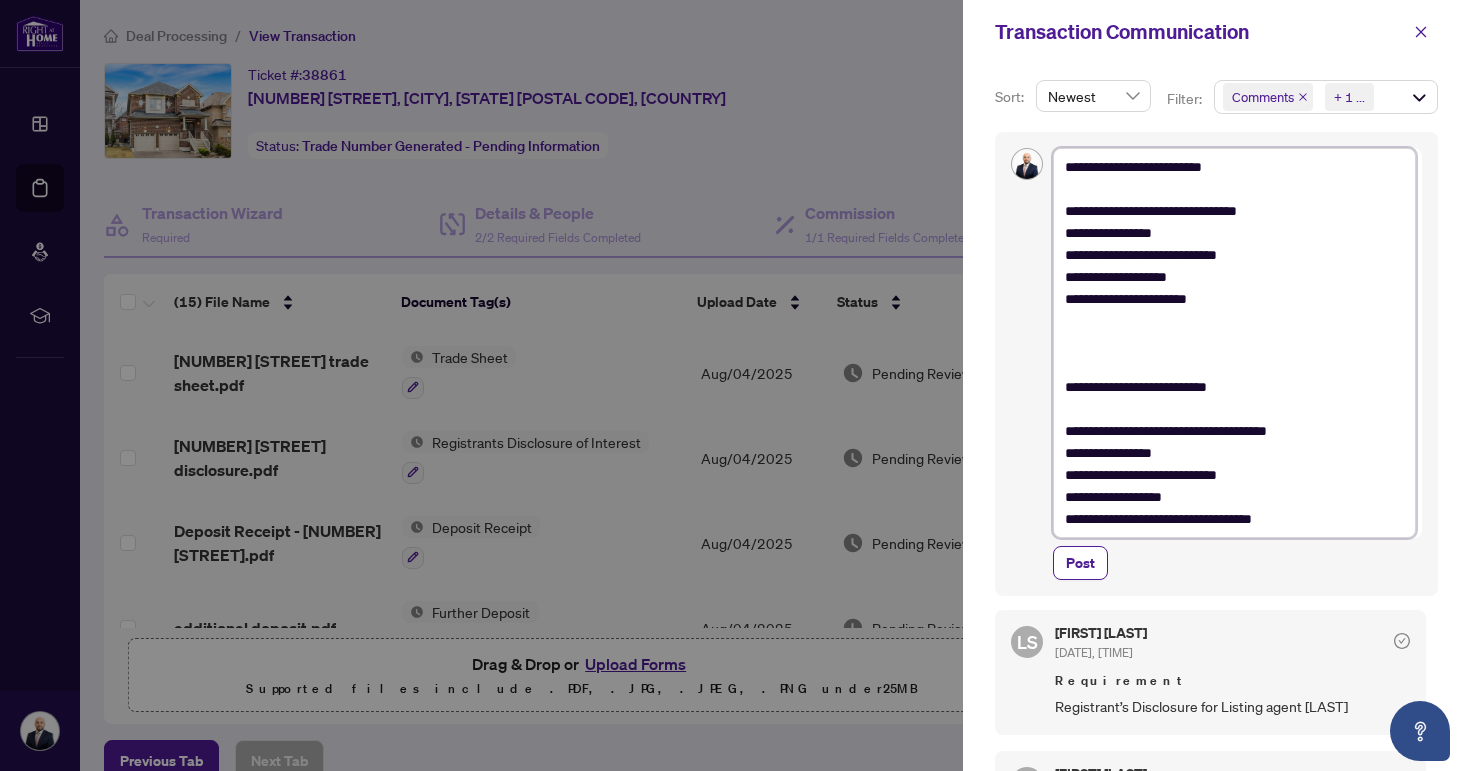 click on "**********" at bounding box center (1234, 343) 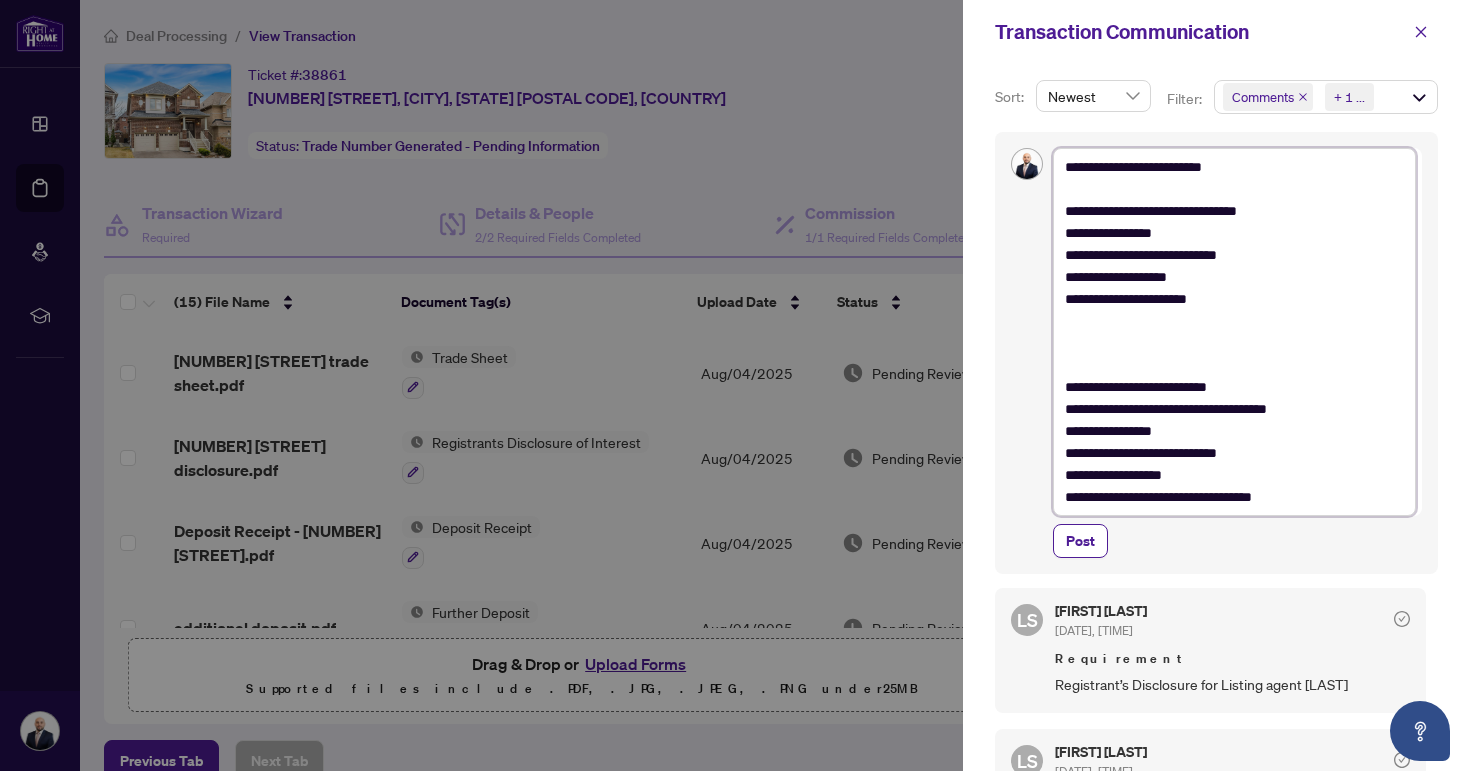 click on "**********" at bounding box center [1234, 332] 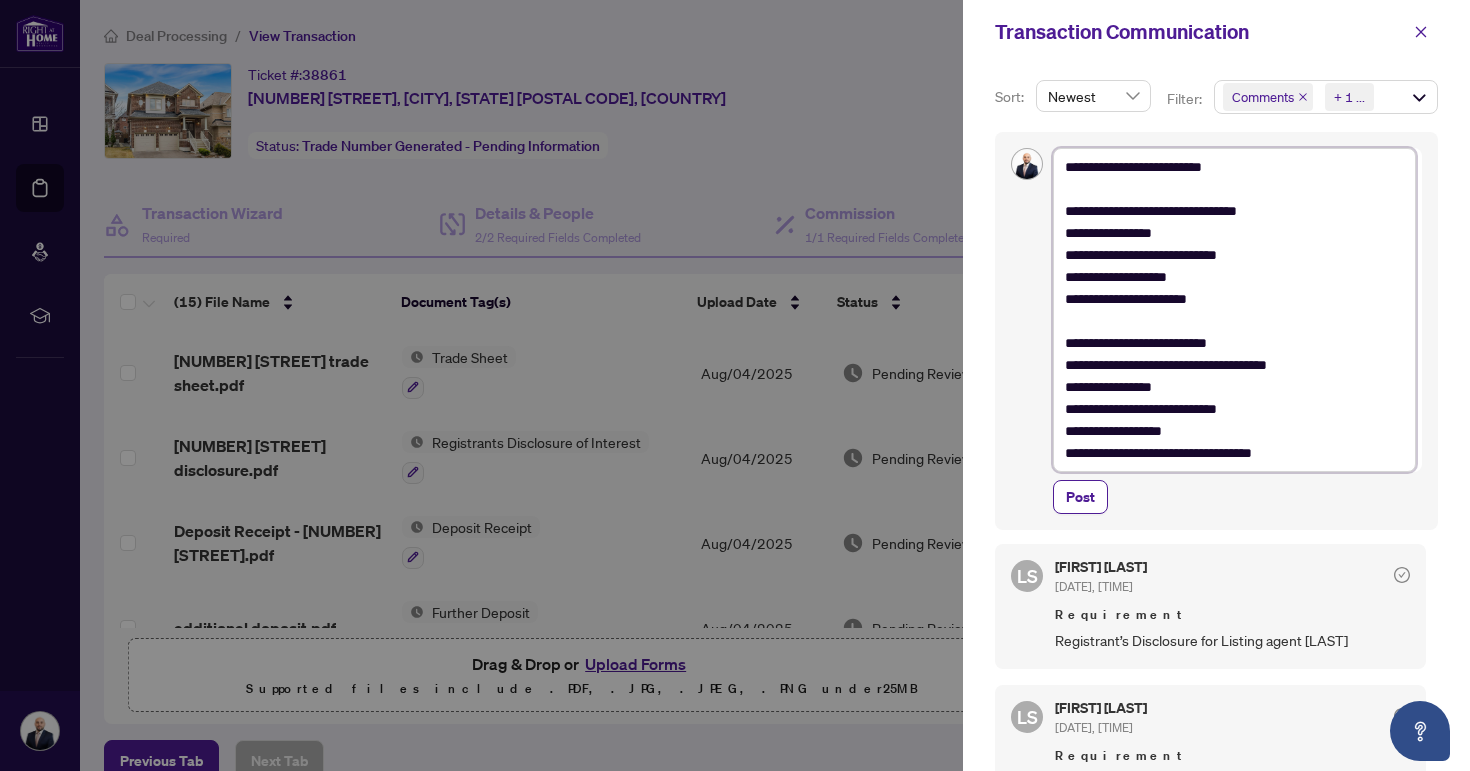 click on "**********" at bounding box center (1234, 310) 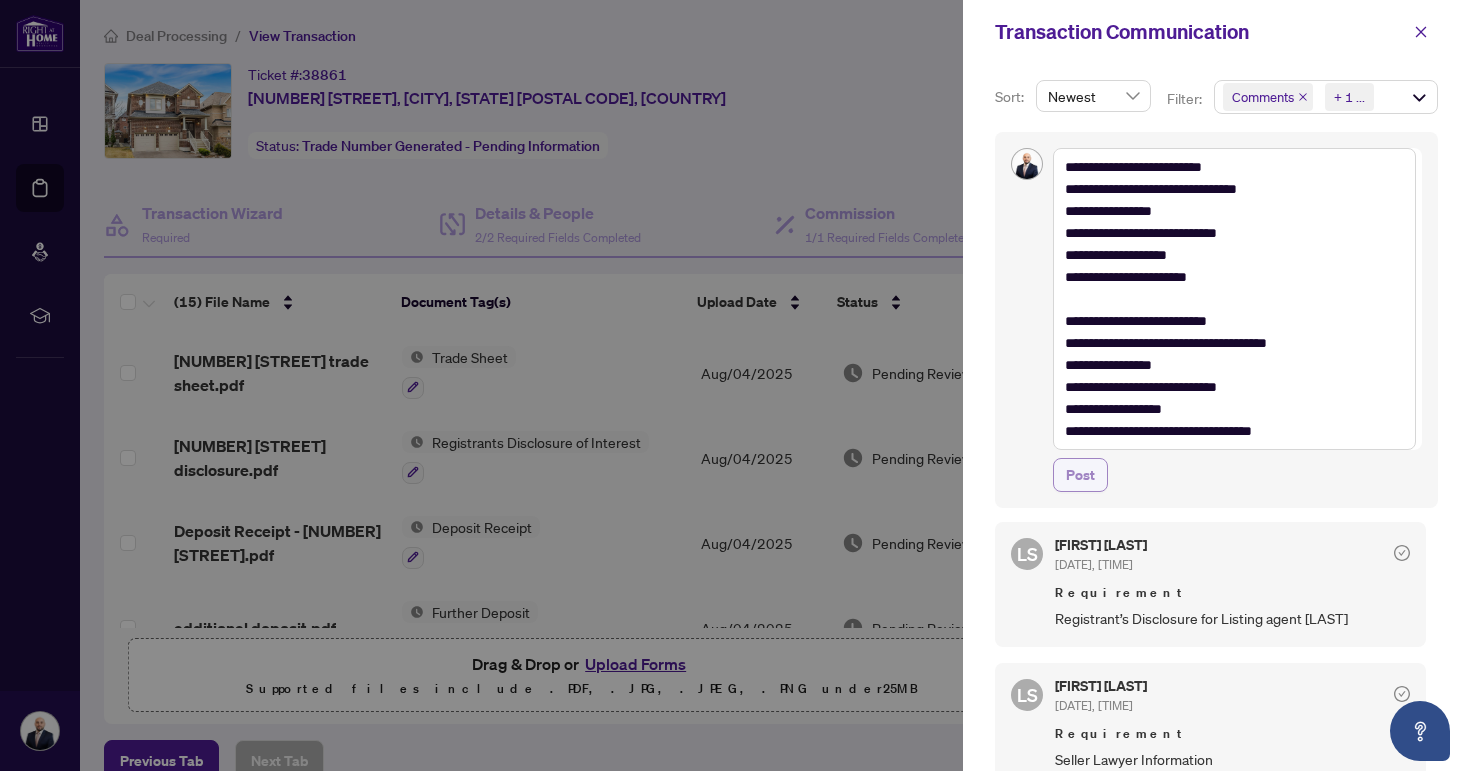 click on "Post" at bounding box center [1080, 475] 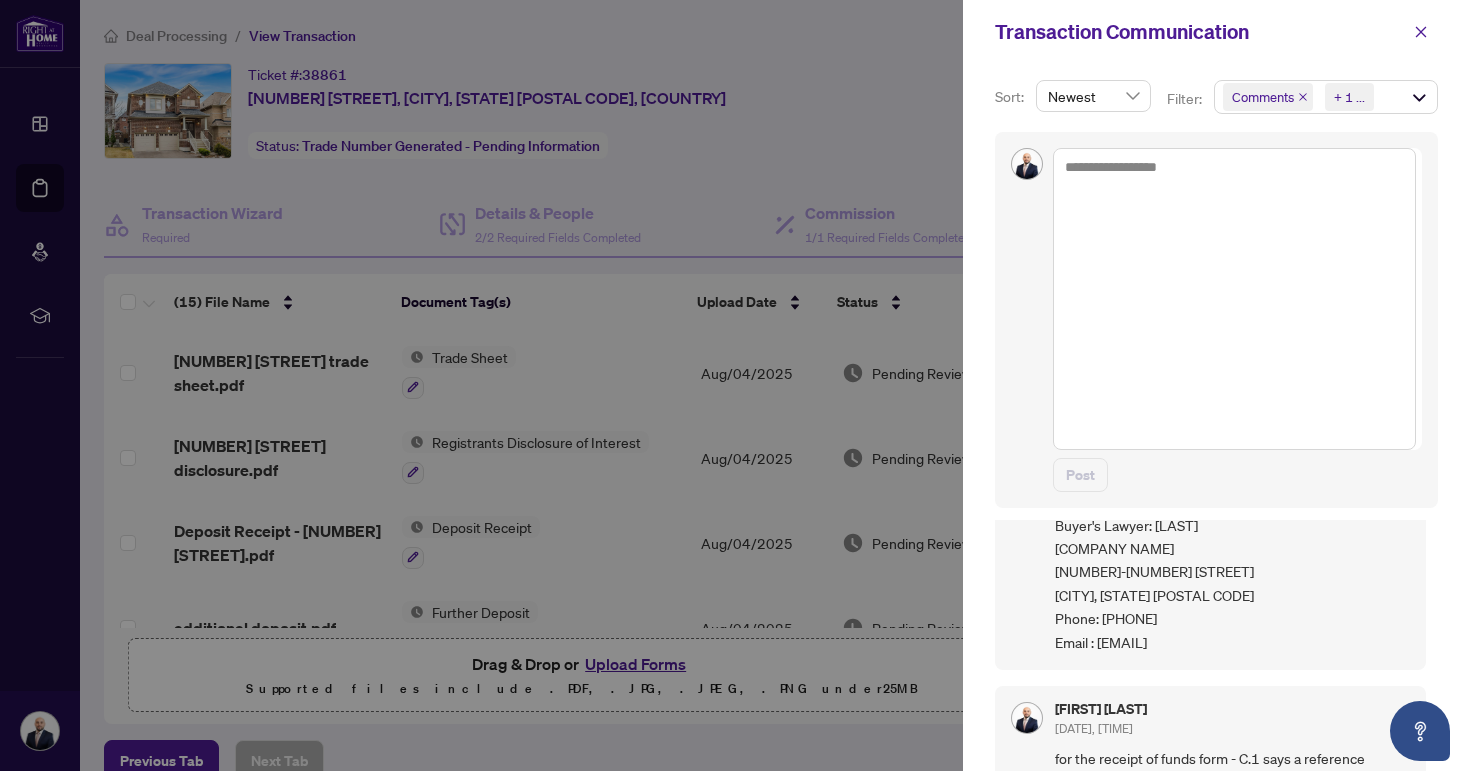 scroll, scrollTop: 0, scrollLeft: 0, axis: both 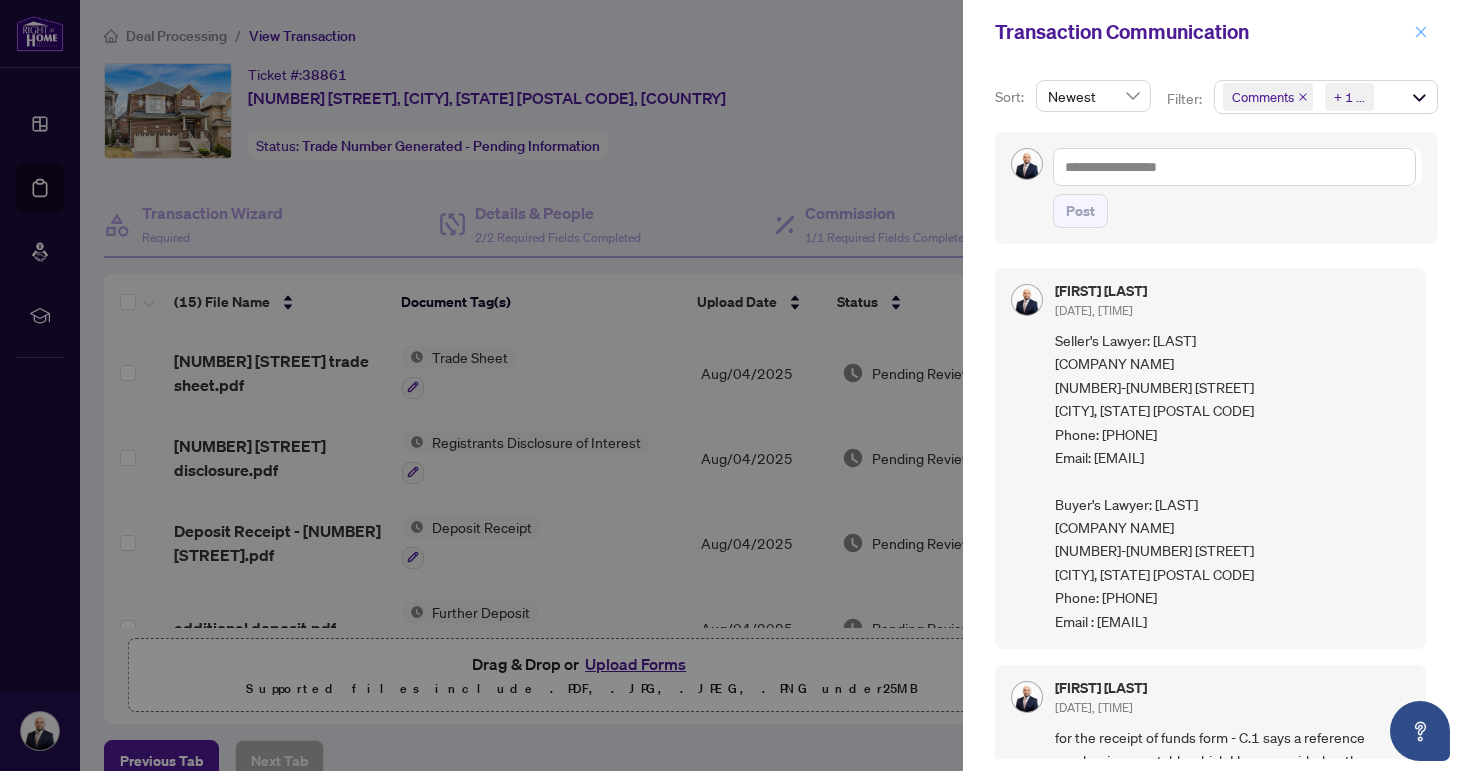 click 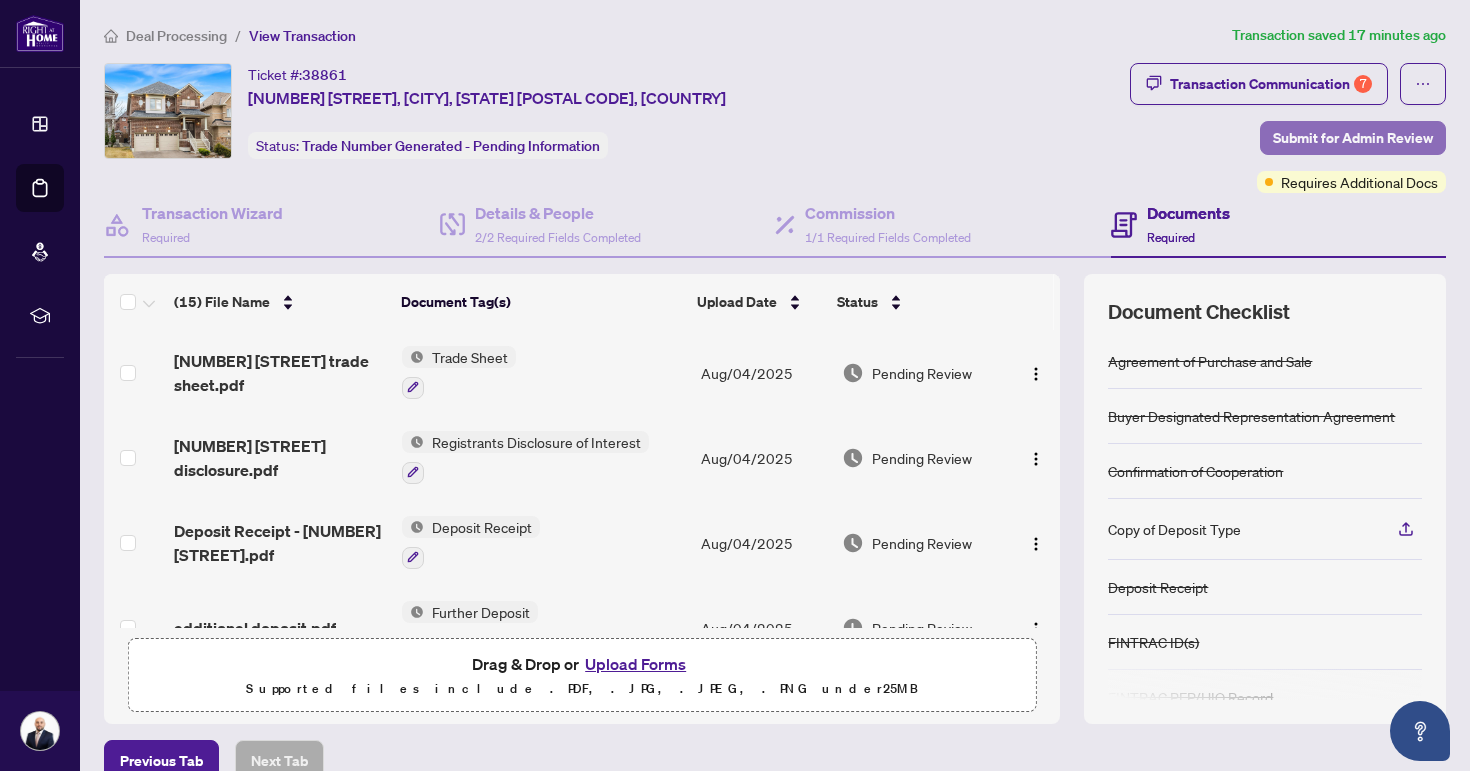 click on "Submit for Admin Review" at bounding box center (1353, 138) 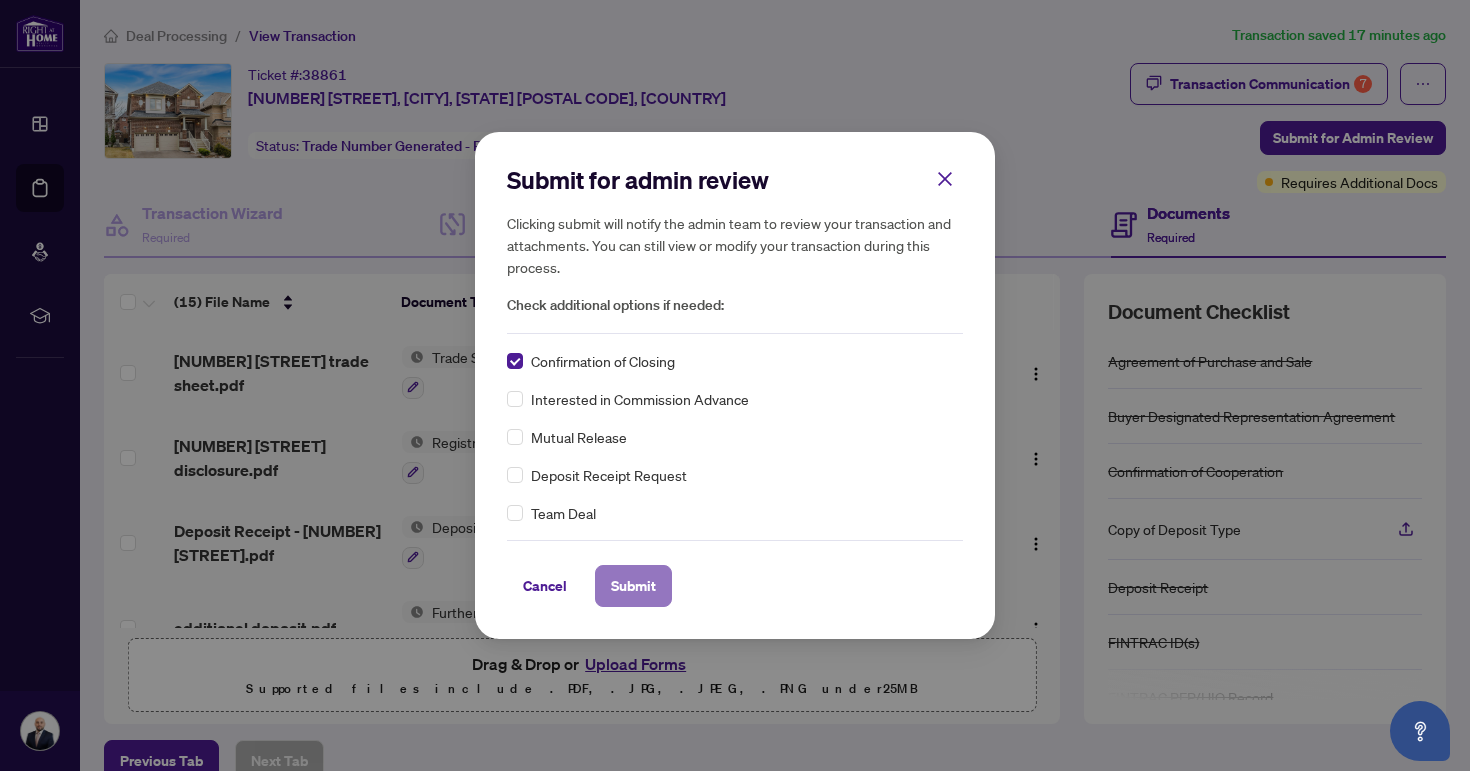 click on "Submit" at bounding box center [633, 586] 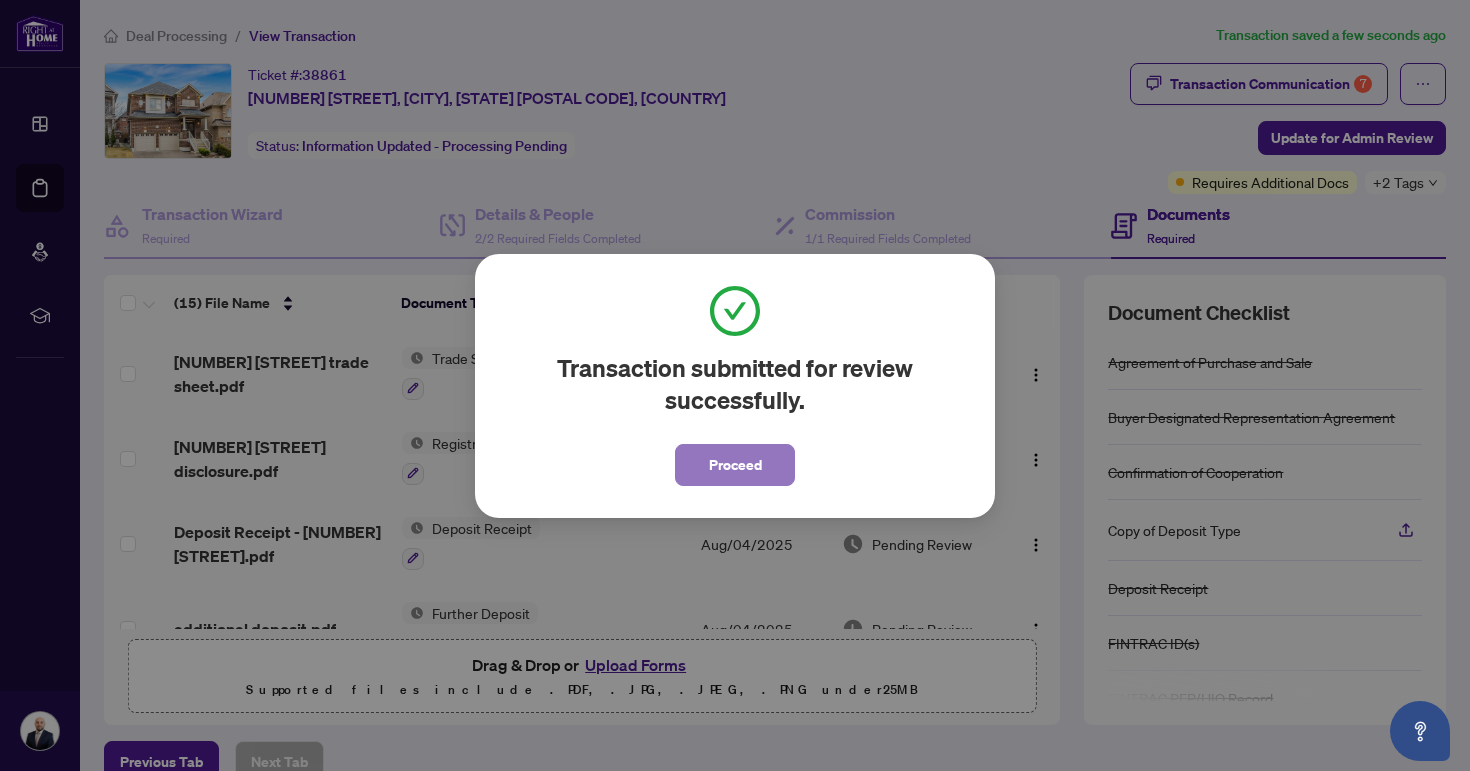 click on "Proceed" at bounding box center (735, 465) 